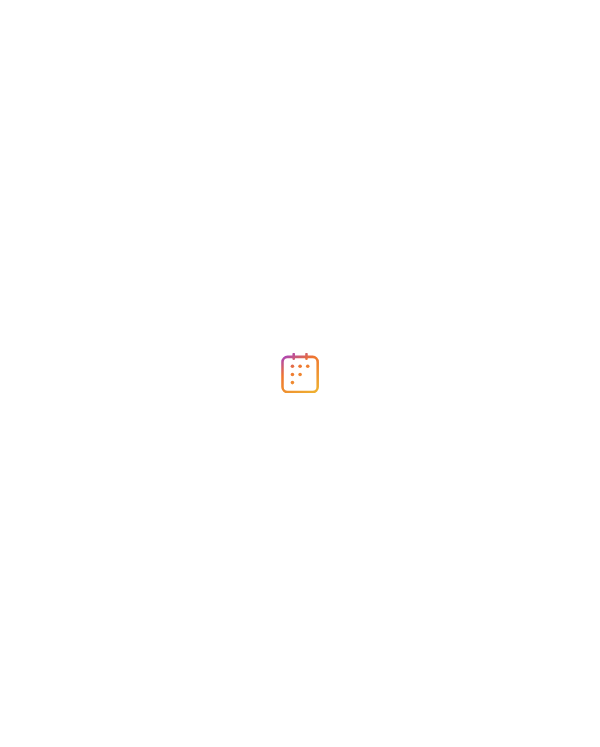 scroll, scrollTop: 0, scrollLeft: 0, axis: both 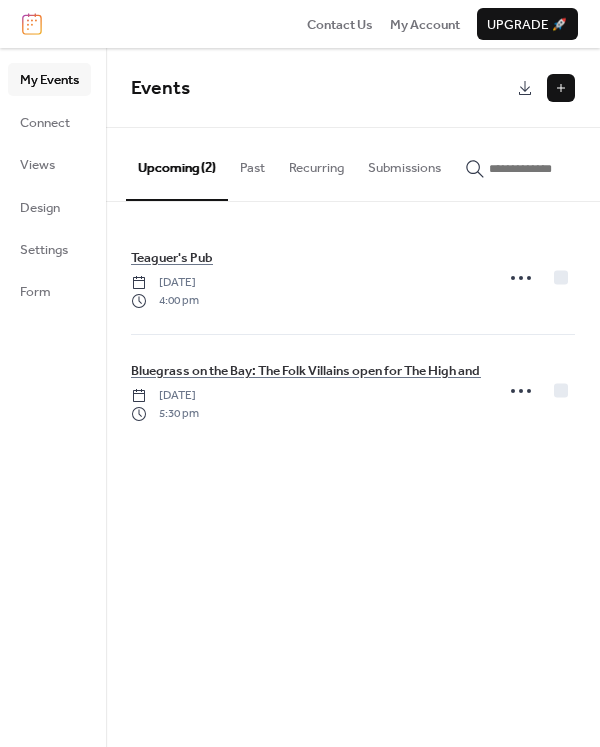 click on "Bluegrass on the Bay: The Folk Villains open for The High and Wides at [GEOGRAPHIC_DATA]" at bounding box center [400, 371] 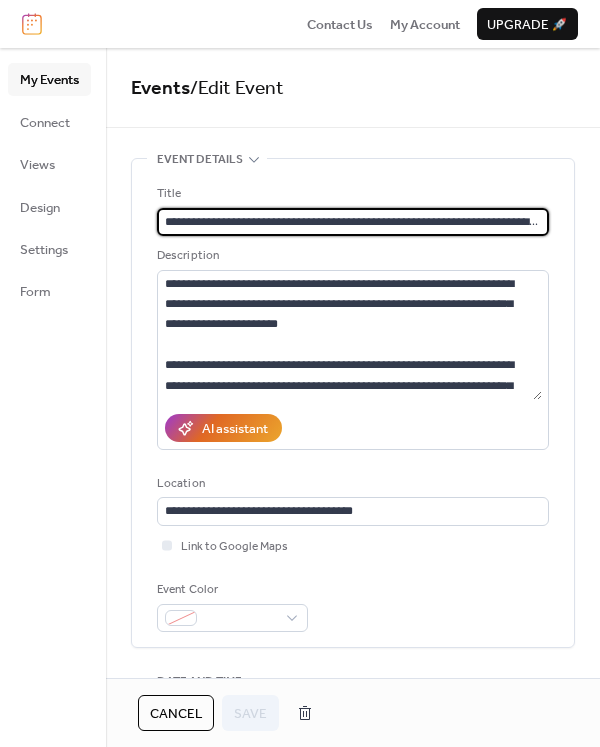 scroll, scrollTop: 0, scrollLeft: 165, axis: horizontal 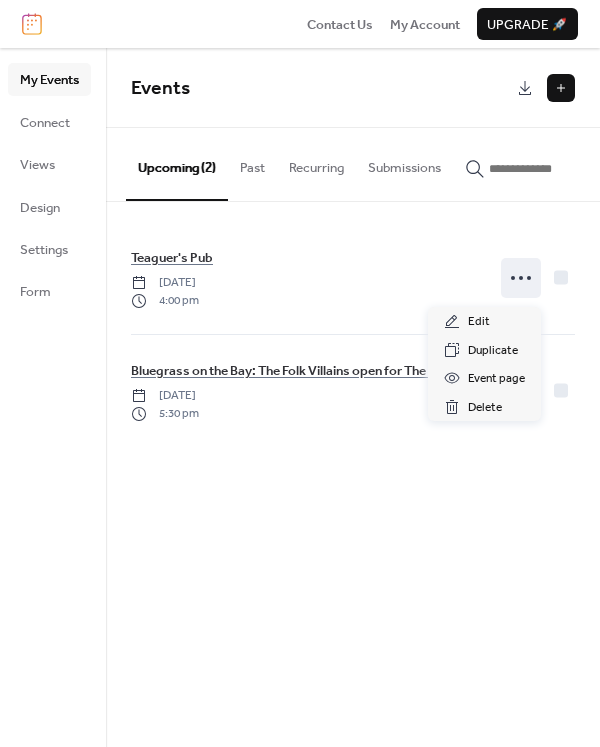 click 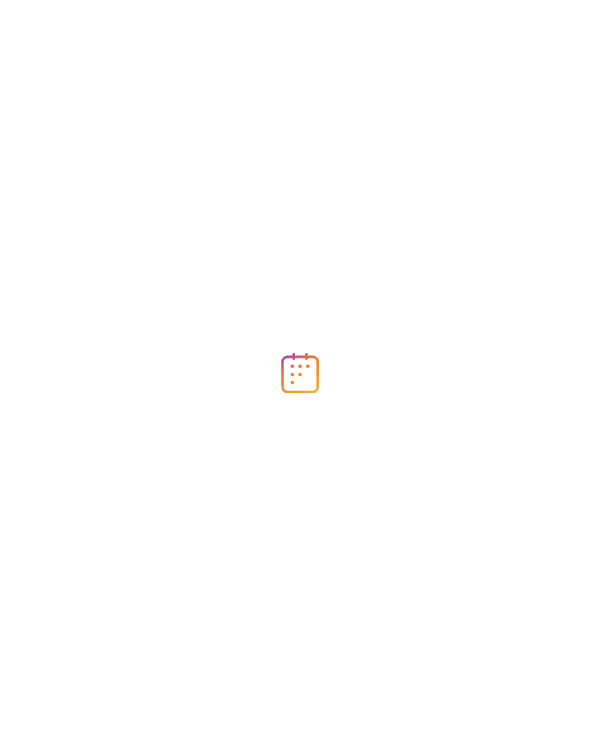 scroll, scrollTop: 0, scrollLeft: 0, axis: both 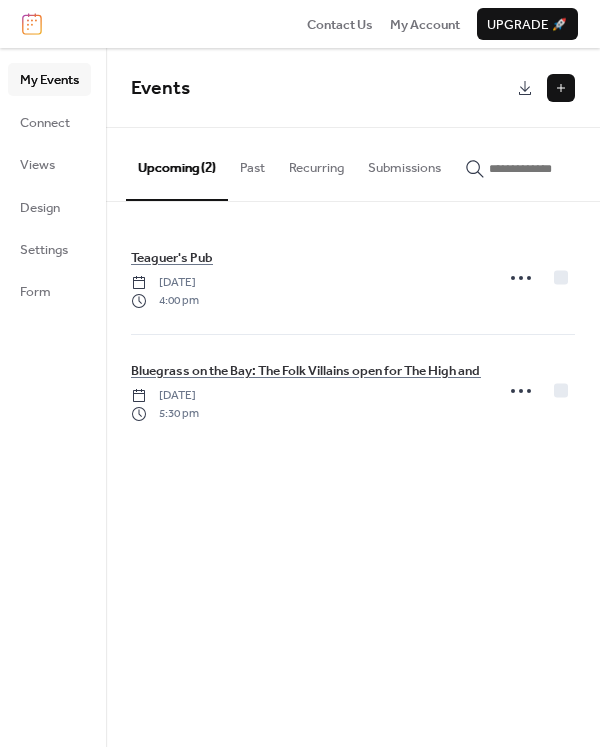 click at bounding box center (561, 88) 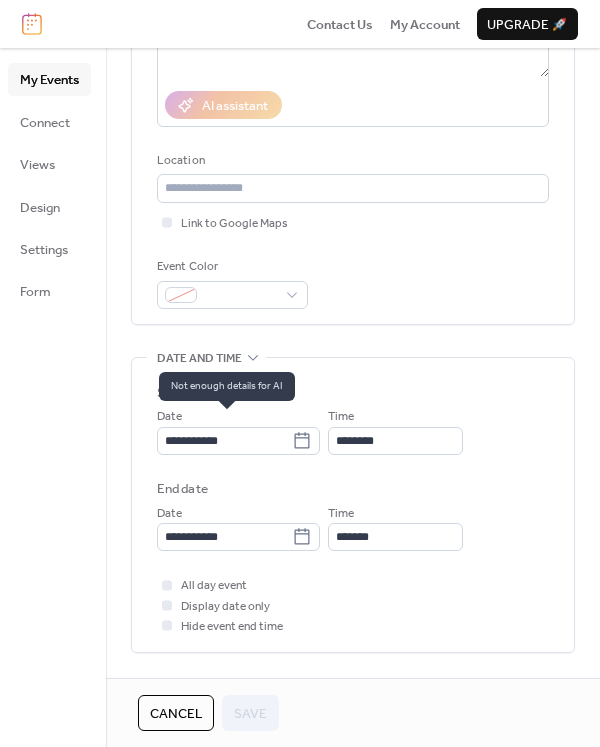 scroll, scrollTop: 350, scrollLeft: 0, axis: vertical 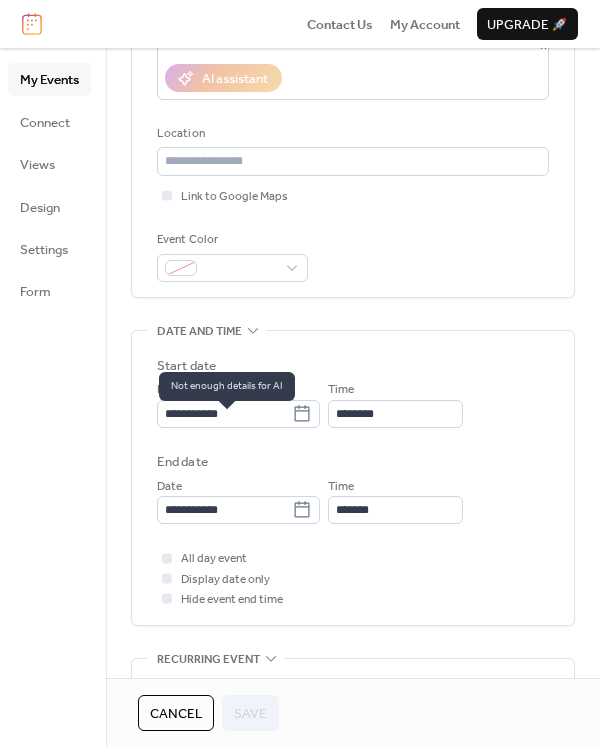 click 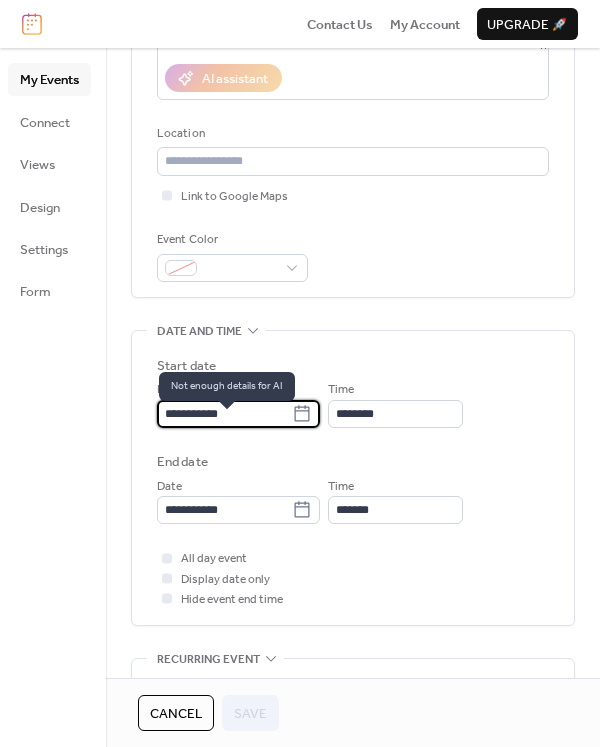click on "**********" at bounding box center [224, 414] 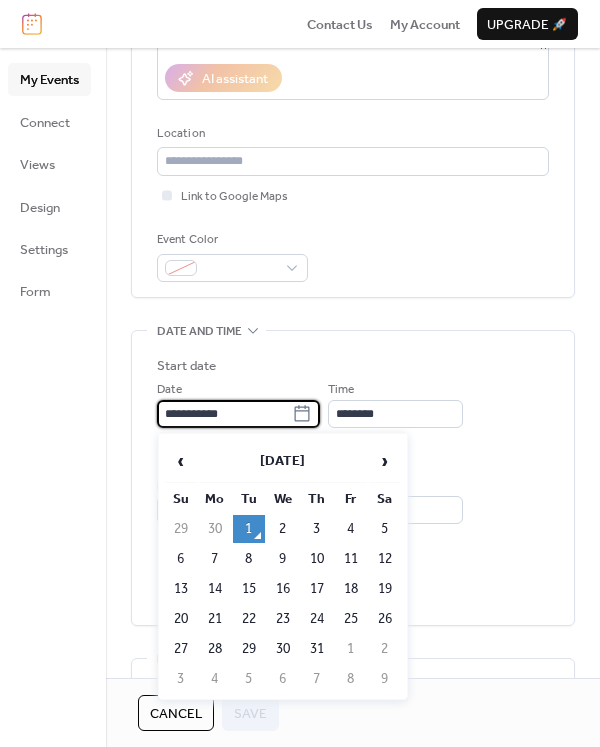 click on "31" at bounding box center (317, 649) 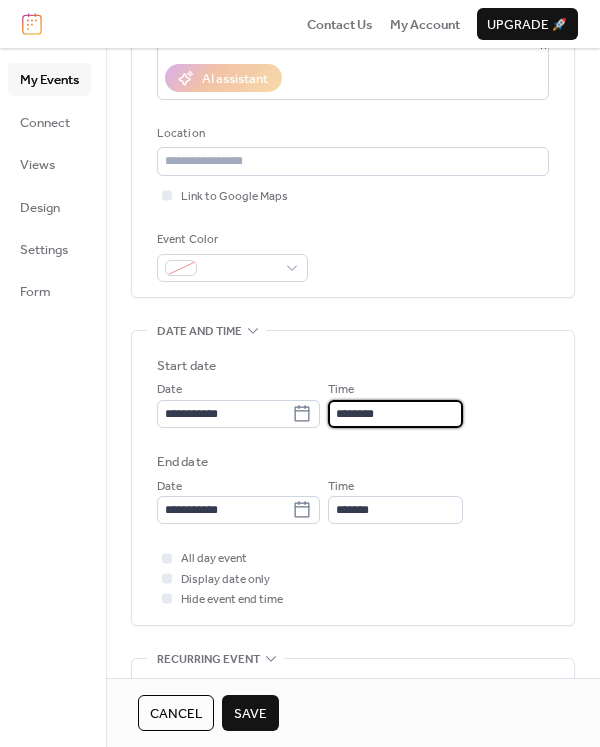 click on "********" at bounding box center (395, 414) 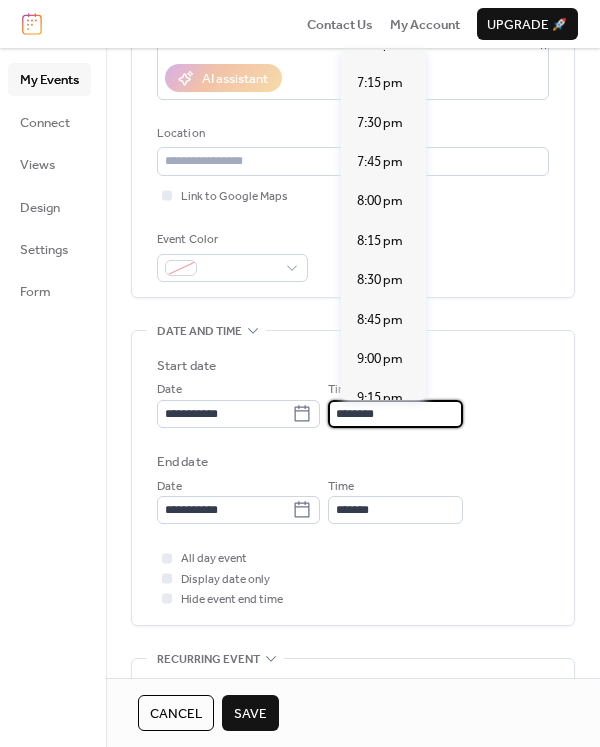 scroll, scrollTop: 2948, scrollLeft: 0, axis: vertical 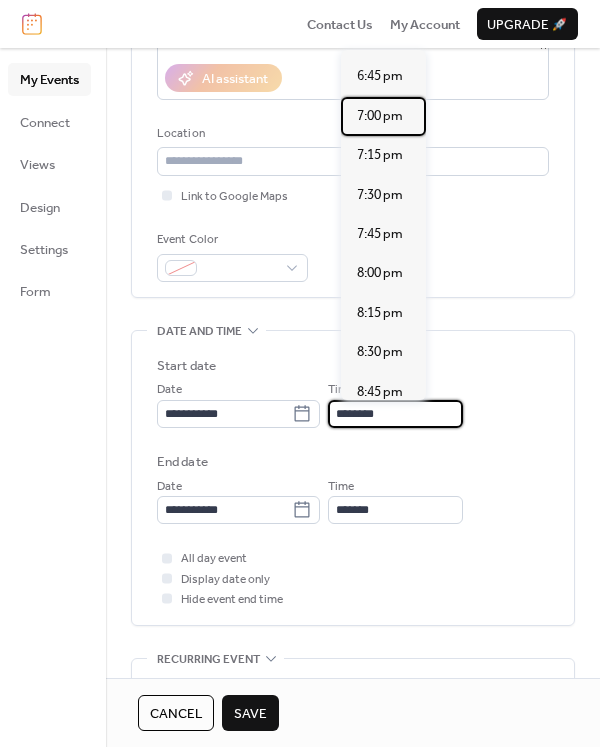 click on "7:00 pm" at bounding box center (380, 116) 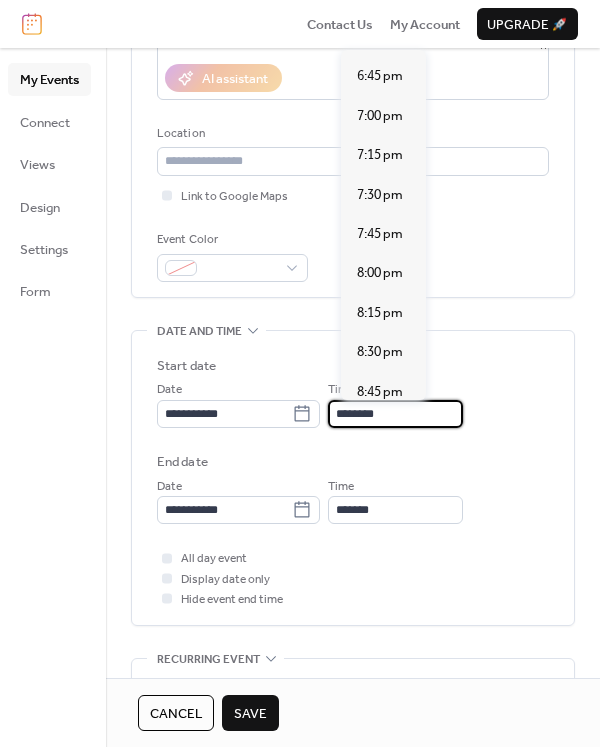type on "*******" 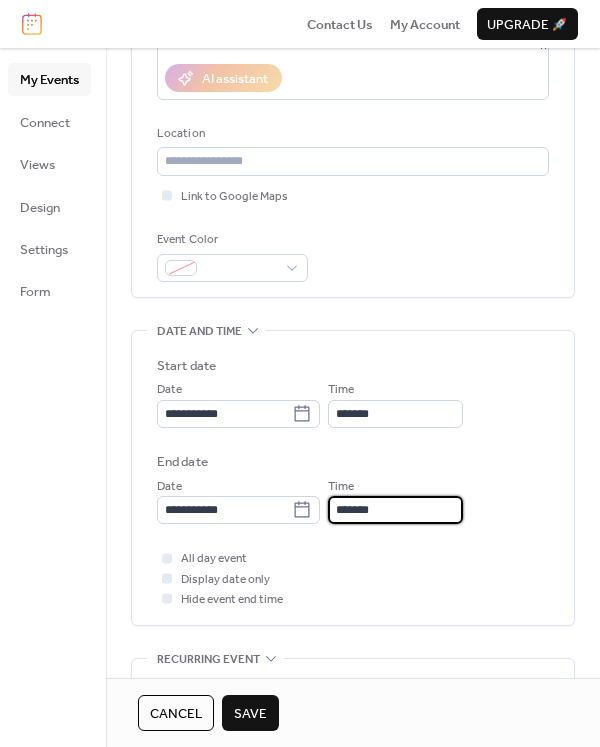 click on "*******" at bounding box center [395, 510] 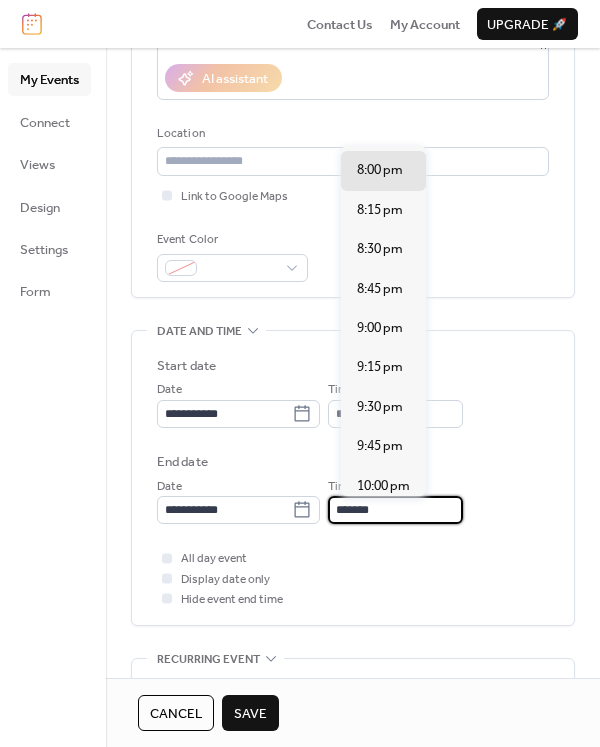 scroll, scrollTop: 124, scrollLeft: 0, axis: vertical 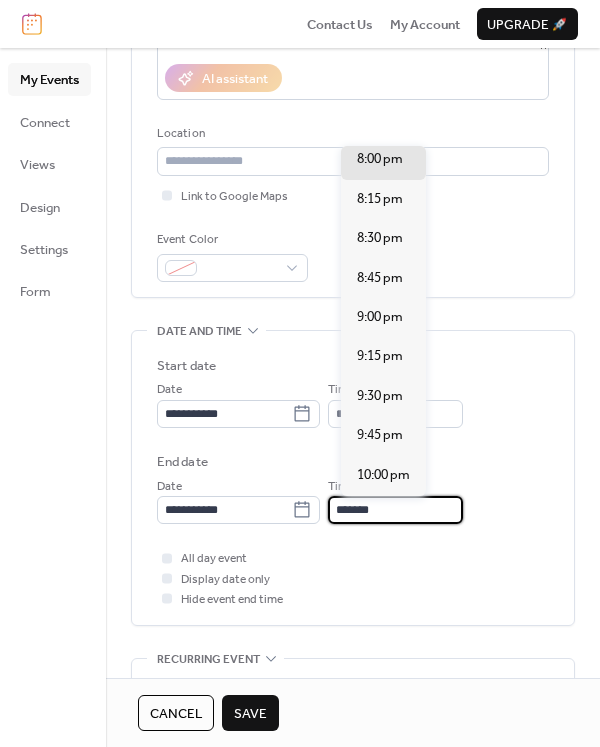 click on "9:00 pm" at bounding box center (380, 317) 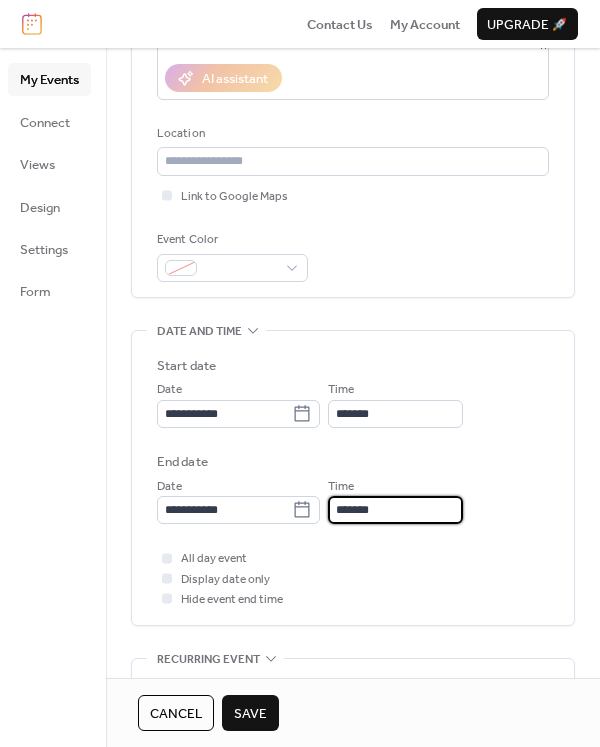click on "*******" at bounding box center (395, 510) 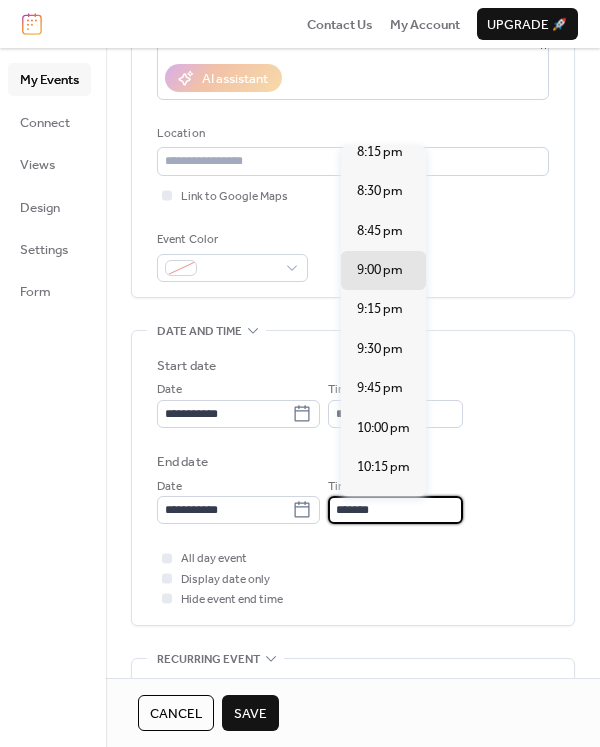 scroll, scrollTop: 182, scrollLeft: 0, axis: vertical 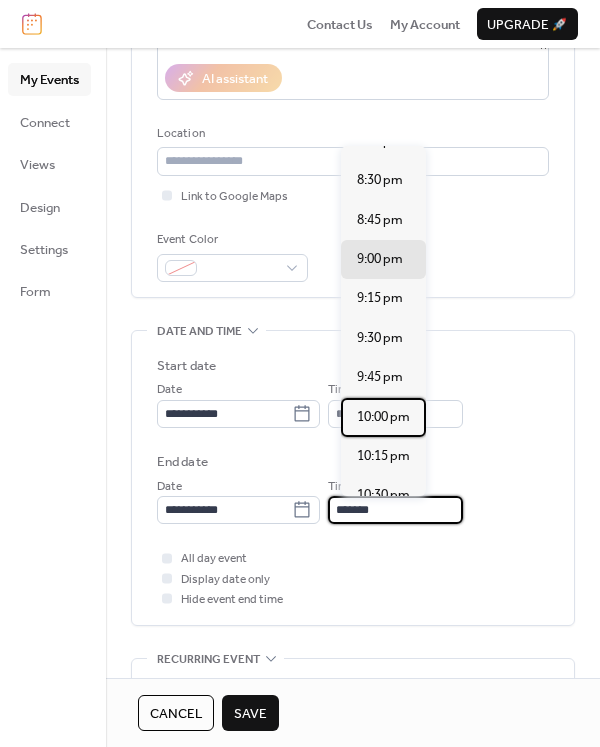 click on "10:00 pm" at bounding box center [383, 417] 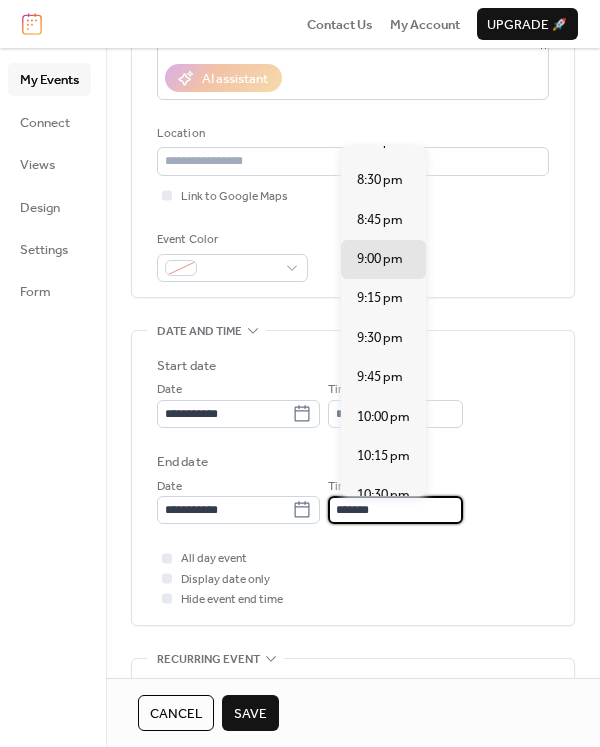 type on "********" 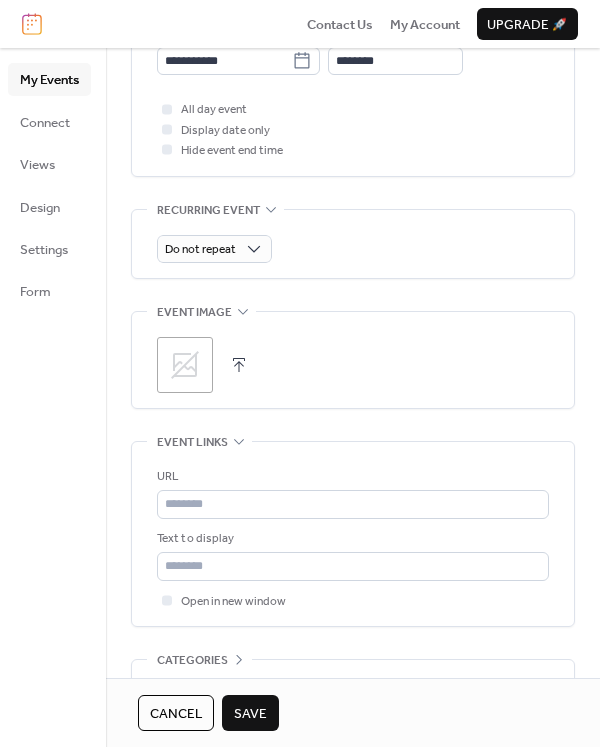 scroll, scrollTop: 809, scrollLeft: 0, axis: vertical 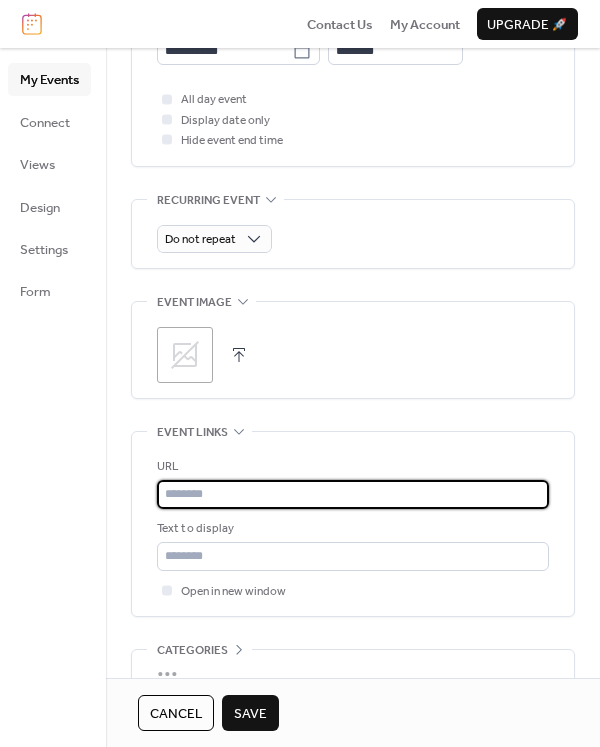 click at bounding box center [353, 494] 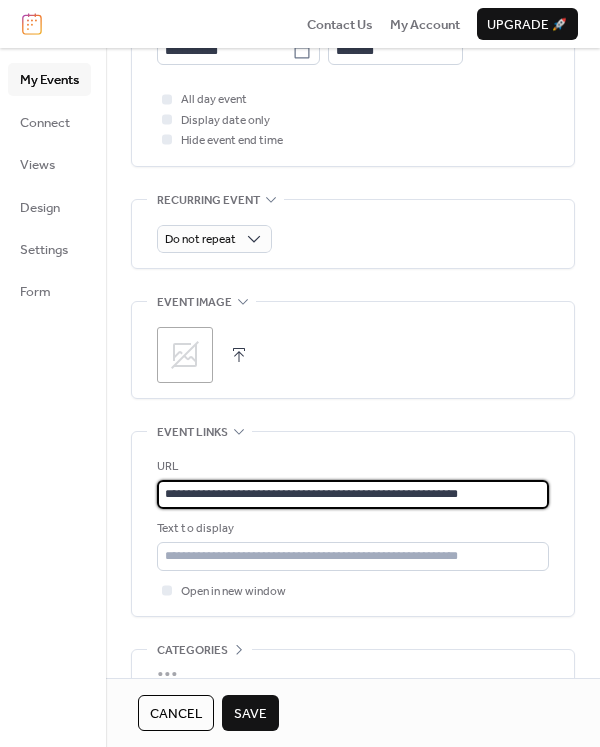 type on "**********" 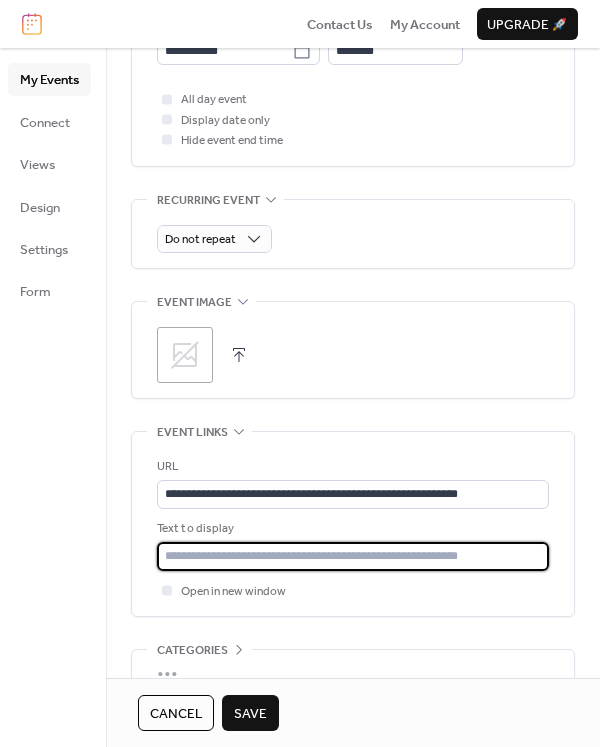 click at bounding box center [353, 556] 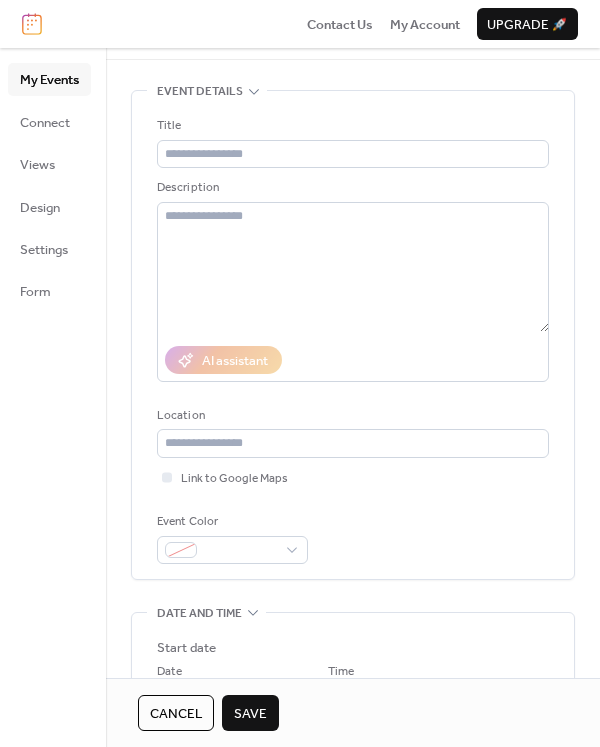 scroll, scrollTop: 0, scrollLeft: 0, axis: both 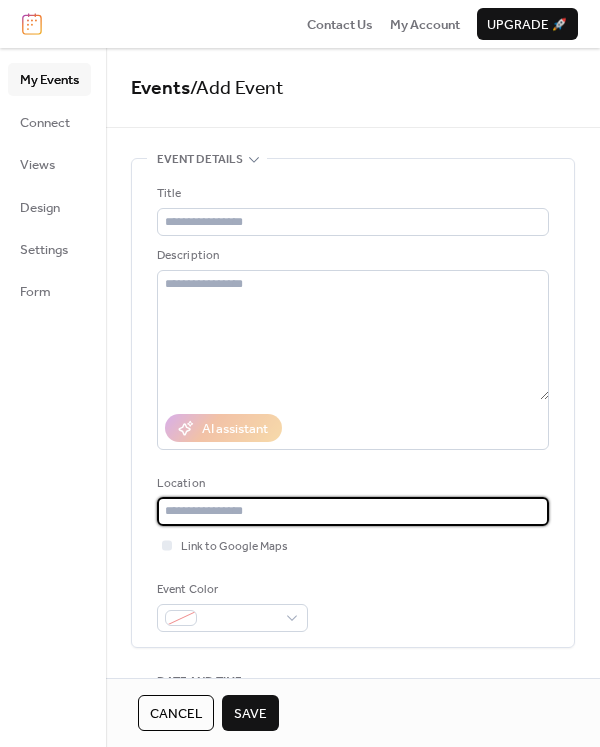 click at bounding box center (353, 511) 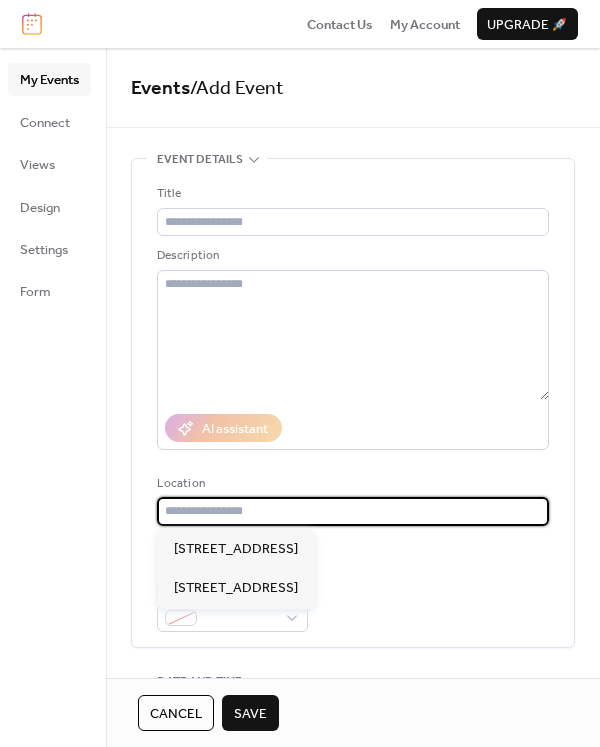 paste on "**********" 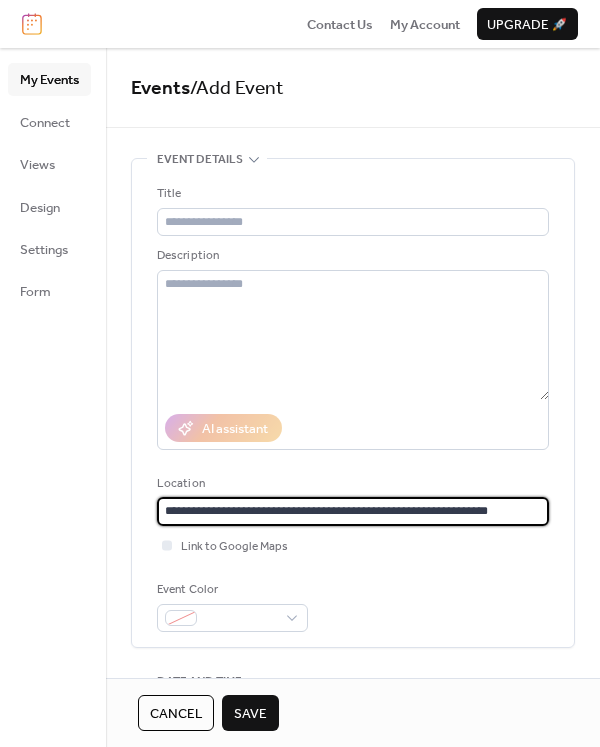 type on "**********" 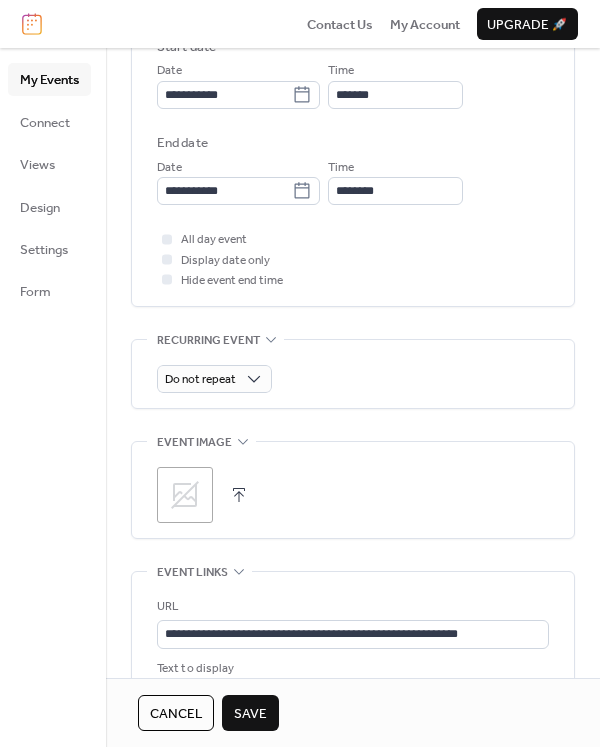scroll, scrollTop: 677, scrollLeft: 0, axis: vertical 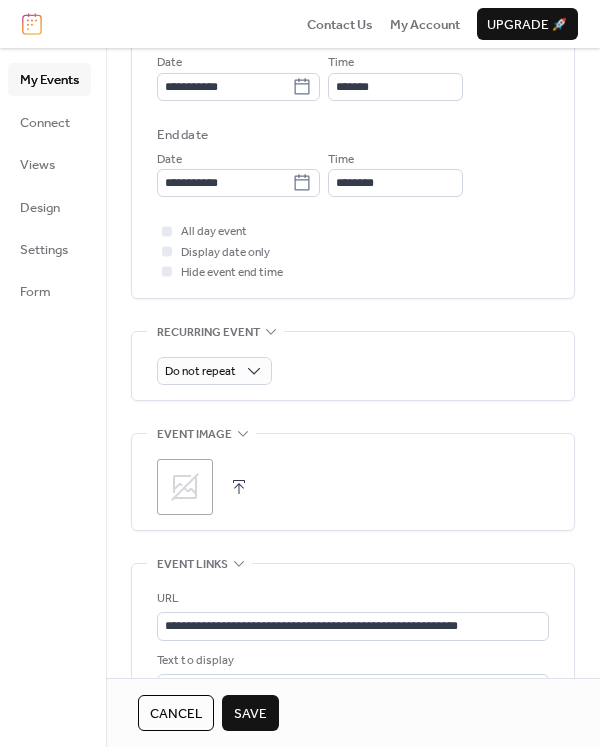 click 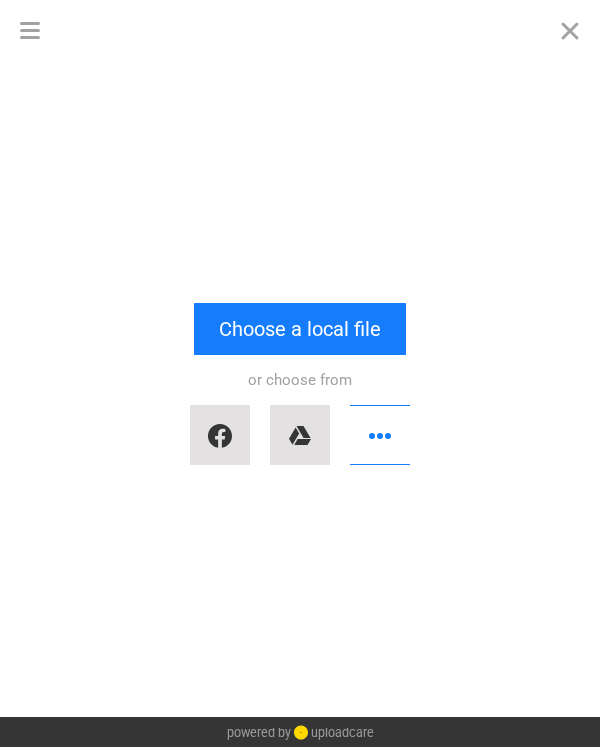 click on "Choose a local file" at bounding box center [300, 329] 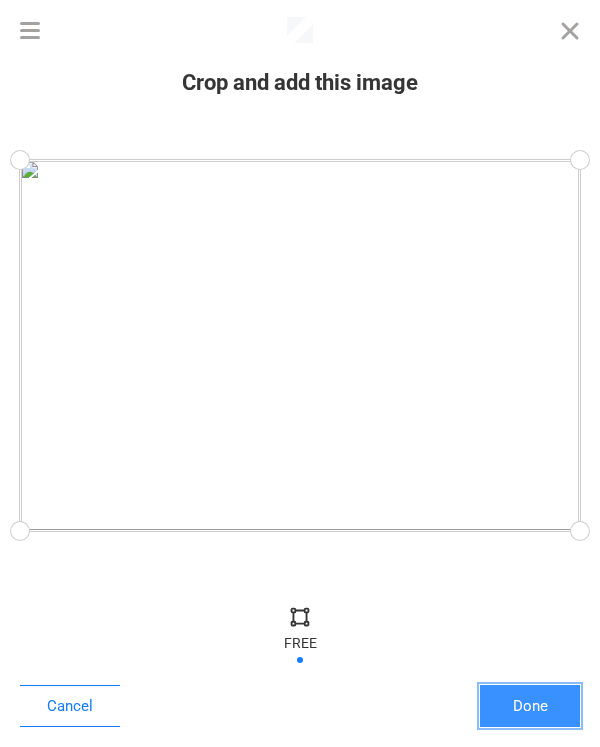 click on "Done" at bounding box center (530, 706) 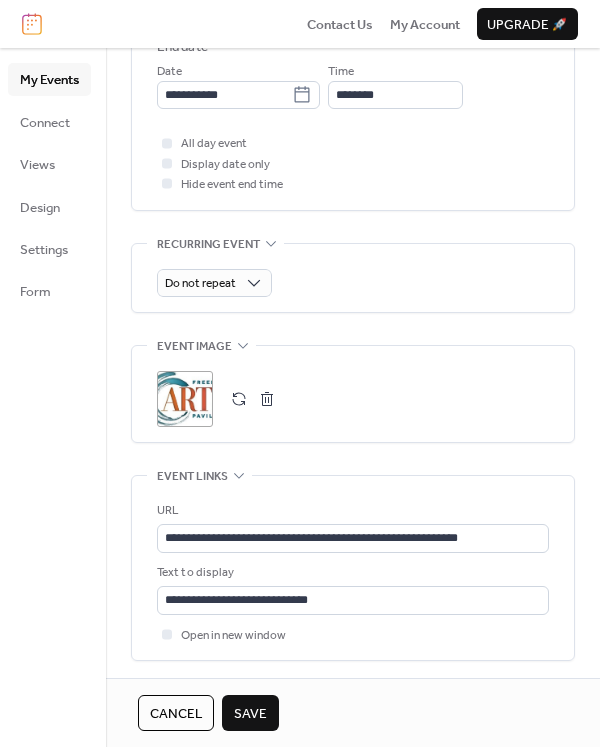 scroll, scrollTop: 919, scrollLeft: 0, axis: vertical 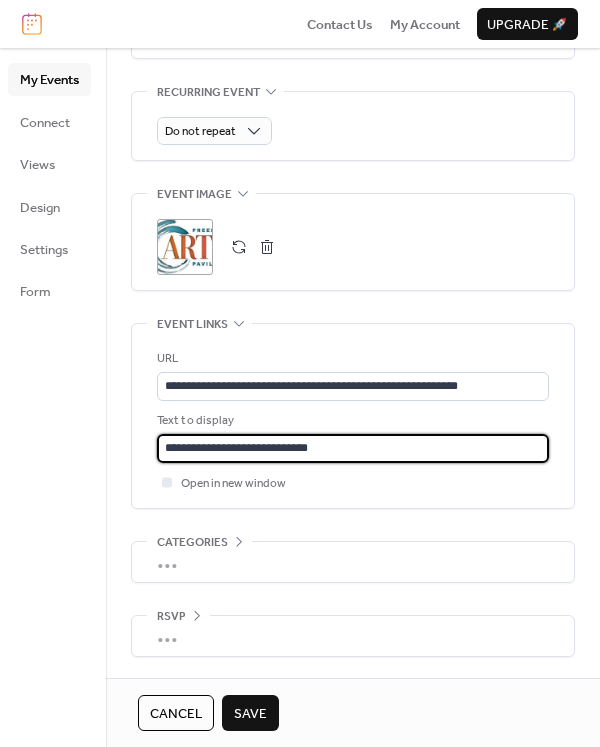 drag, startPoint x: 190, startPoint y: 443, endPoint x: 243, endPoint y: 444, distance: 53.009434 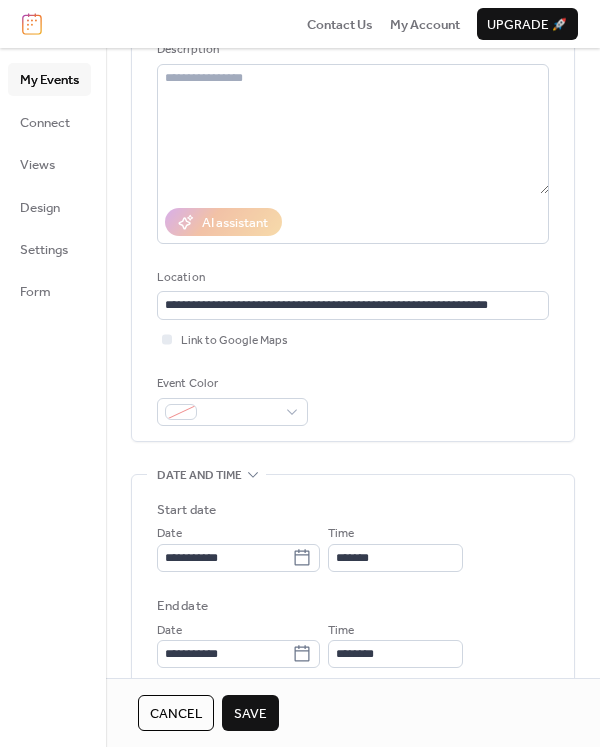 scroll, scrollTop: 79, scrollLeft: 0, axis: vertical 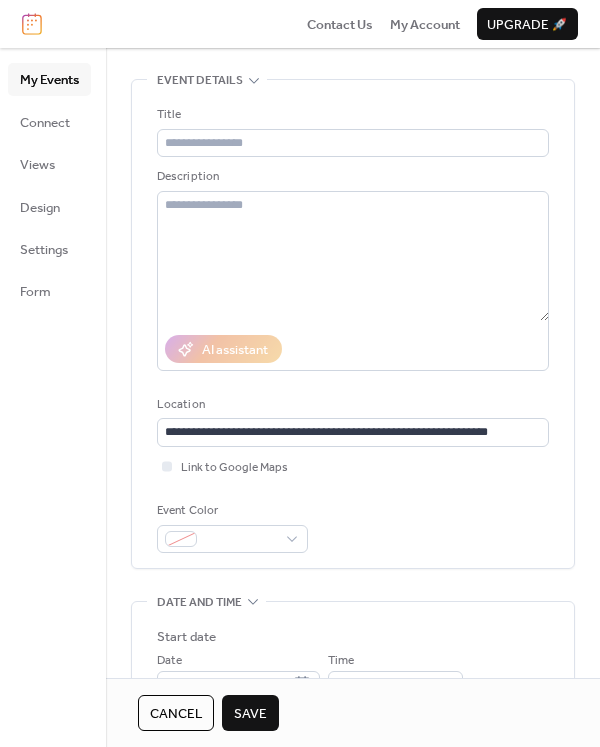 type on "**********" 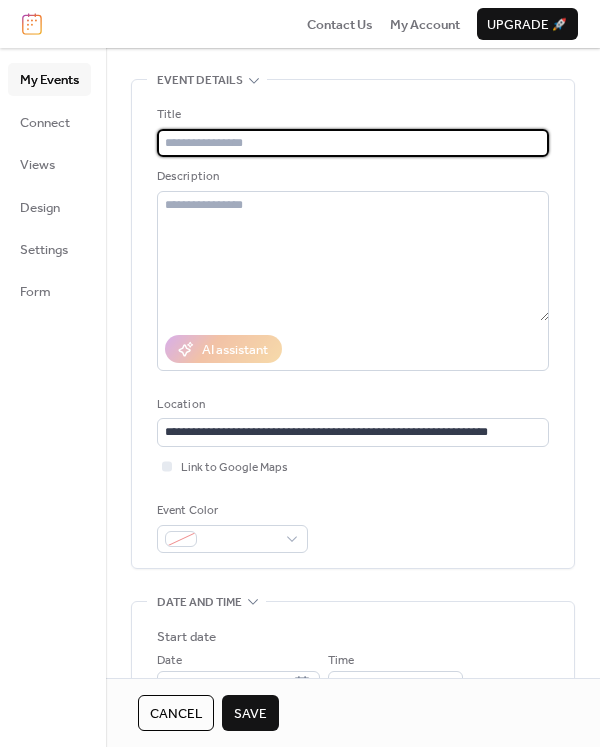 click at bounding box center (353, 143) 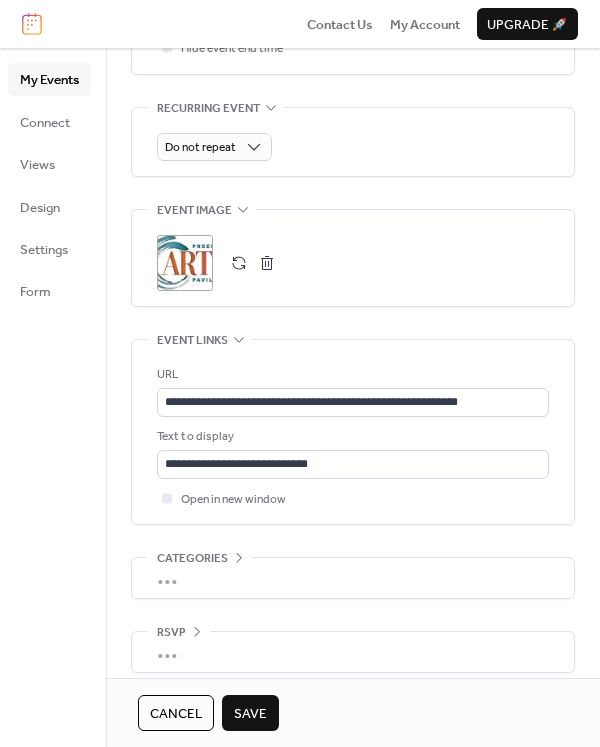scroll, scrollTop: 919, scrollLeft: 0, axis: vertical 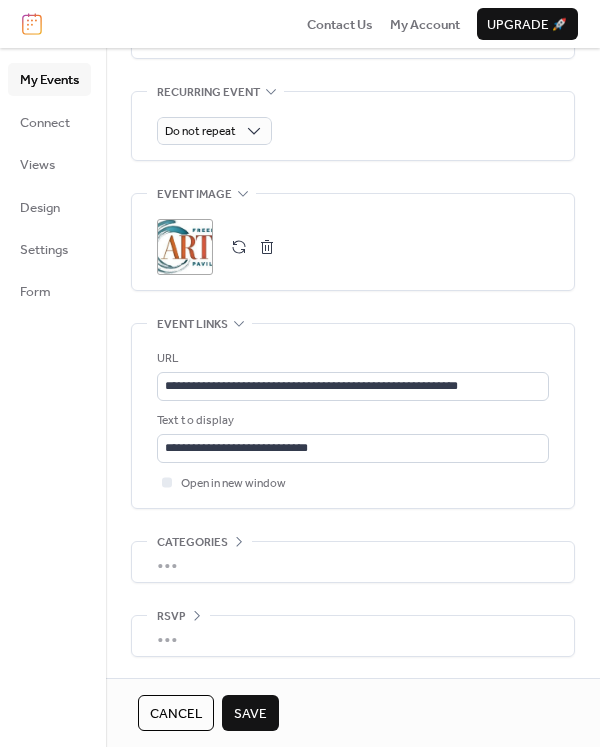 type on "**********" 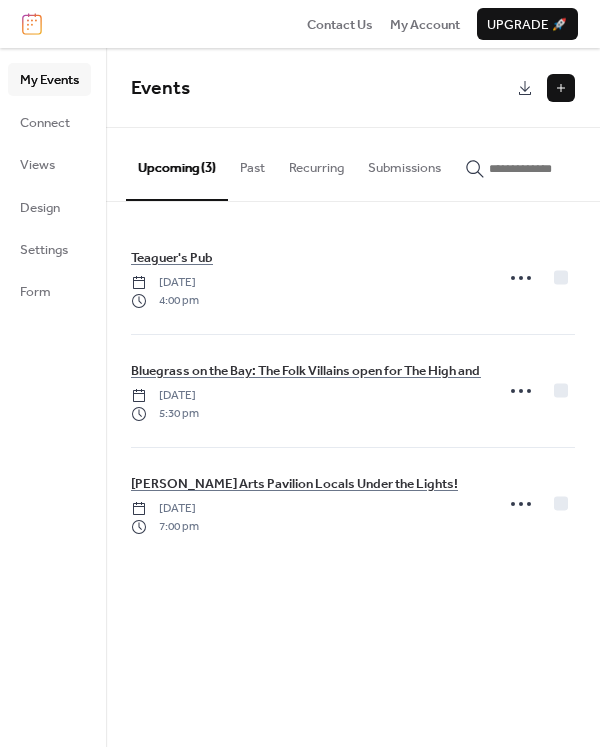 click at bounding box center (561, 88) 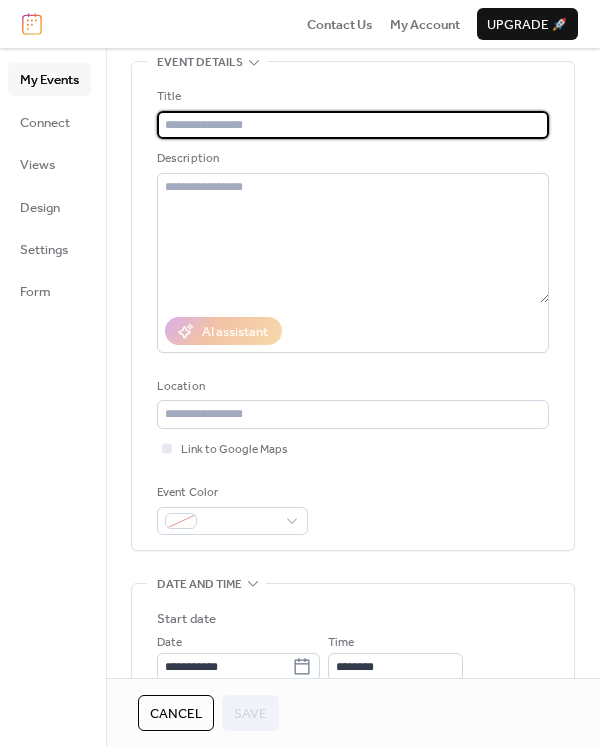 scroll, scrollTop: 144, scrollLeft: 0, axis: vertical 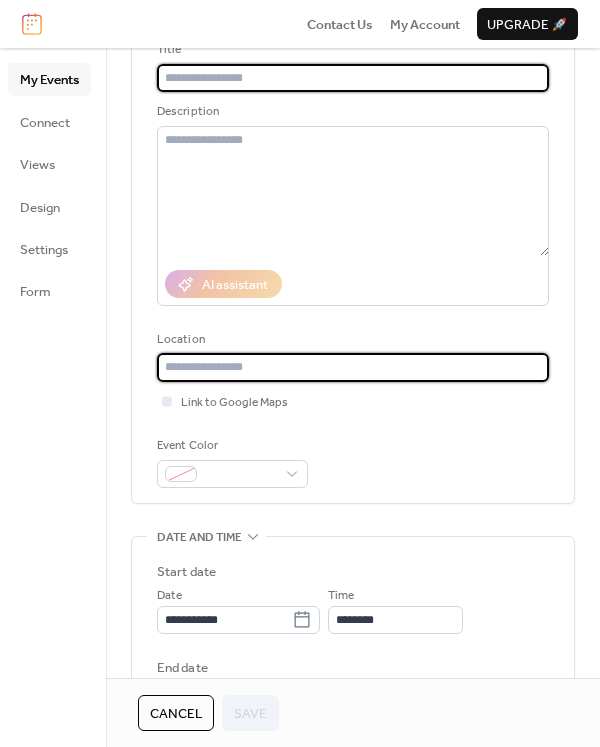 click at bounding box center [353, 367] 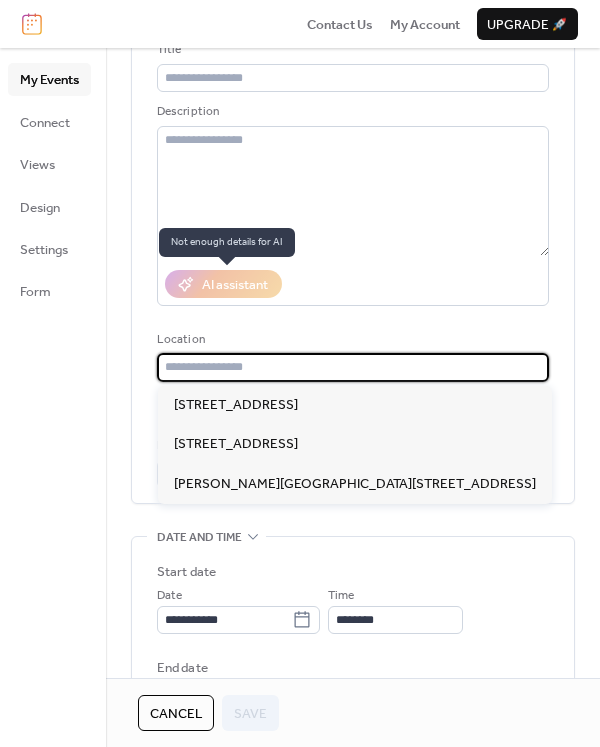 paste on "**********" 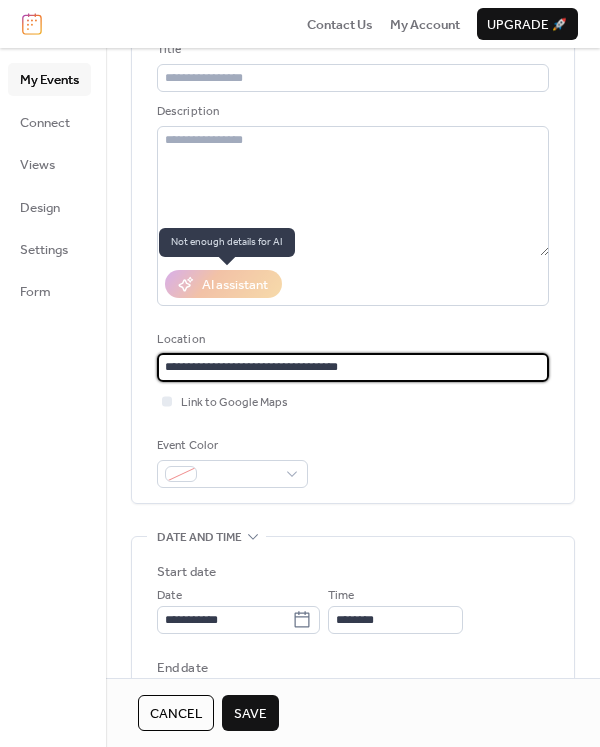 type on "**********" 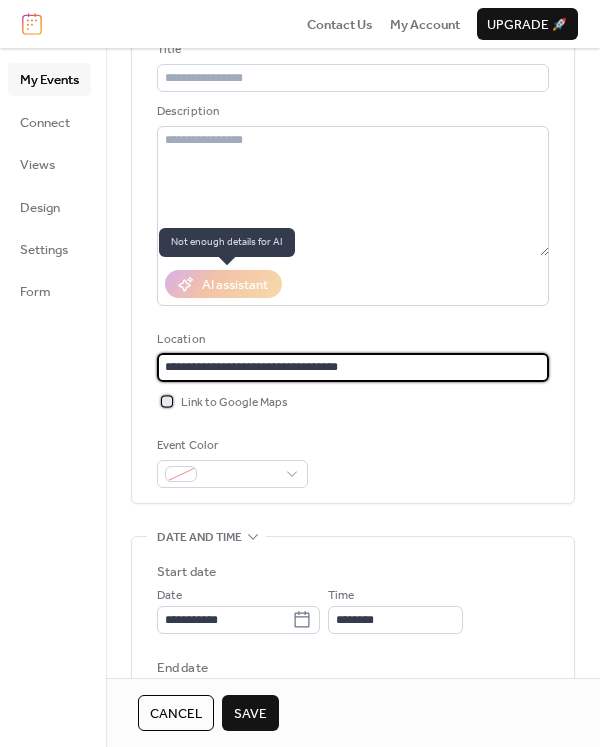 click at bounding box center (167, 401) 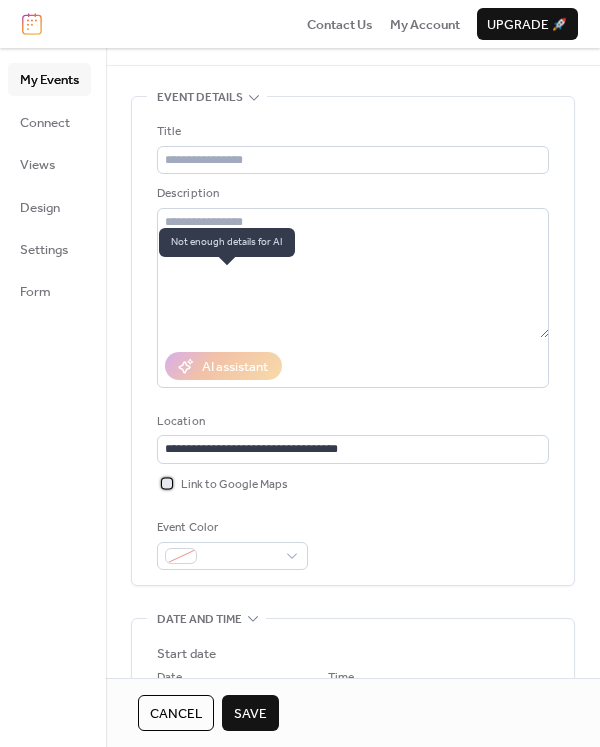scroll, scrollTop: 26, scrollLeft: 0, axis: vertical 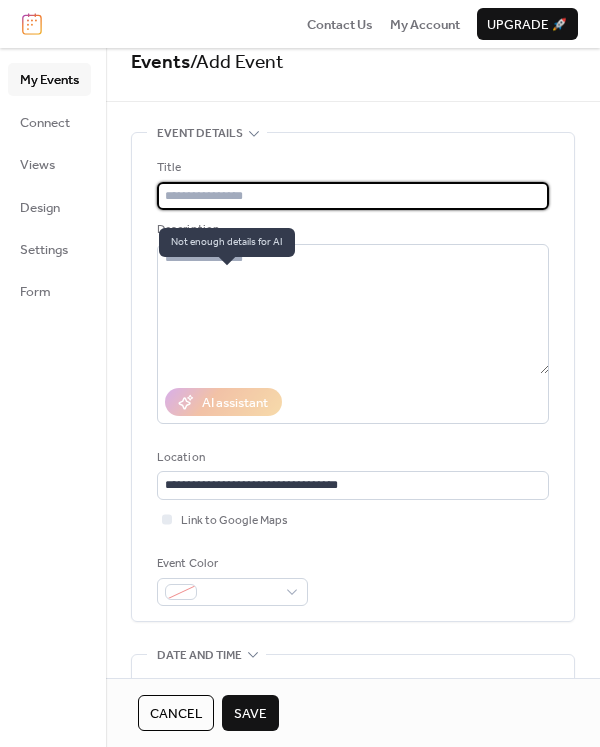 click at bounding box center (353, 196) 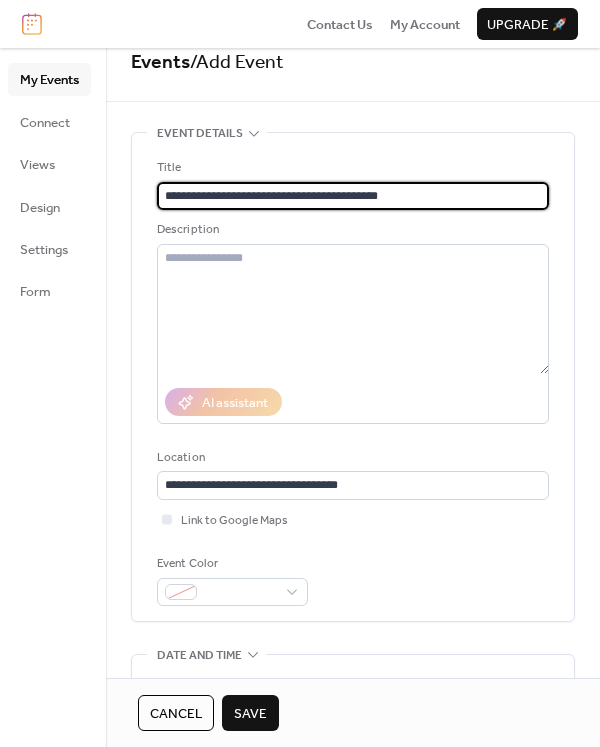 click on "**********" at bounding box center [353, 196] 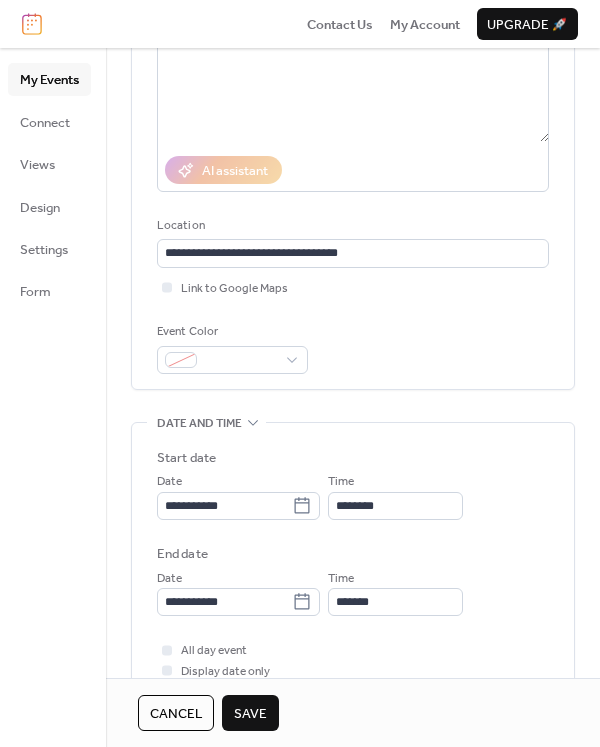 scroll, scrollTop: 272, scrollLeft: 0, axis: vertical 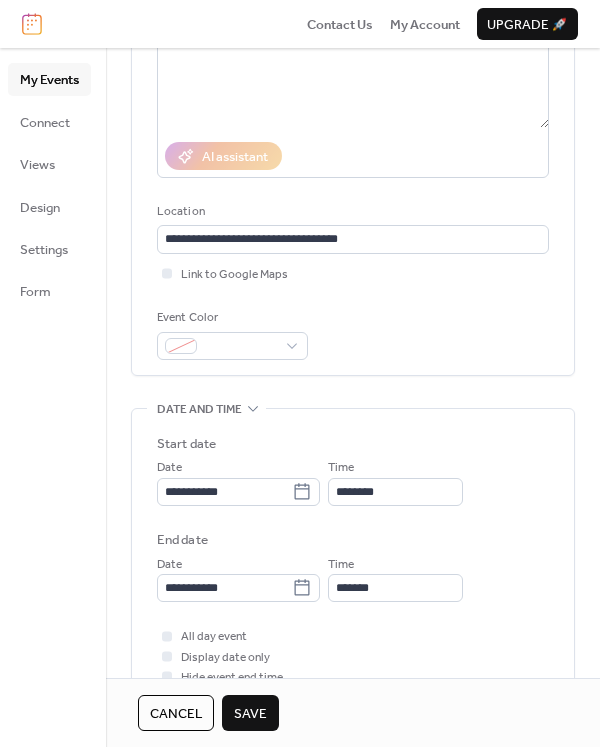 type on "**********" 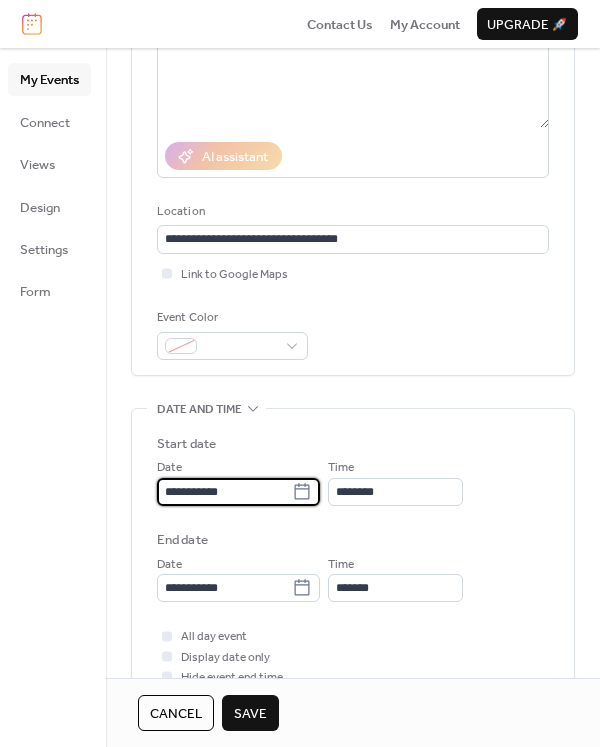 click on "**********" at bounding box center [224, 492] 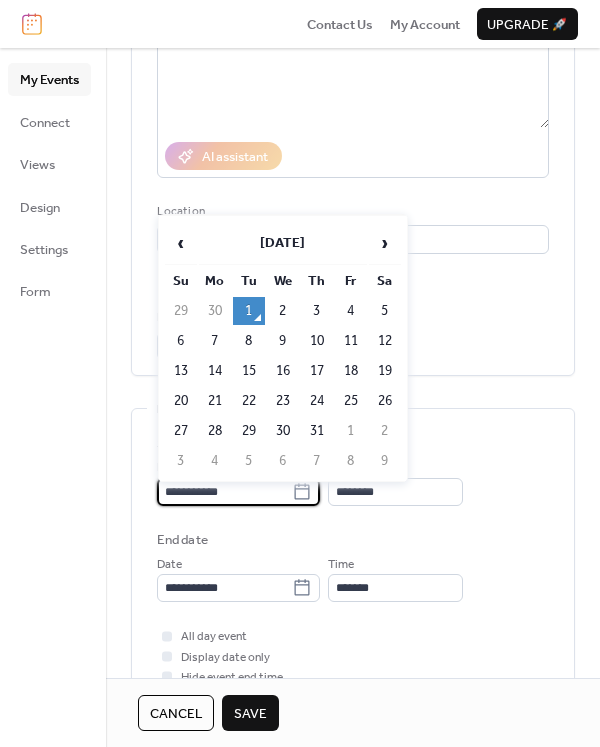 click on "2" at bounding box center (385, 431) 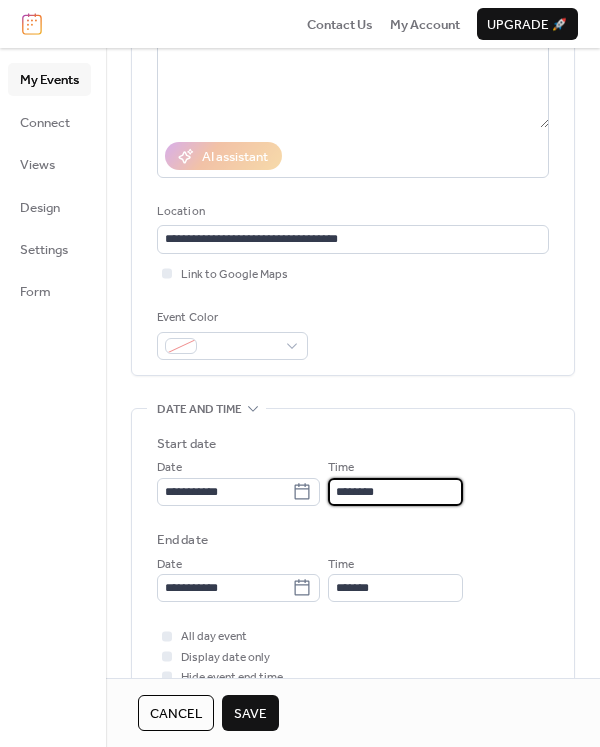 click on "********" at bounding box center (395, 492) 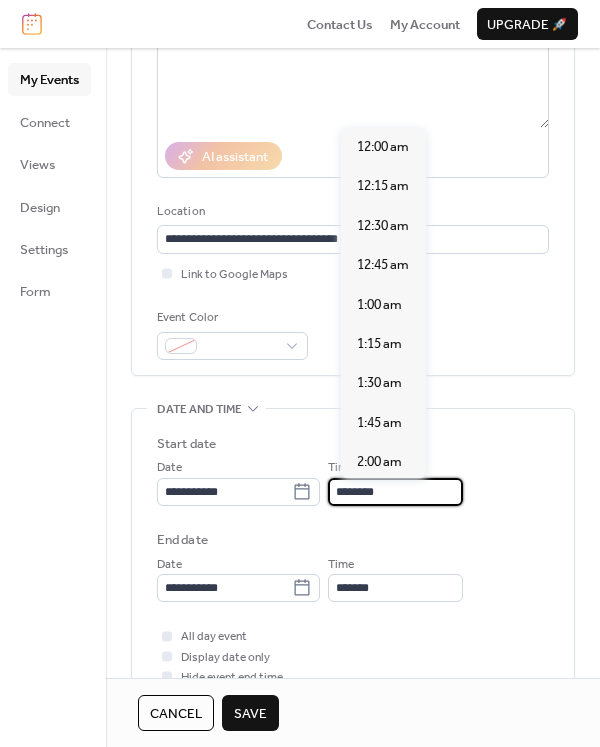 scroll, scrollTop: 1918, scrollLeft: 0, axis: vertical 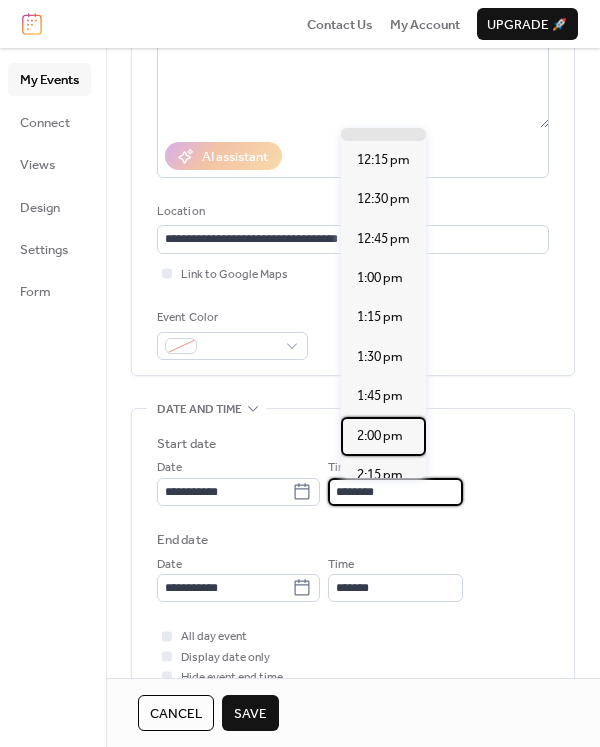 click on "2:00 pm" at bounding box center (380, 436) 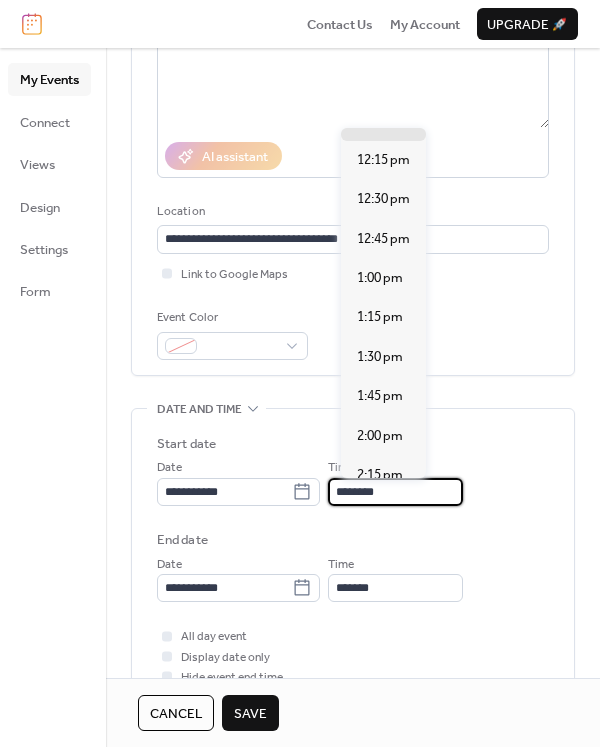 type on "*******" 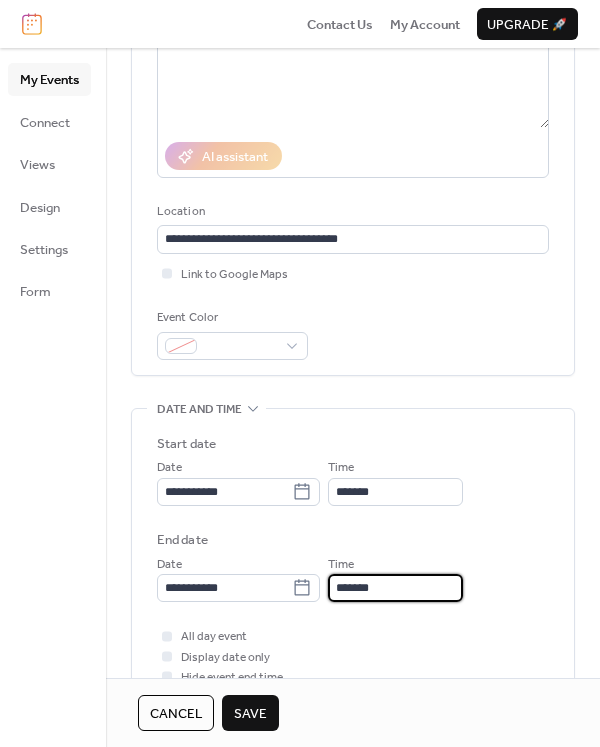 click on "*******" at bounding box center (395, 588) 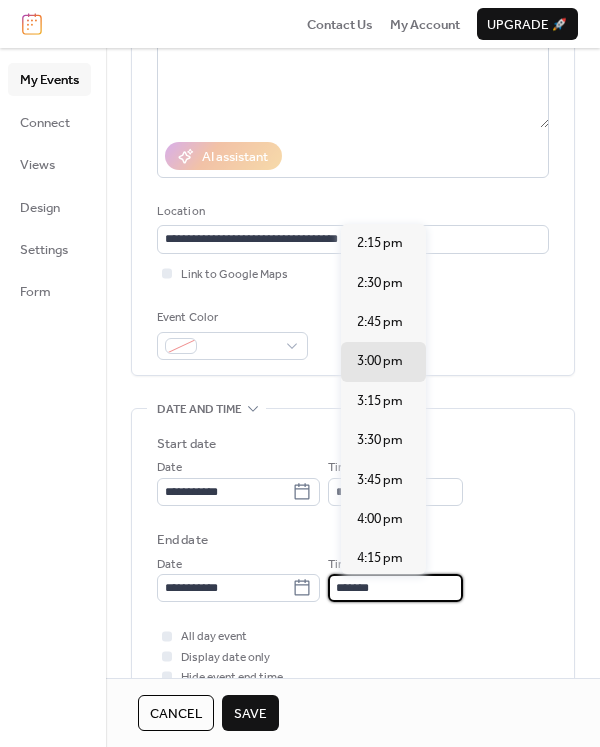 click on "4:00 pm" at bounding box center [380, 519] 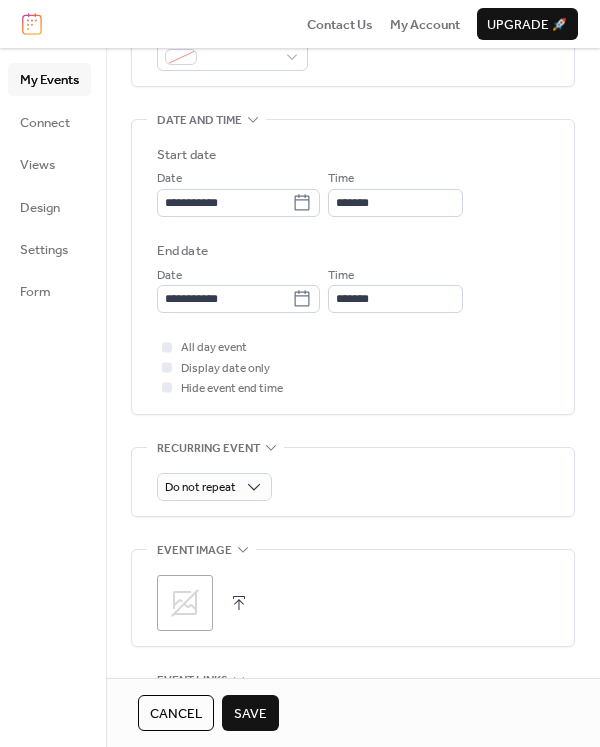 scroll, scrollTop: 602, scrollLeft: 0, axis: vertical 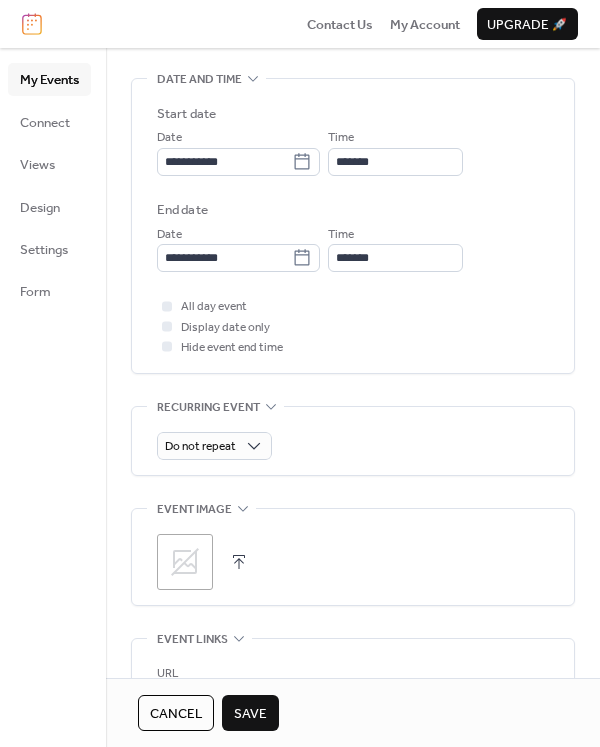 click 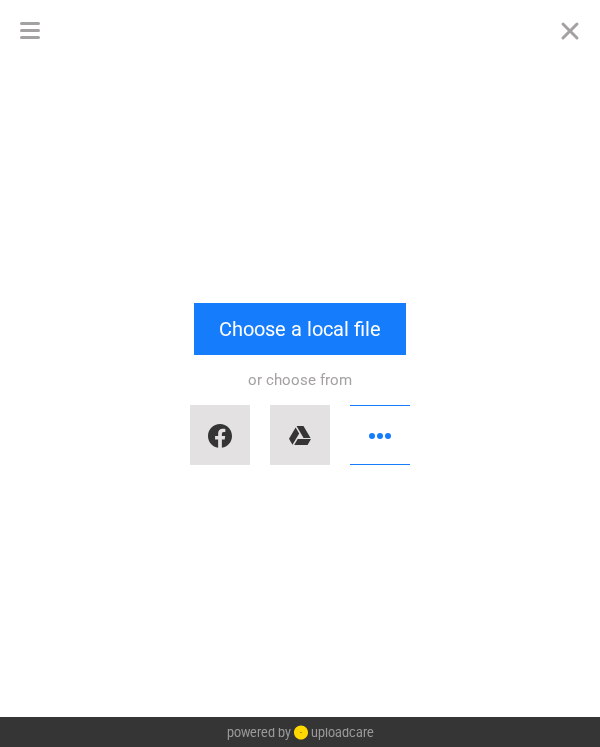click on "Choose a local file" at bounding box center [300, 329] 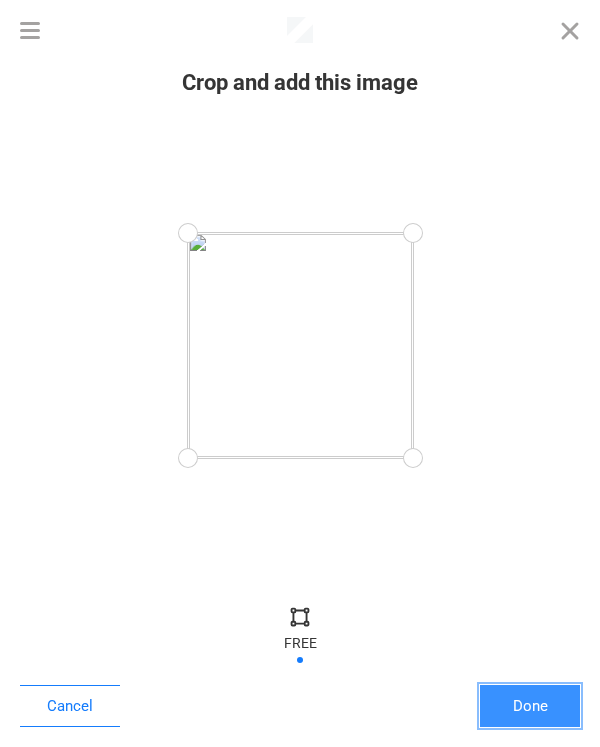 click on "Done" at bounding box center [530, 706] 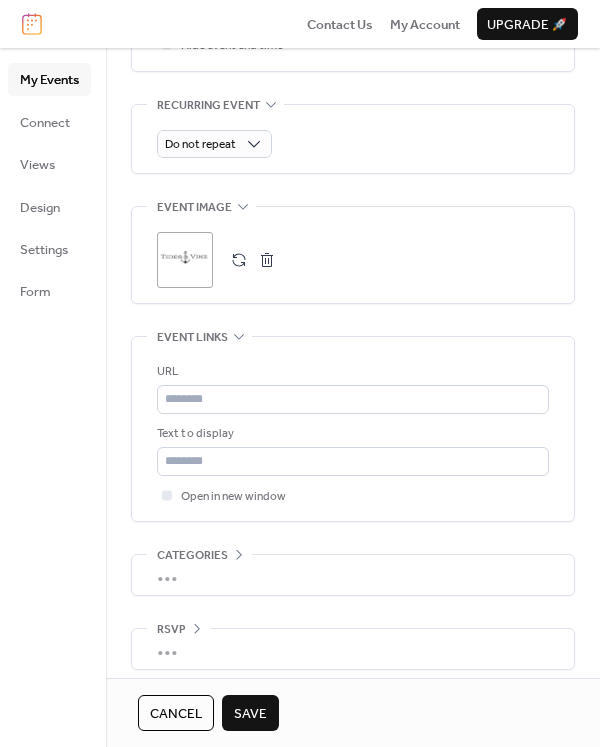 scroll, scrollTop: 919, scrollLeft: 0, axis: vertical 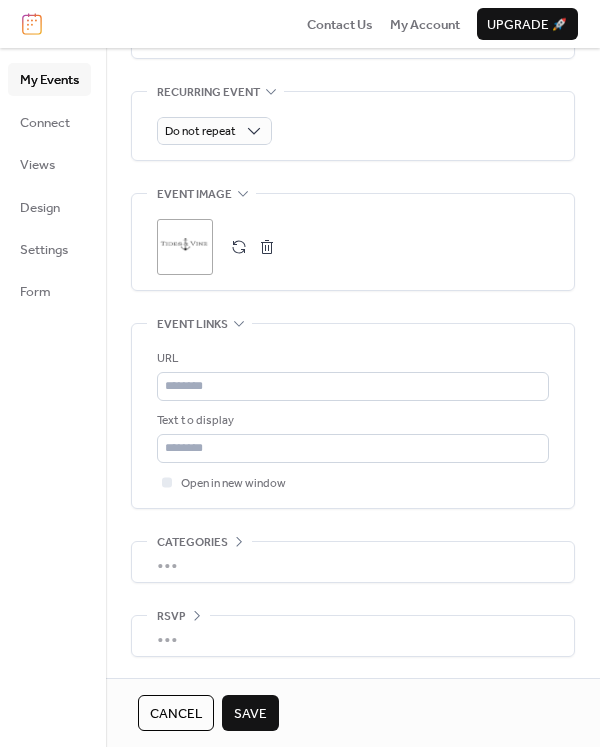 click on "Save" at bounding box center [250, 714] 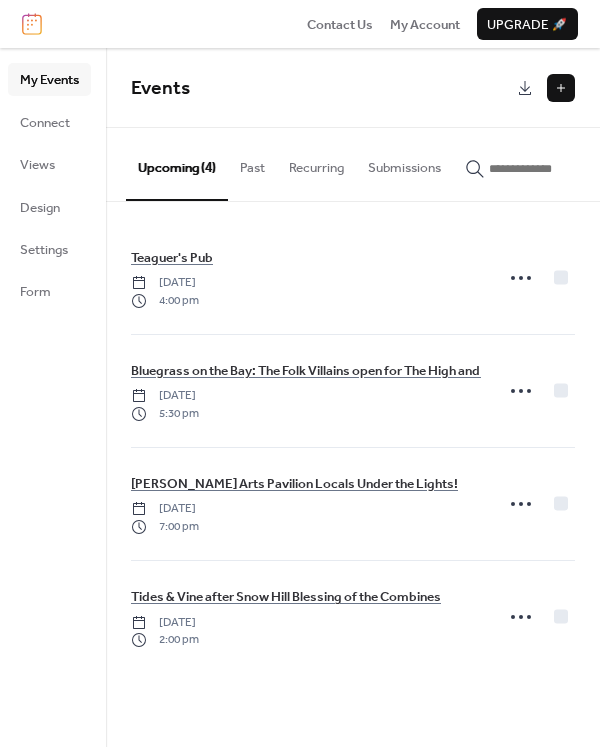 click at bounding box center (561, 88) 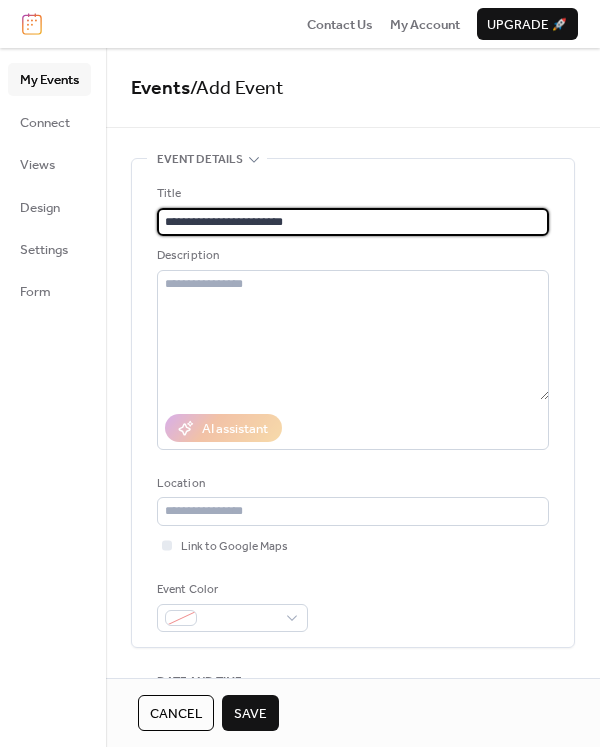 type on "**********" 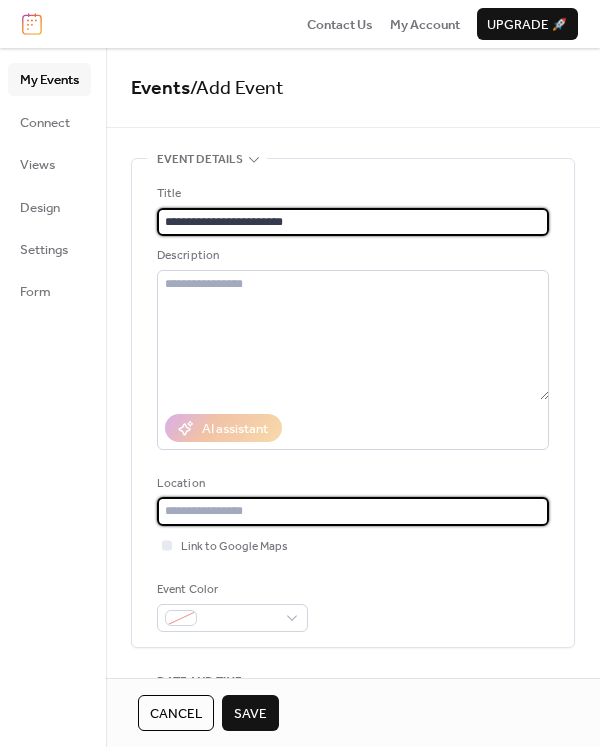click at bounding box center [353, 511] 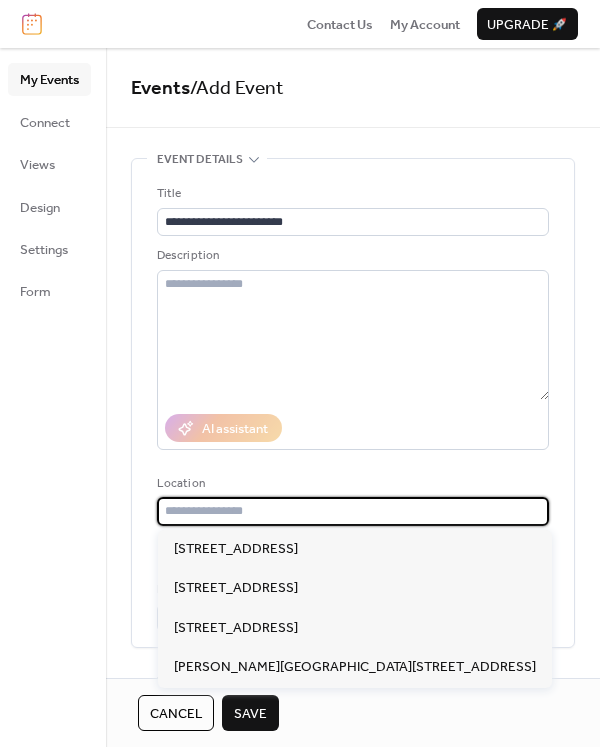 paste on "**********" 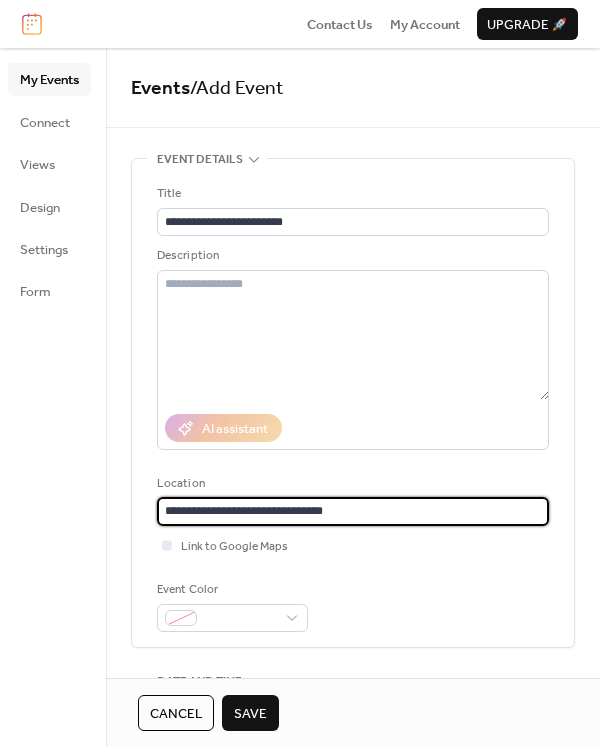 type on "**********" 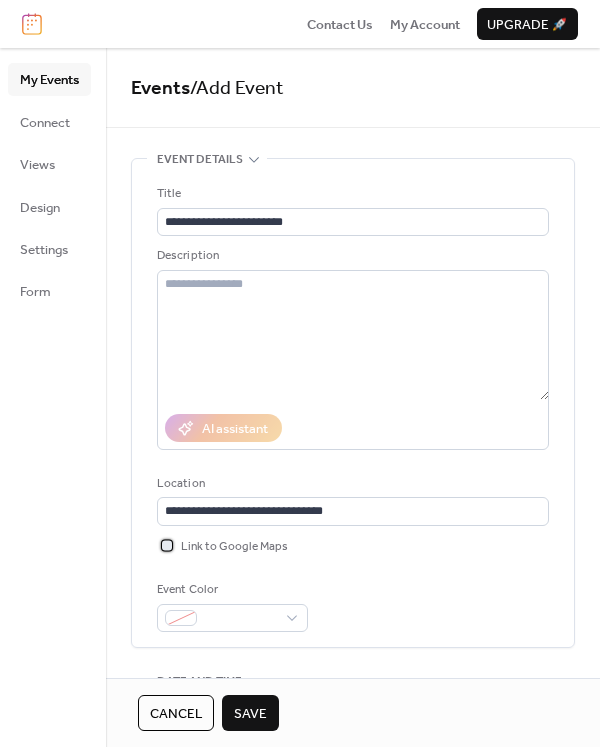 click at bounding box center [167, 545] 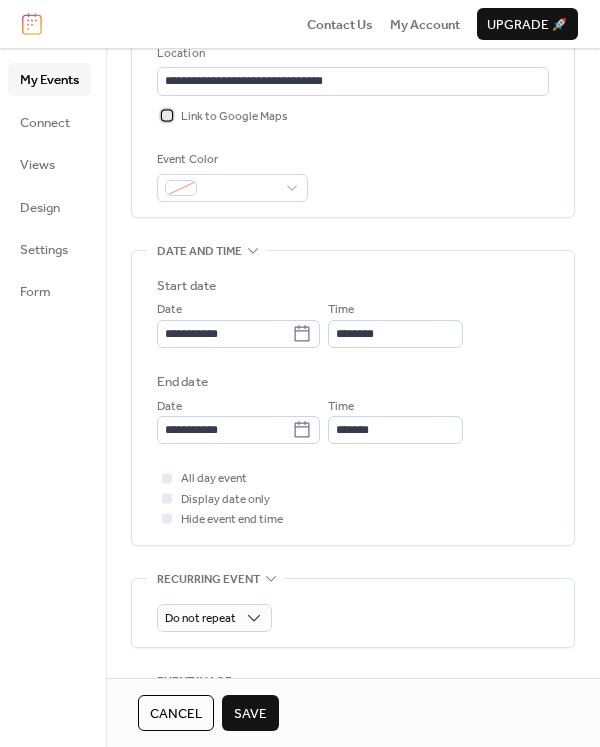 scroll, scrollTop: 449, scrollLeft: 0, axis: vertical 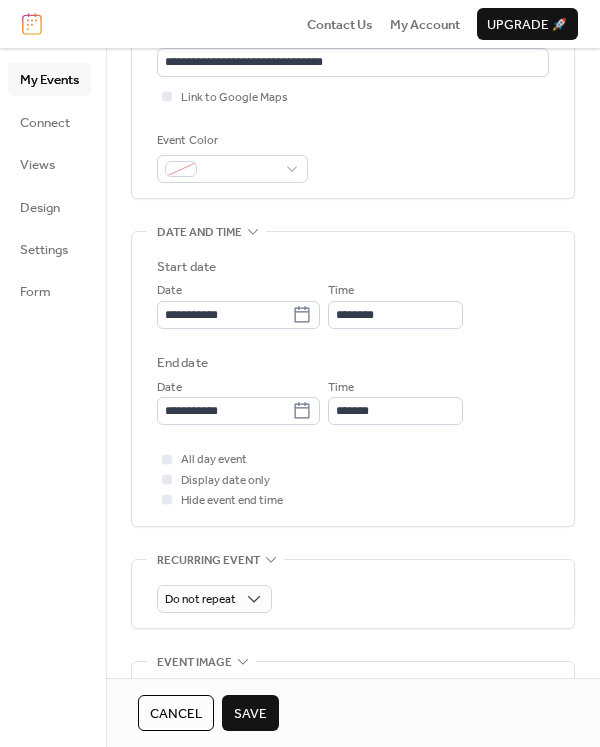 click 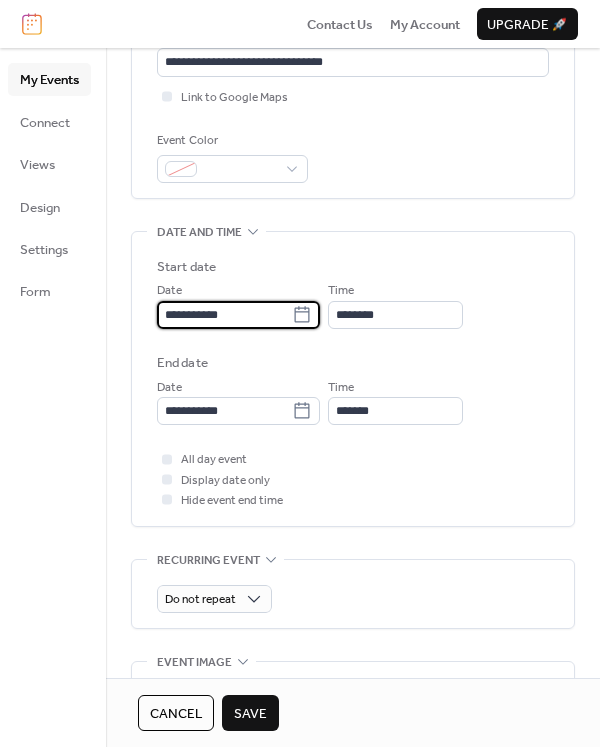 click on "**********" at bounding box center [224, 315] 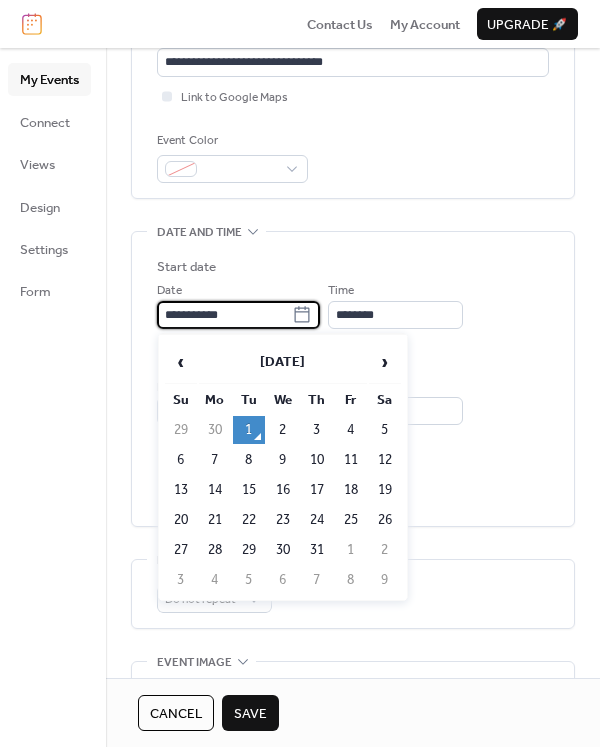 click on "›" at bounding box center (385, 362) 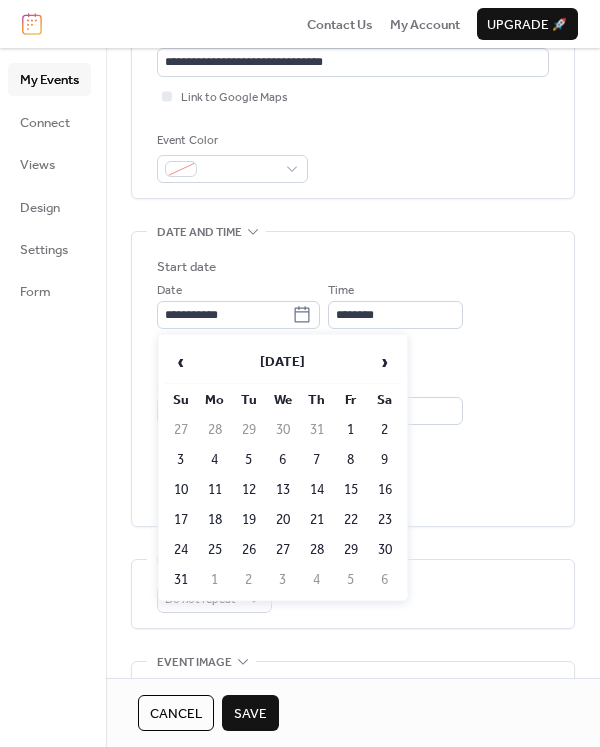 click on "5" at bounding box center [249, 460] 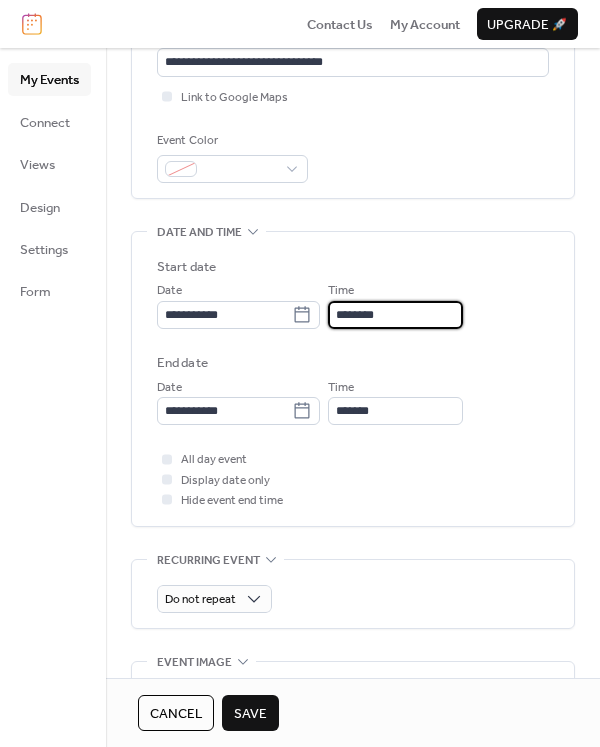 click on "********" at bounding box center (395, 315) 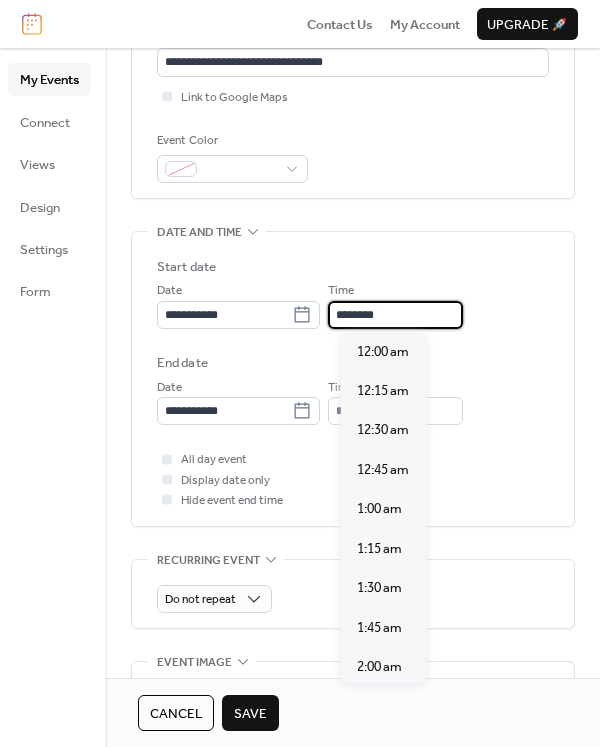 scroll, scrollTop: 1918, scrollLeft: 0, axis: vertical 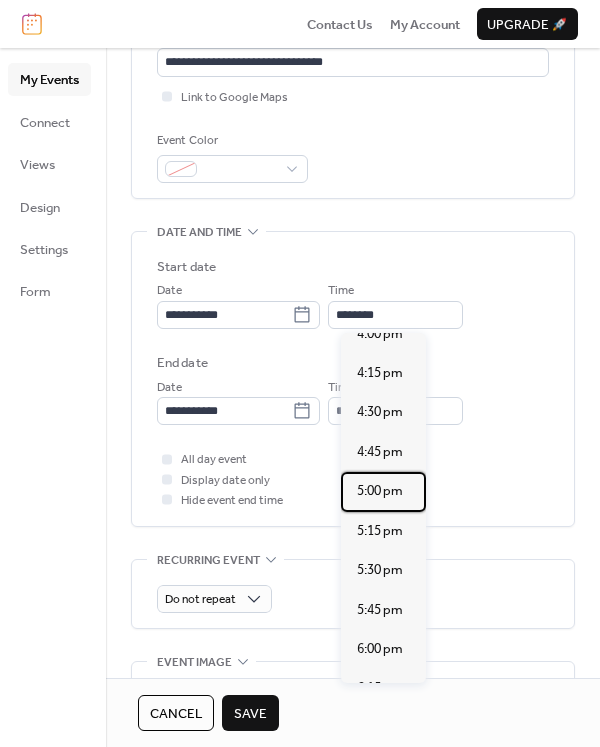 click on "5:00 pm" at bounding box center (383, 491) 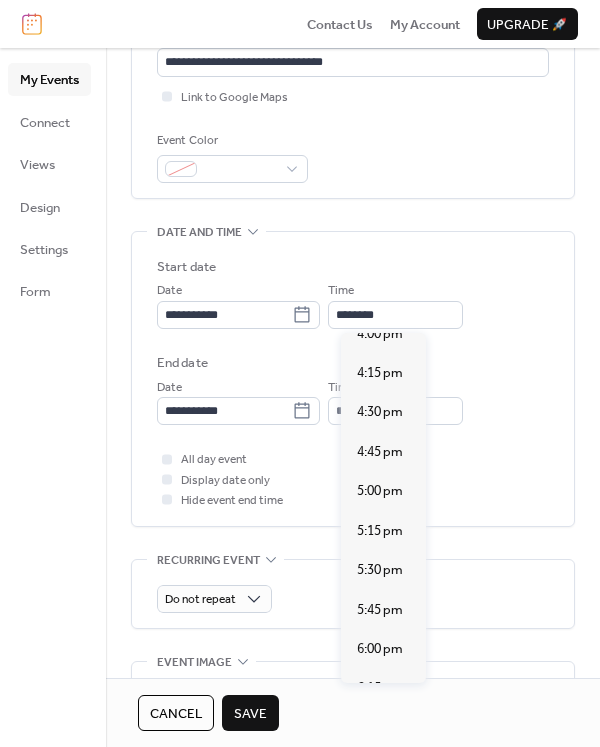 type on "*******" 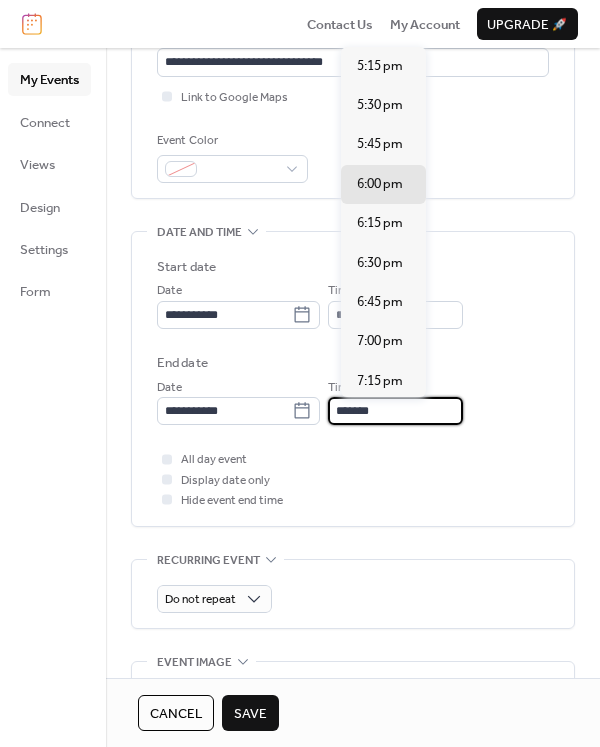 click on "*******" at bounding box center (395, 411) 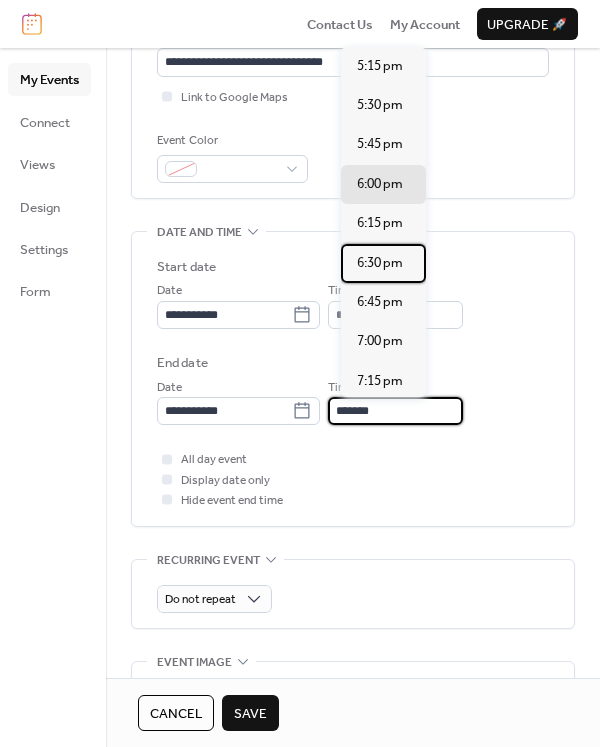 click on "6:30 pm" at bounding box center [380, 263] 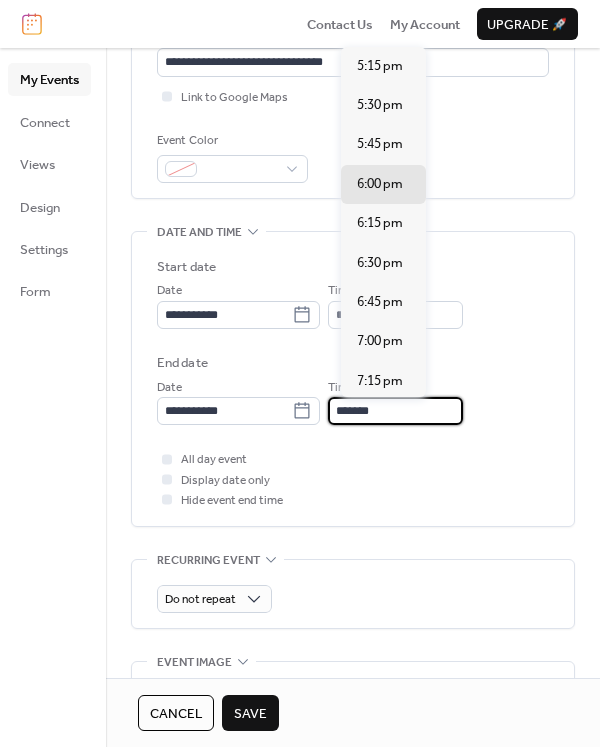 type on "*******" 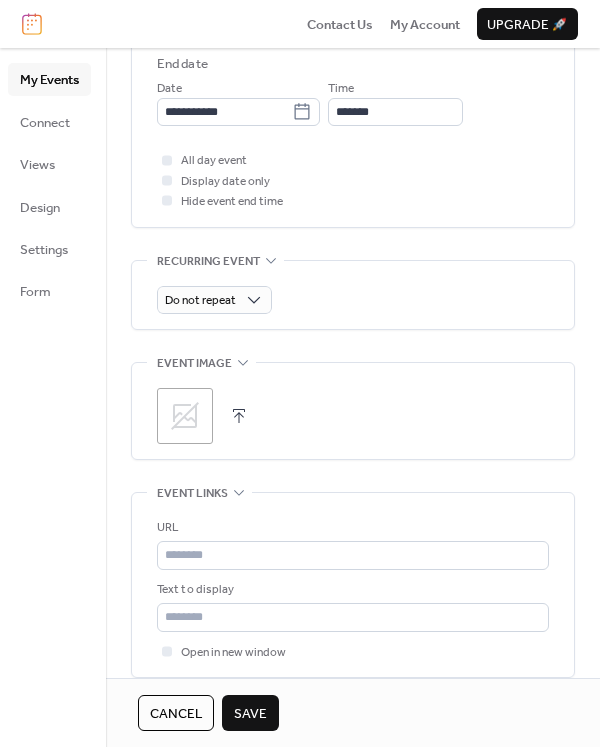 scroll, scrollTop: 764, scrollLeft: 0, axis: vertical 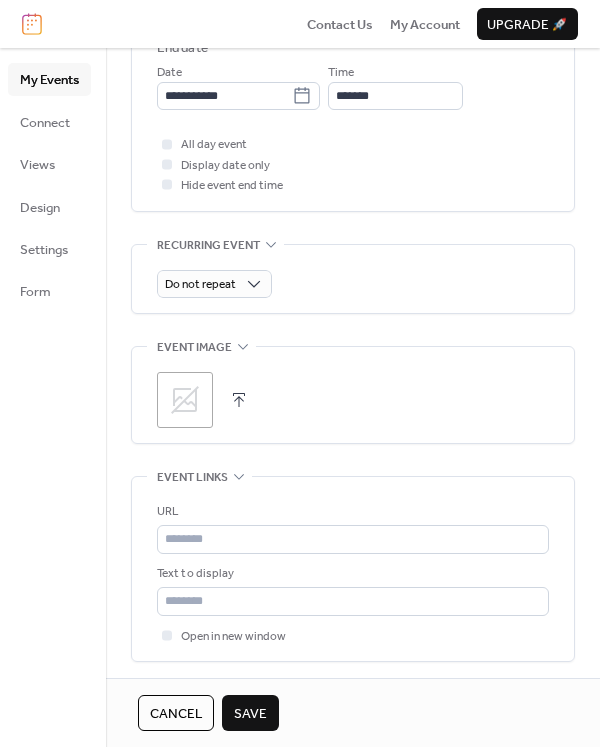 click 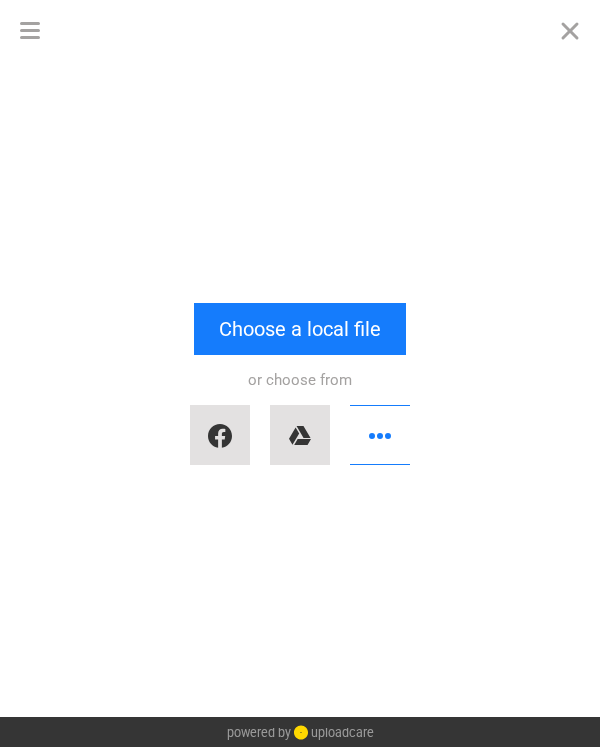 click on "Choose a local file" at bounding box center (300, 329) 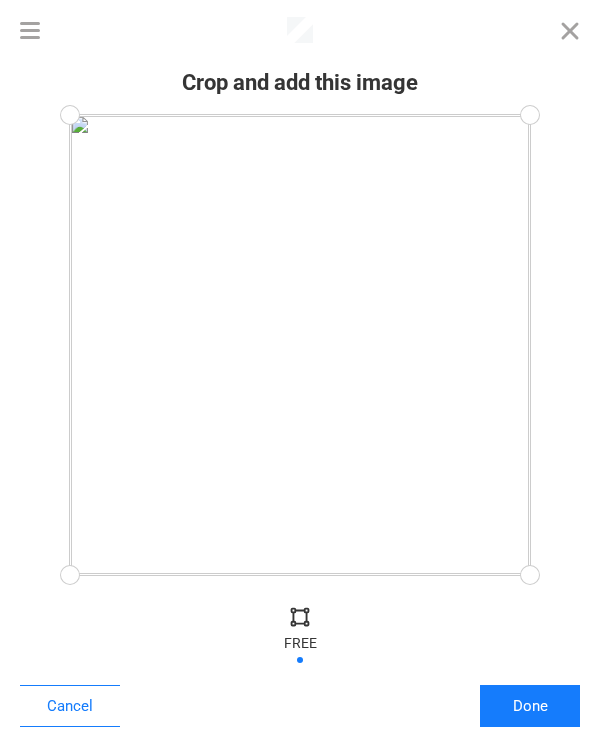 click on "Done" at bounding box center (530, 706) 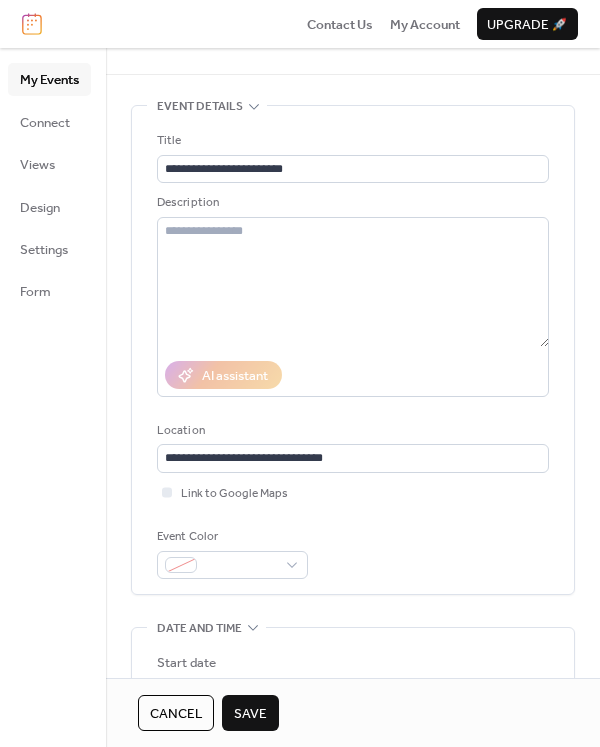 scroll, scrollTop: 0, scrollLeft: 0, axis: both 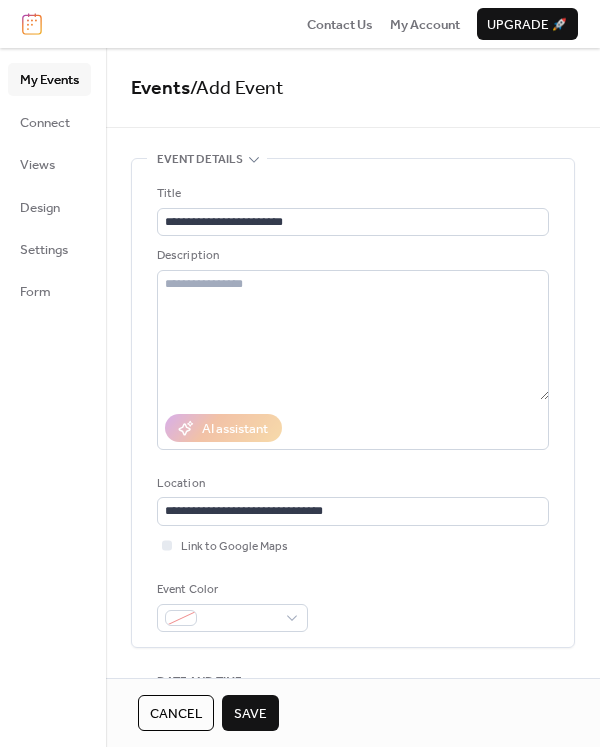 click on "Save" at bounding box center (250, 714) 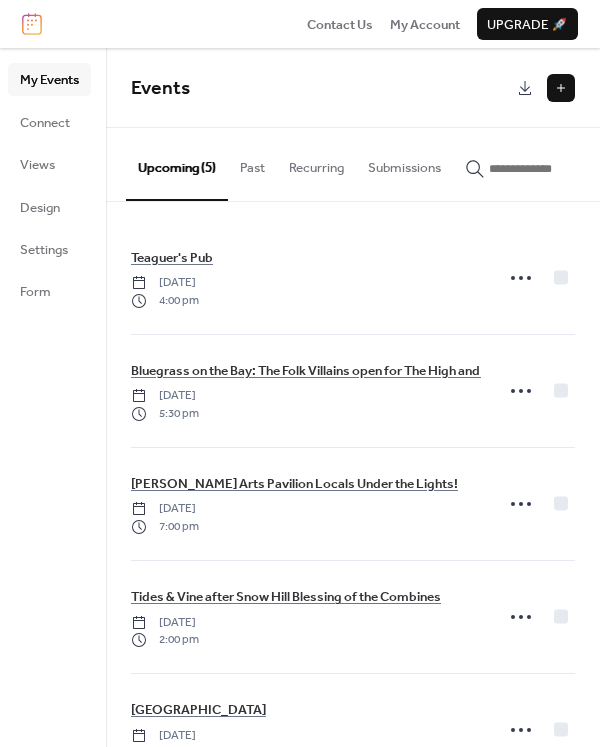 click at bounding box center [561, 88] 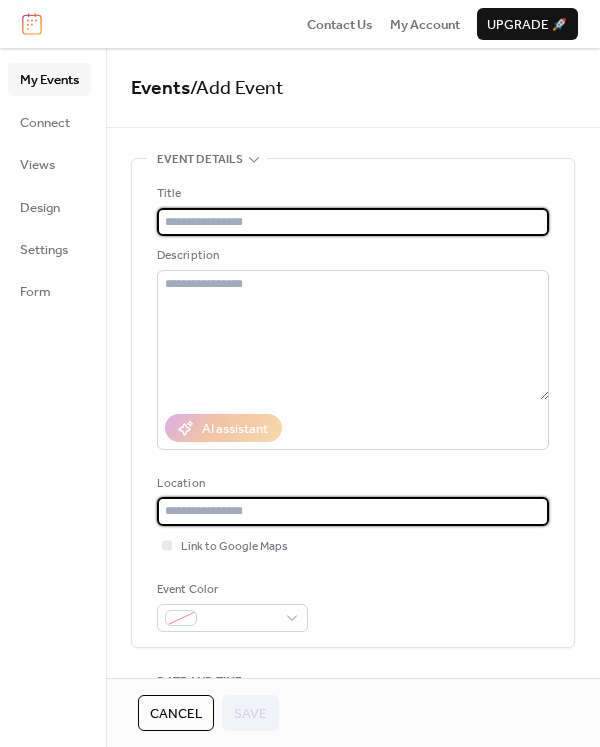 click at bounding box center [353, 511] 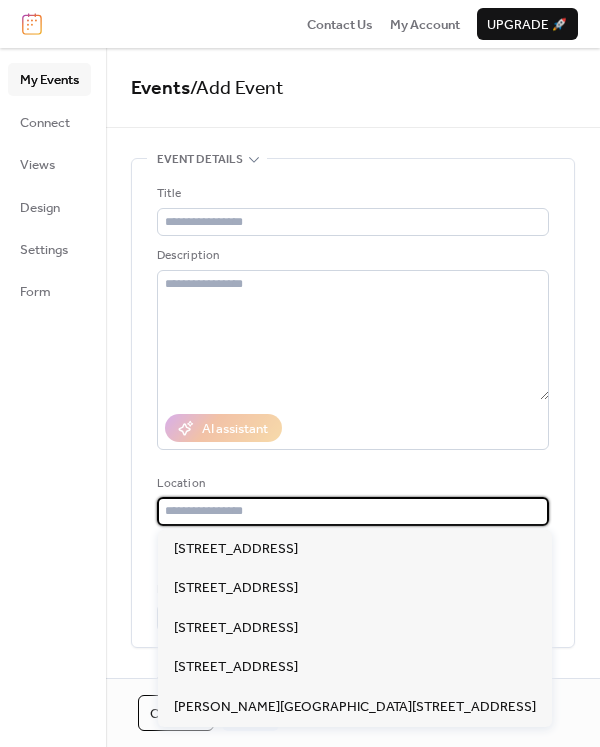 paste on "**********" 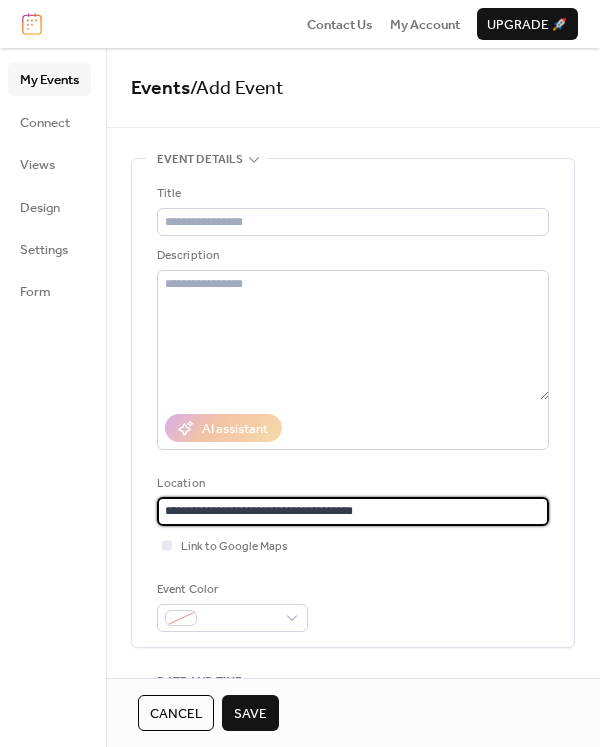 type on "**********" 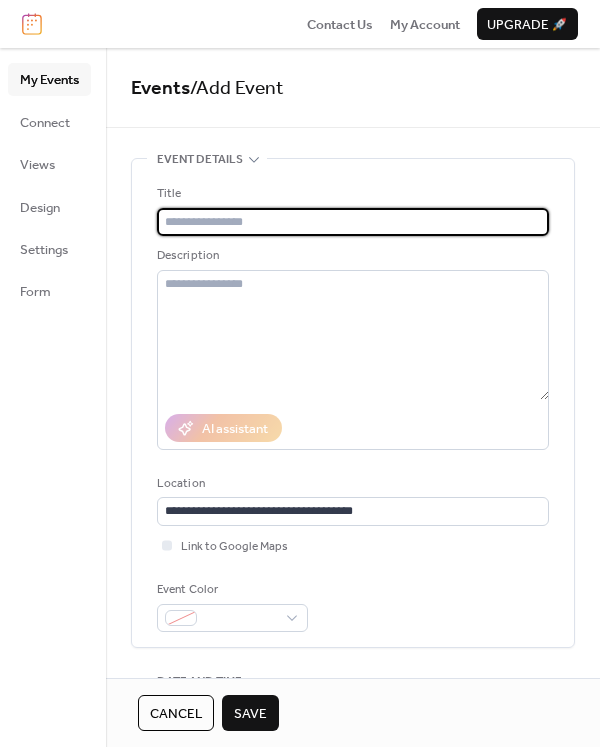 click at bounding box center [353, 222] 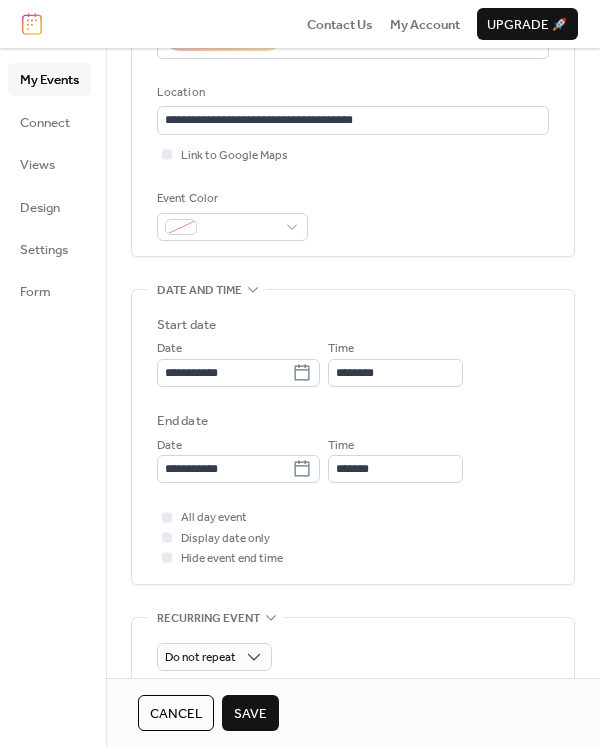 scroll, scrollTop: 412, scrollLeft: 0, axis: vertical 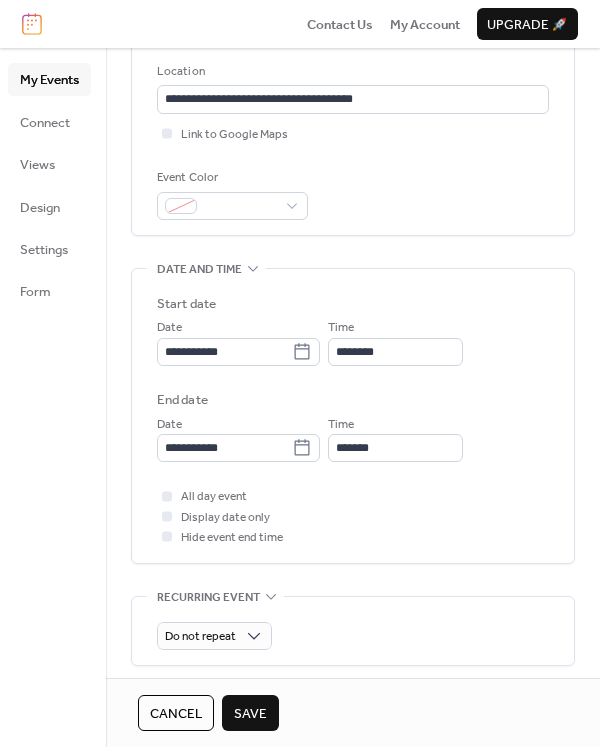 click 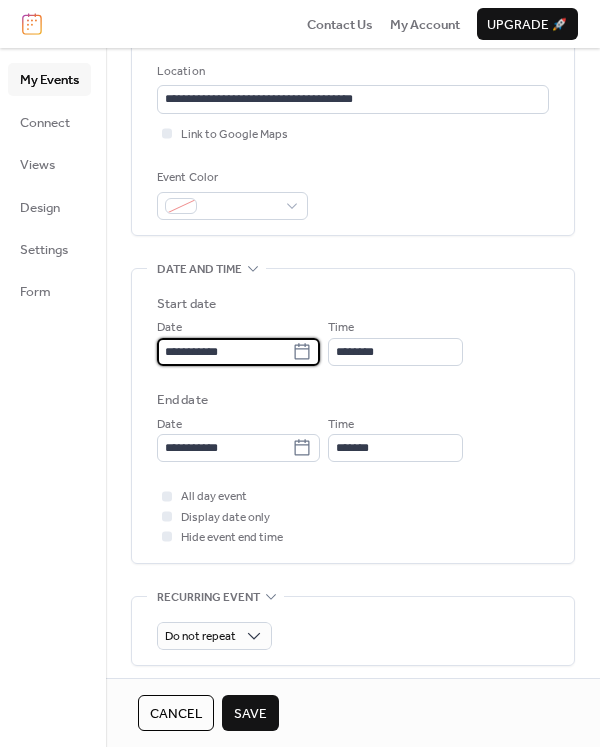 click on "**********" at bounding box center [224, 352] 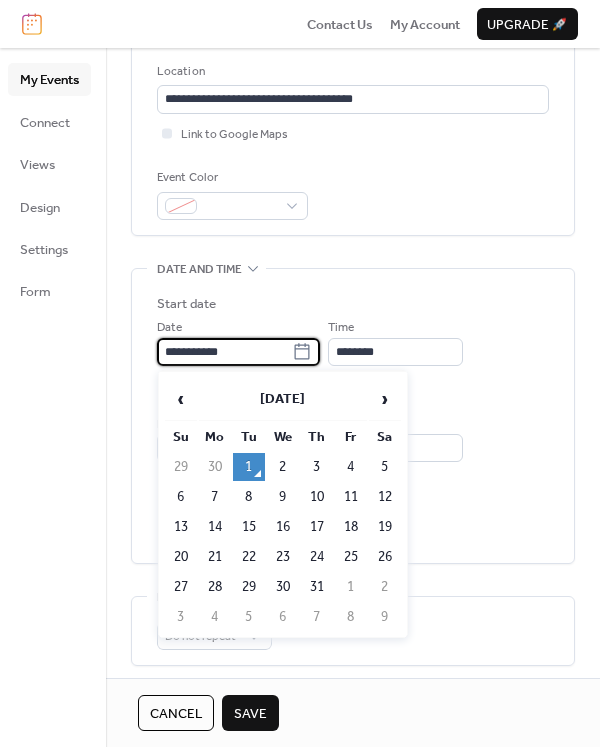 click on "›" at bounding box center [385, 399] 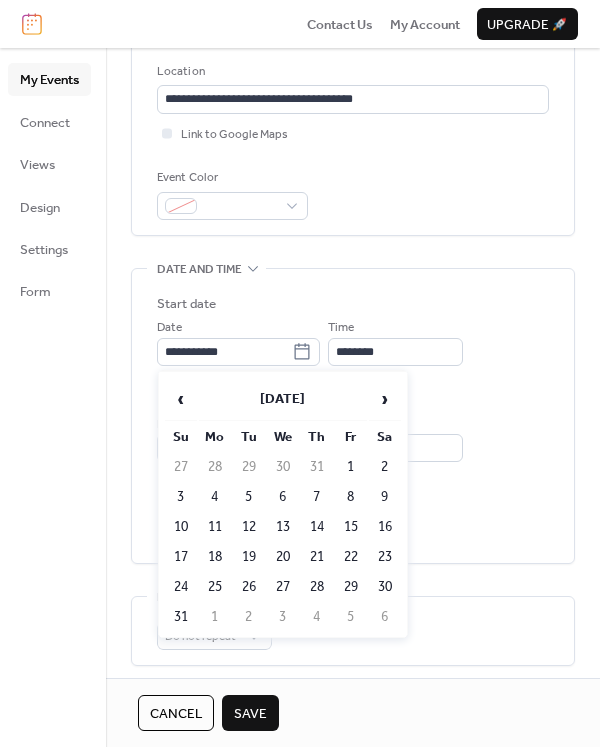 click on "6" at bounding box center (283, 497) 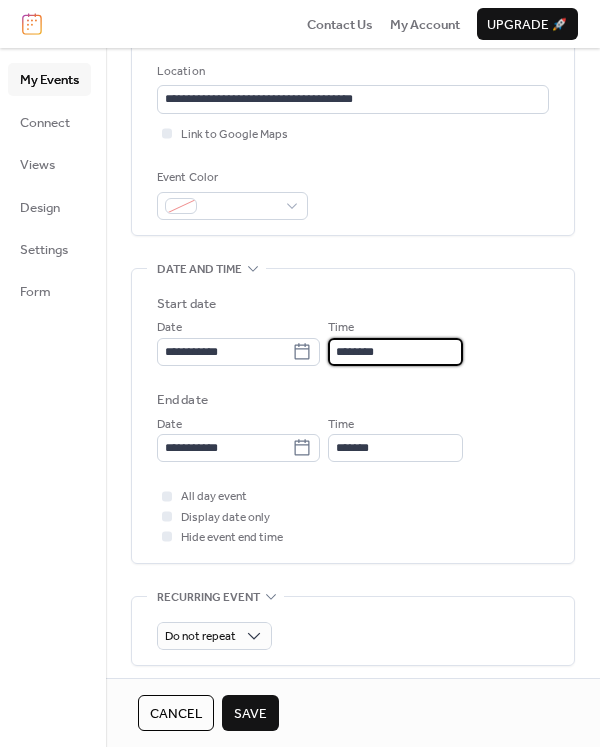 click on "********" at bounding box center [395, 352] 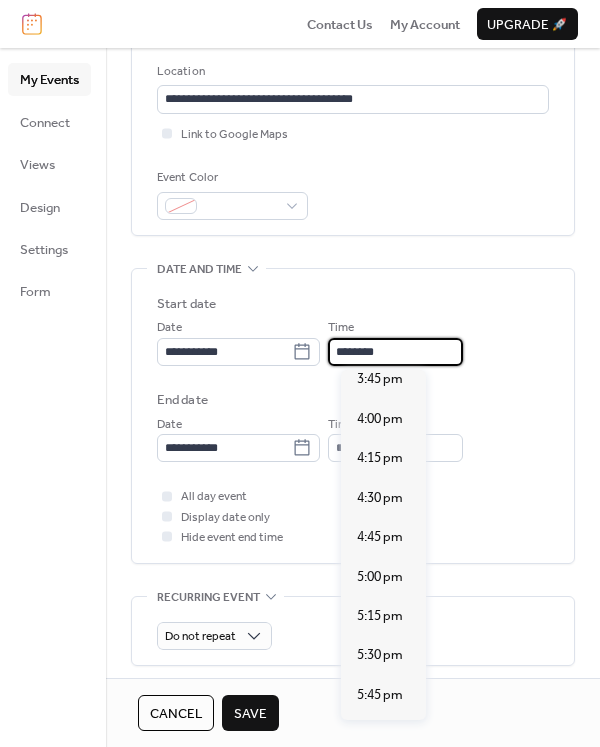 scroll, scrollTop: 2572, scrollLeft: 0, axis: vertical 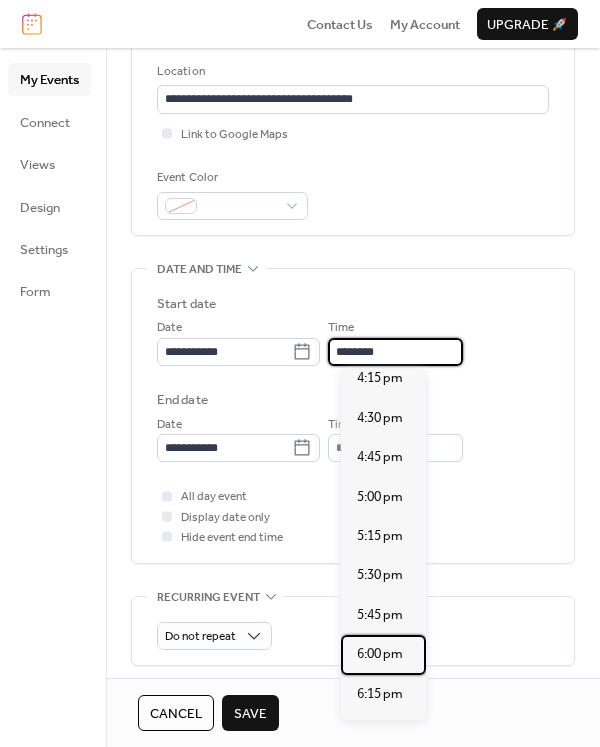 click on "6:00 pm" at bounding box center [380, 654] 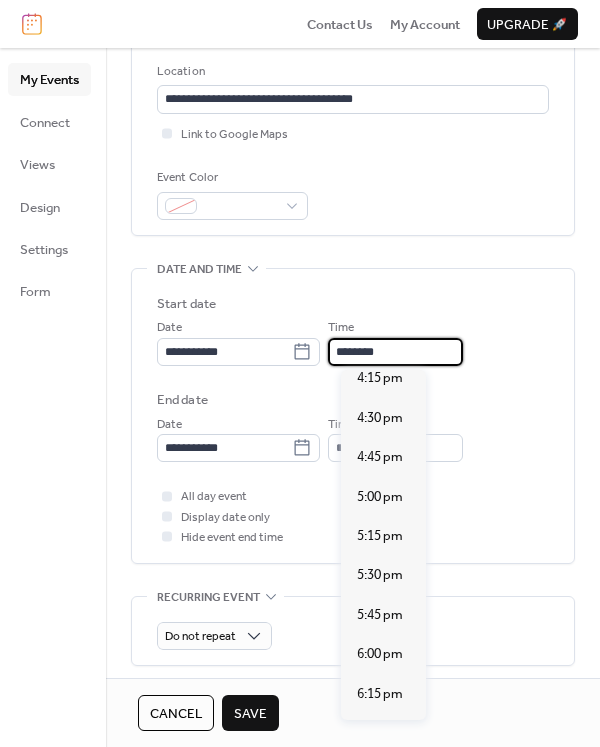 type on "*******" 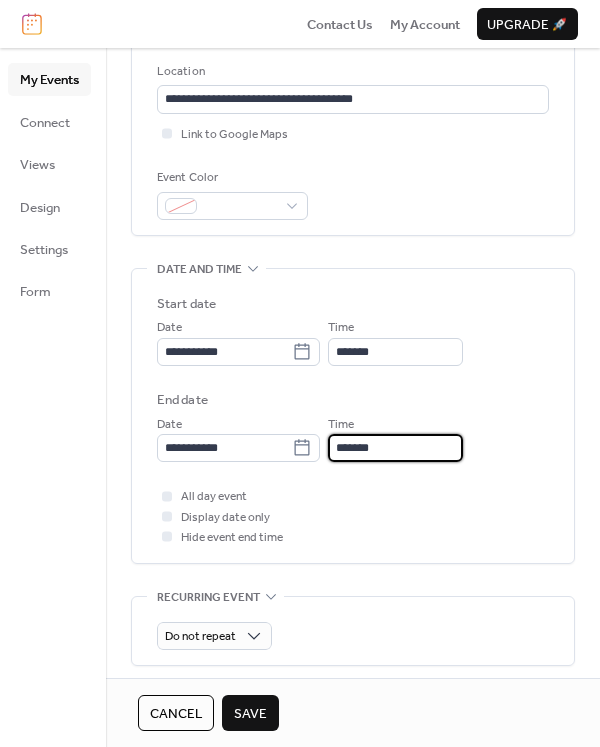 click on "*******" at bounding box center [395, 448] 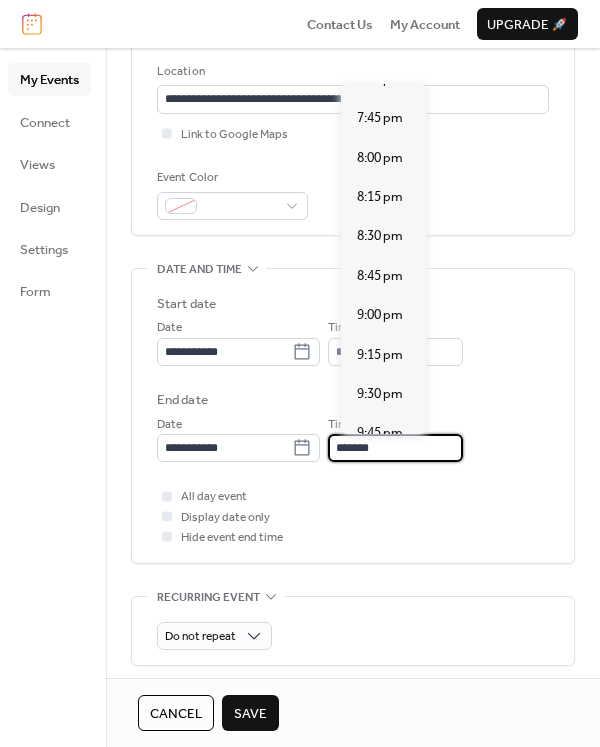 scroll, scrollTop: 188, scrollLeft: 0, axis: vertical 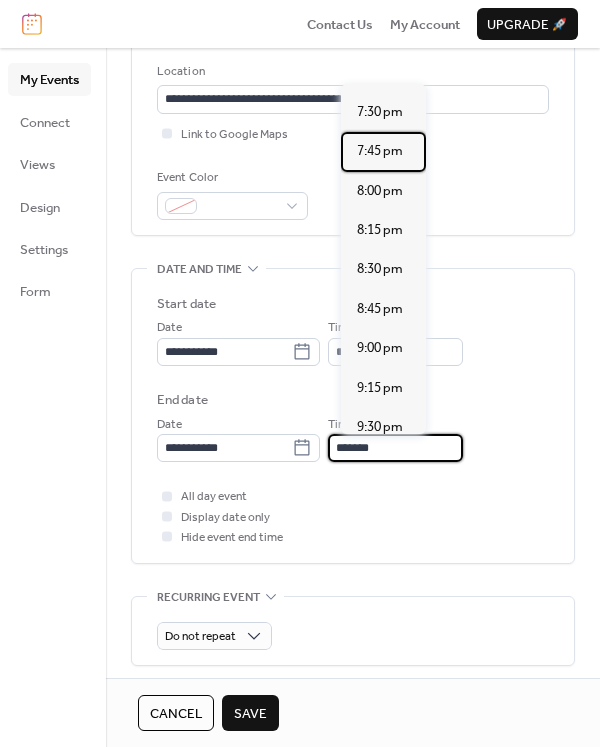 click on "7:45 pm" at bounding box center [380, 151] 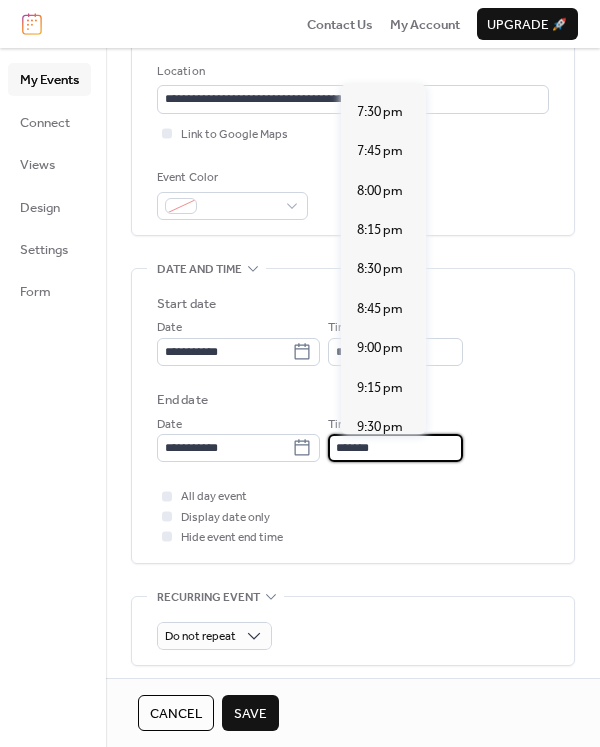 type on "*******" 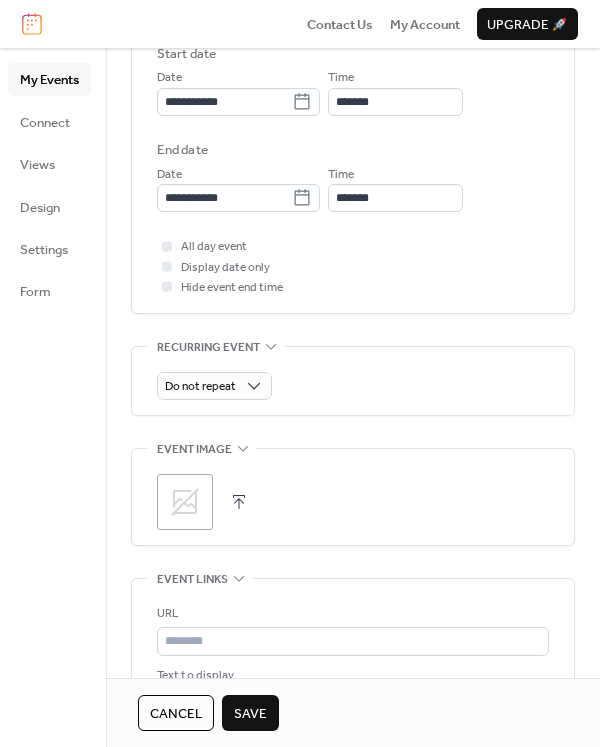 scroll, scrollTop: 673, scrollLeft: 0, axis: vertical 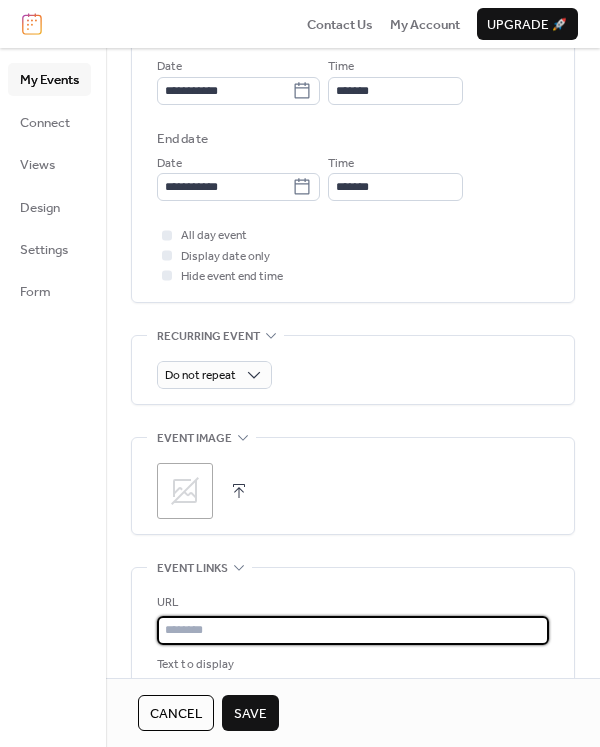 click at bounding box center [353, 630] 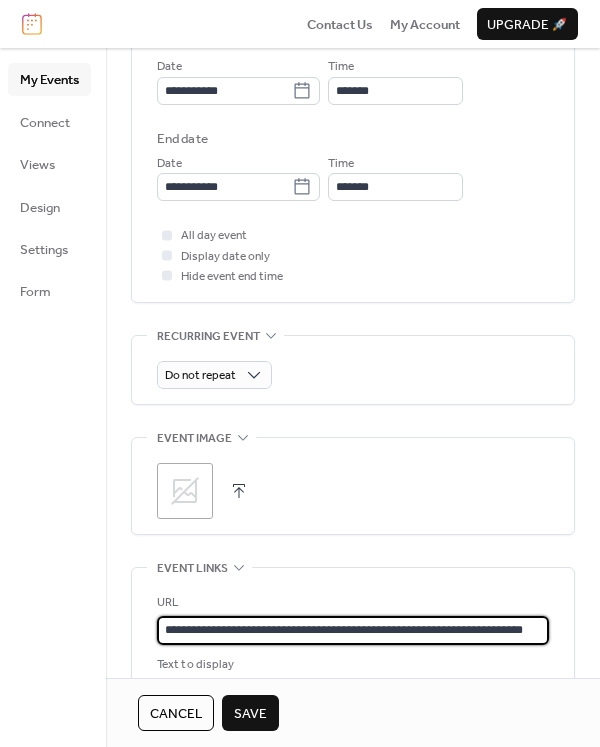 scroll, scrollTop: 0, scrollLeft: 20, axis: horizontal 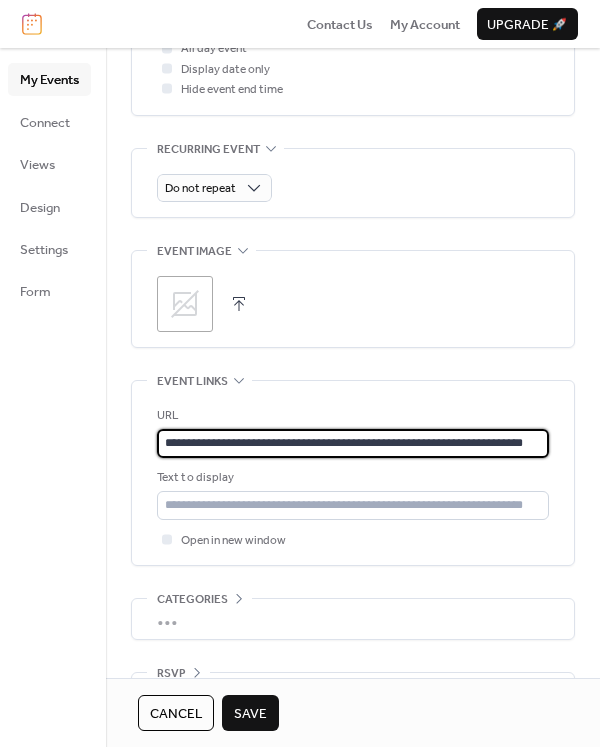 type on "**********" 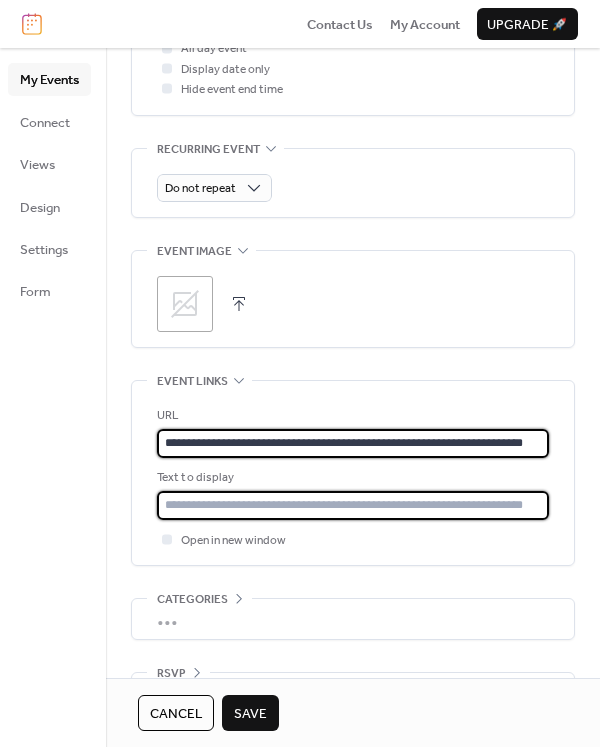 click at bounding box center [353, 505] 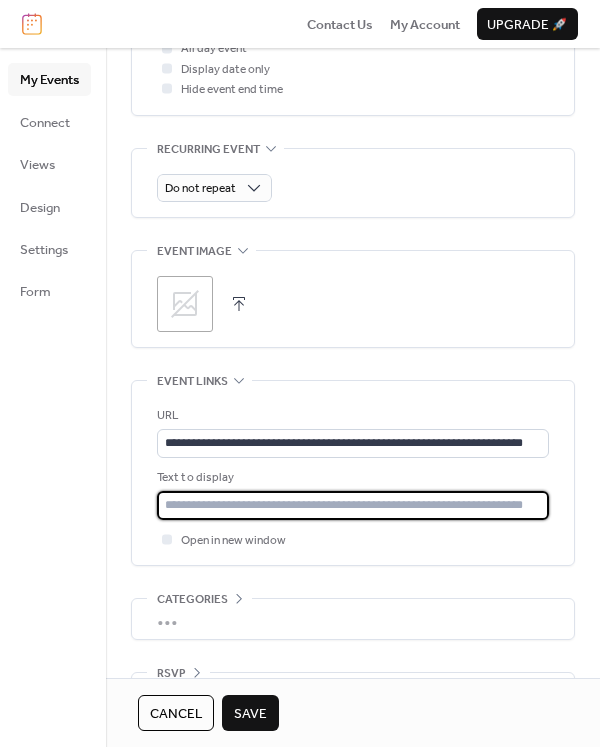 scroll, scrollTop: 0, scrollLeft: 0, axis: both 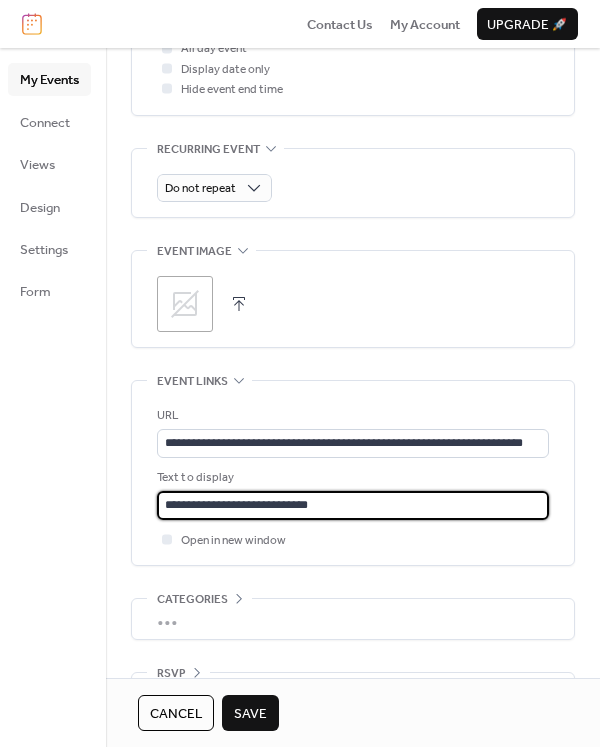 click 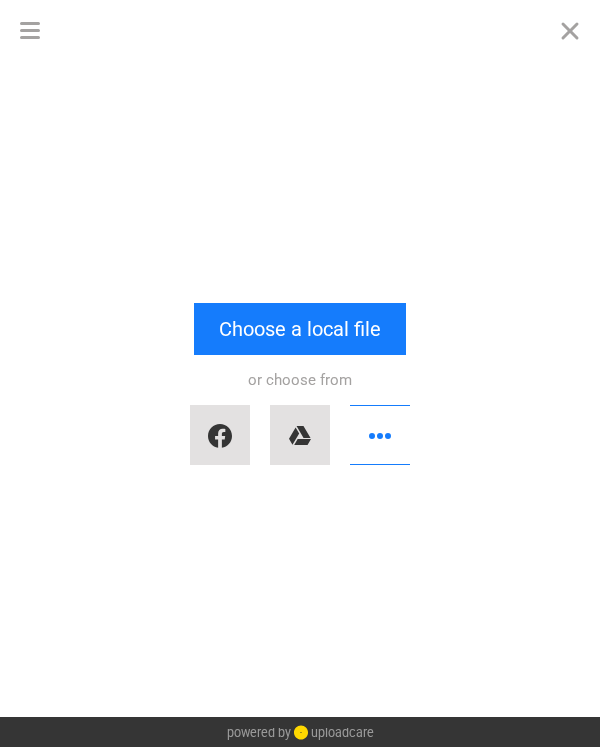 click on "Choose a local file" at bounding box center [300, 329] 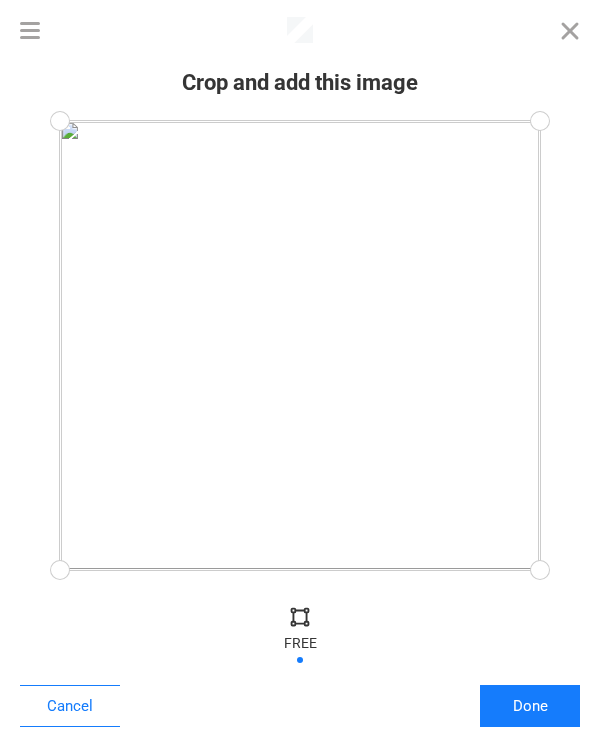 click on "Done" at bounding box center (530, 706) 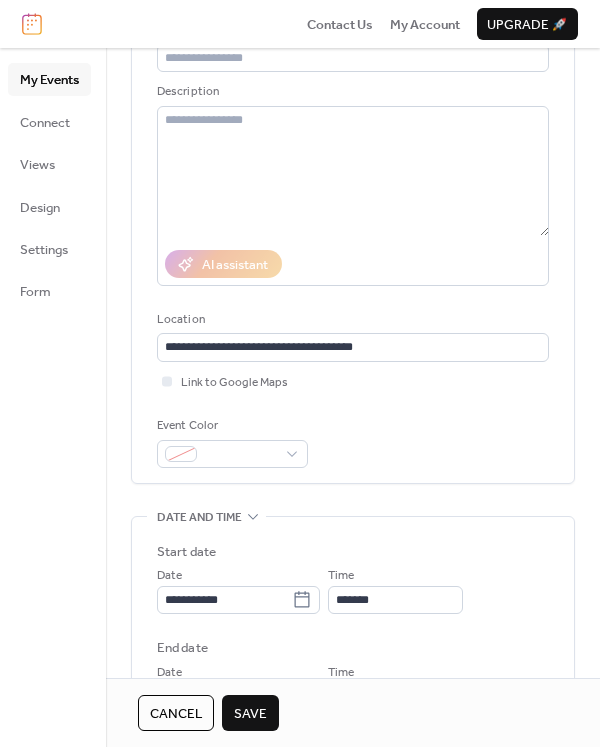 scroll, scrollTop: 0, scrollLeft: 0, axis: both 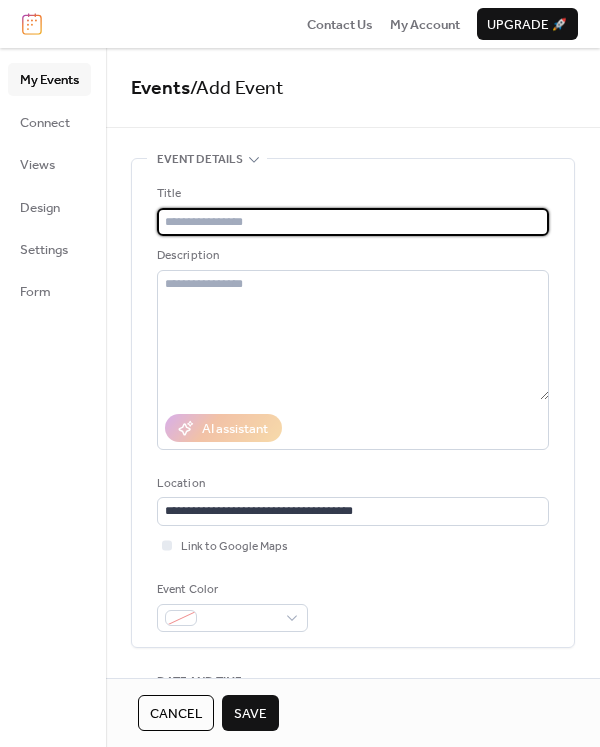 click at bounding box center (353, 222) 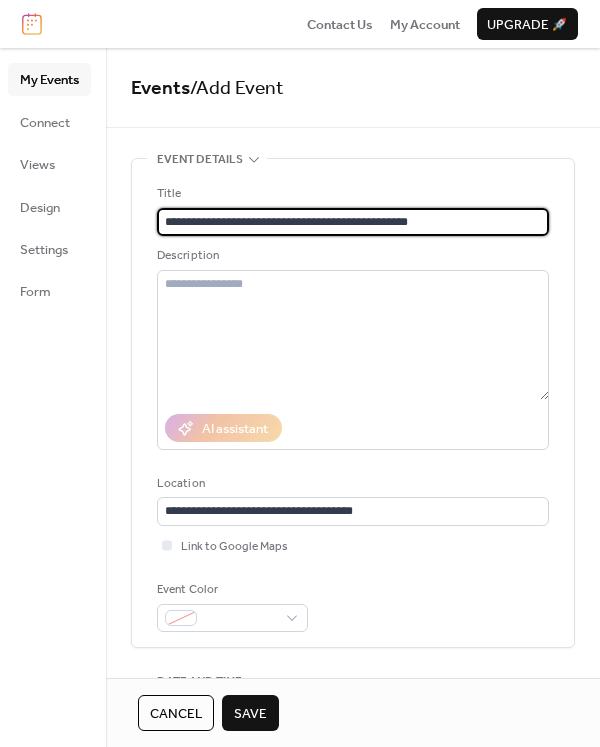 click on "**********" at bounding box center [353, 222] 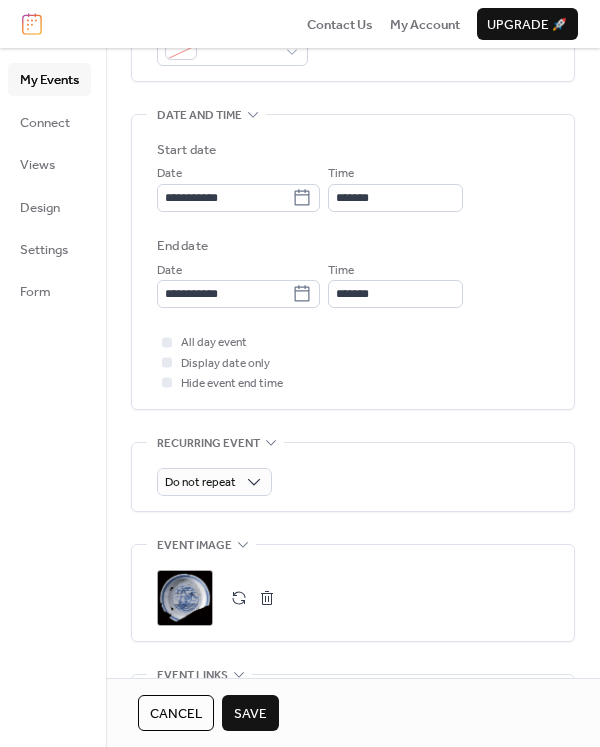 scroll, scrollTop: 568, scrollLeft: 0, axis: vertical 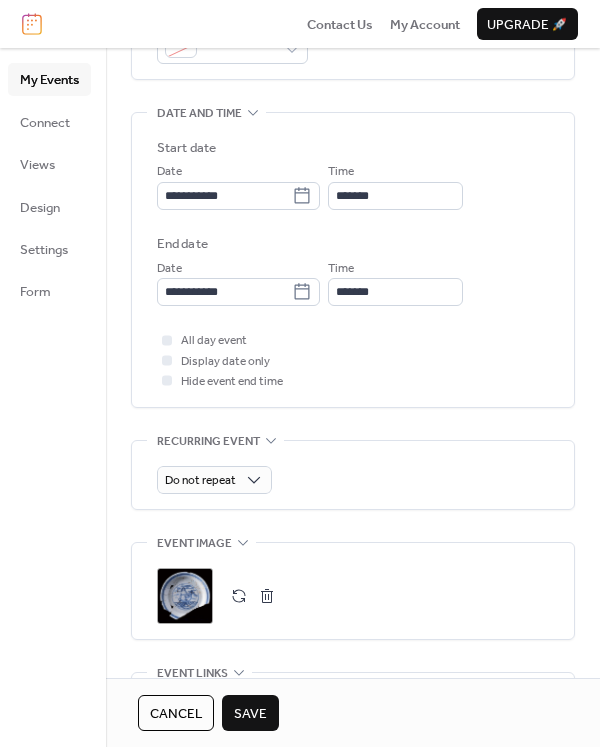 type on "**********" 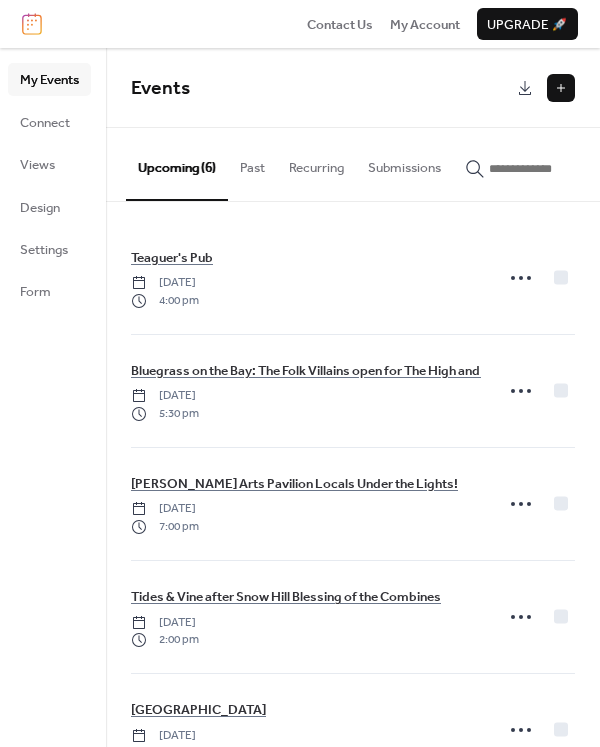 click at bounding box center [561, 88] 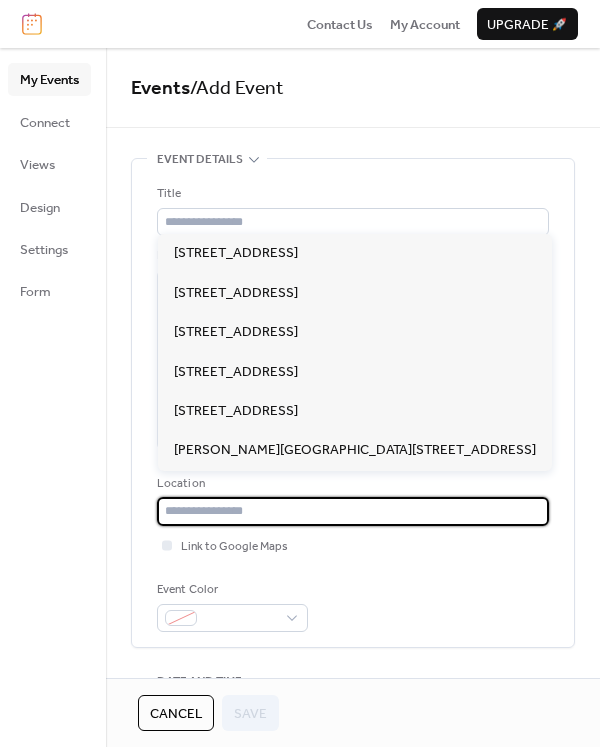 click at bounding box center [353, 511] 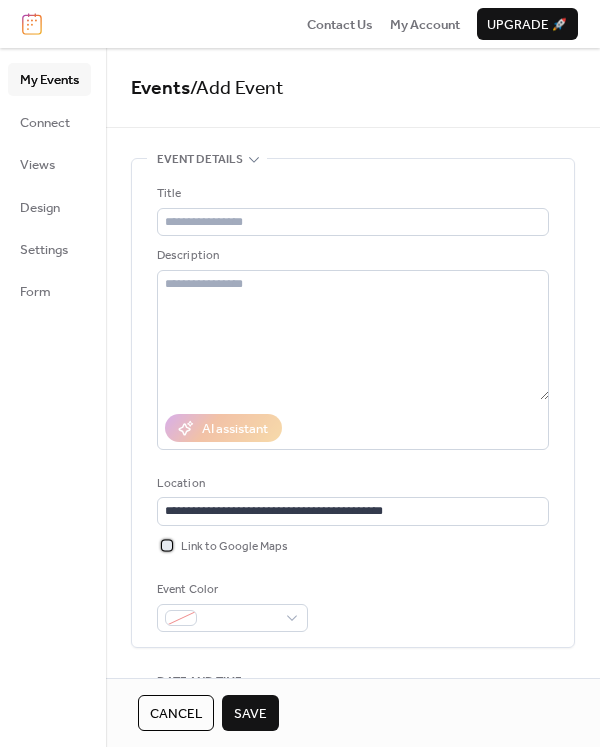 click at bounding box center [167, 545] 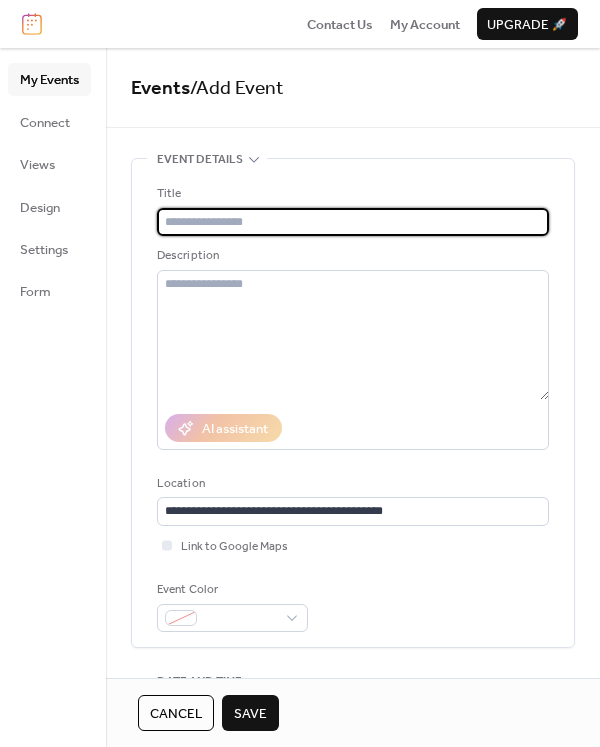 click at bounding box center [353, 222] 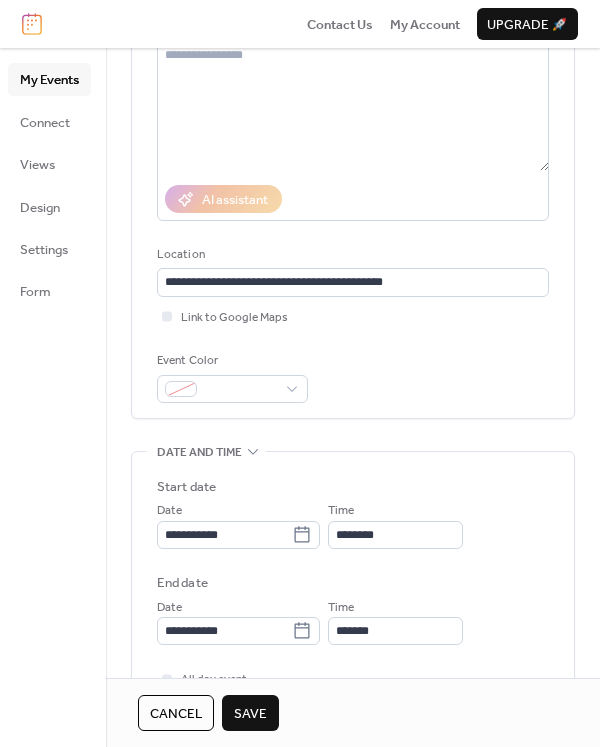 scroll, scrollTop: 241, scrollLeft: 0, axis: vertical 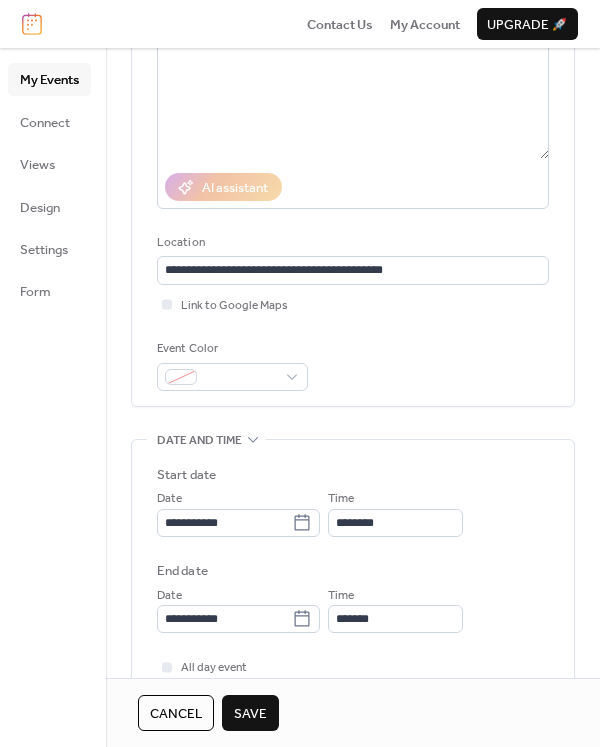 type on "**********" 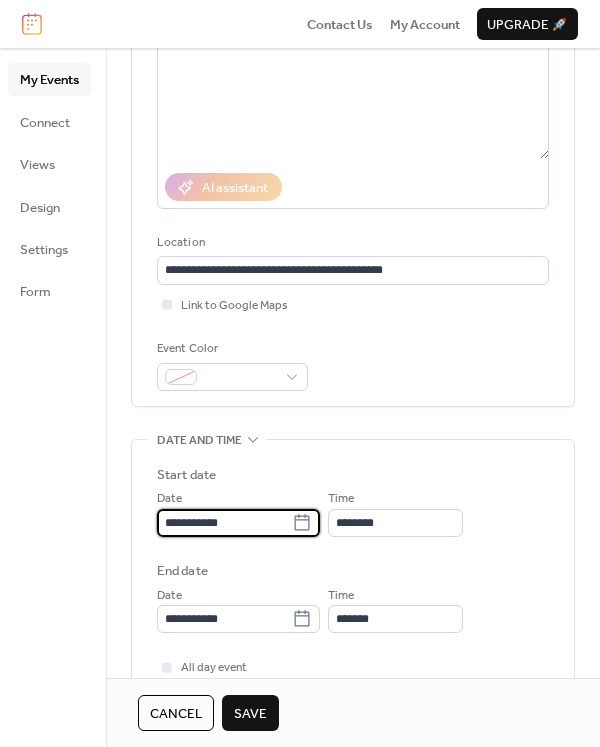 click on "**********" at bounding box center (224, 523) 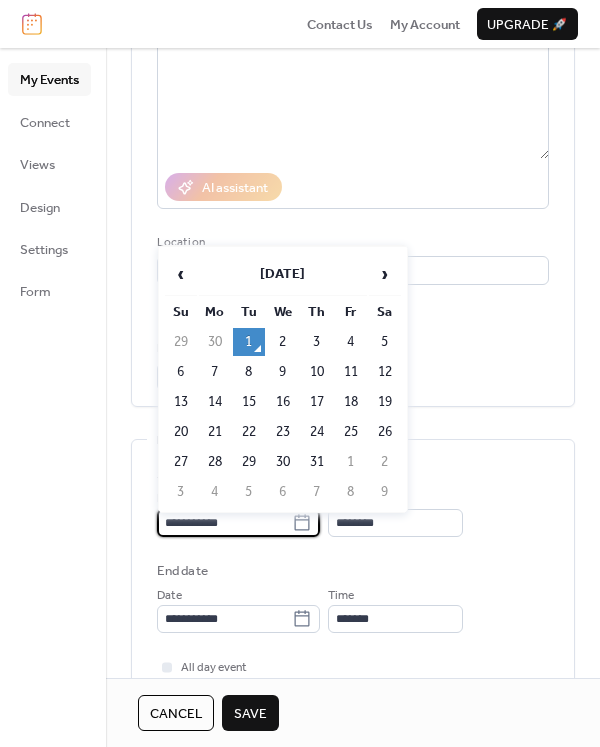 click on "›" at bounding box center [385, 274] 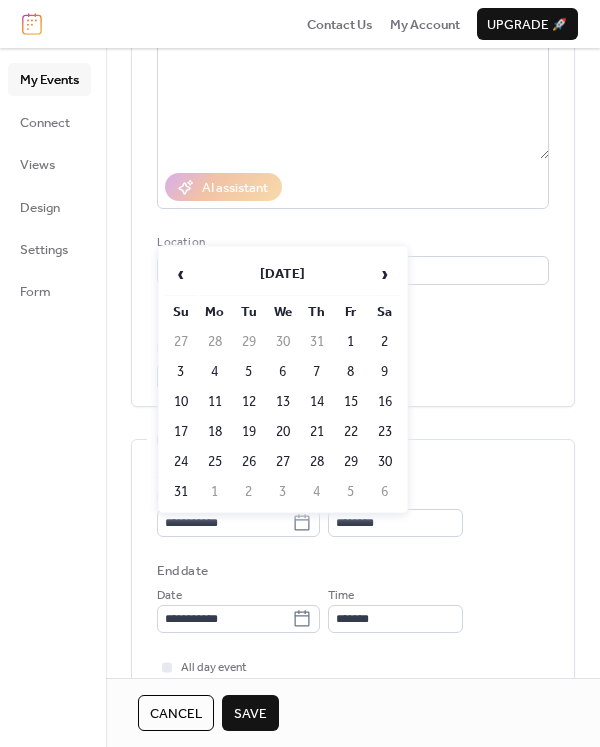 click on "10" at bounding box center [181, 402] 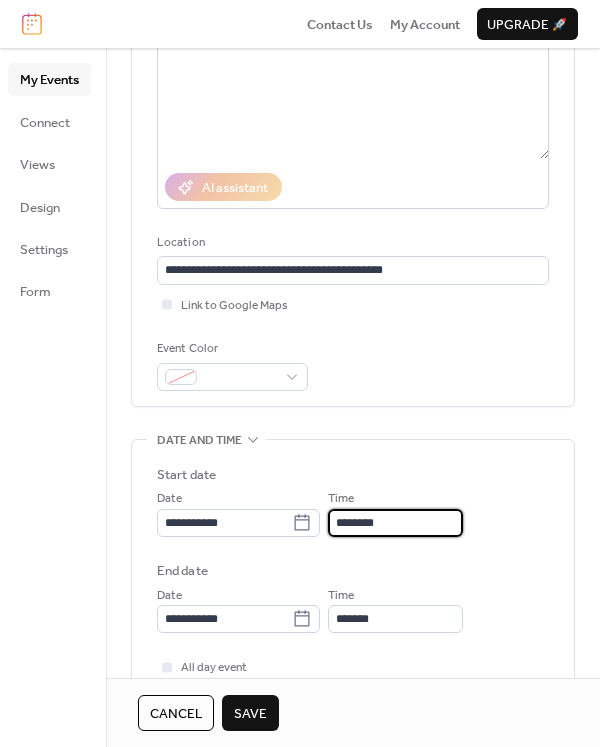 click on "********" at bounding box center (395, 523) 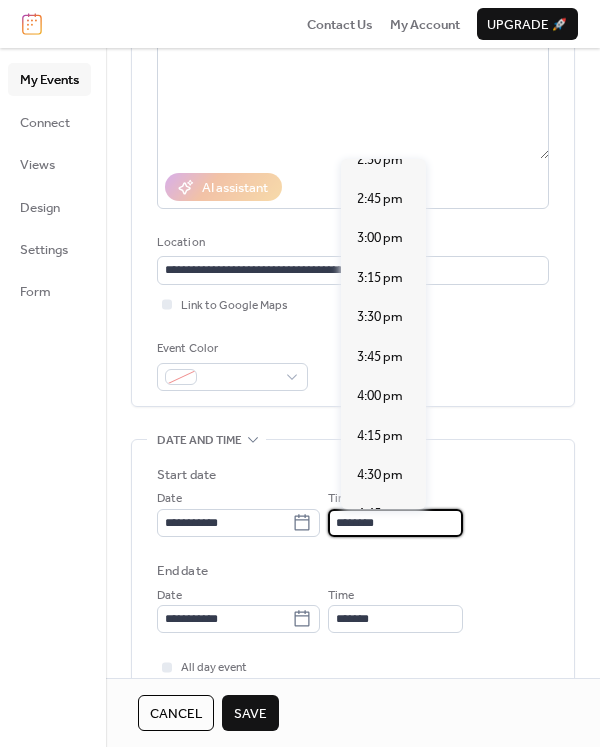 scroll, scrollTop: 2313, scrollLeft: 0, axis: vertical 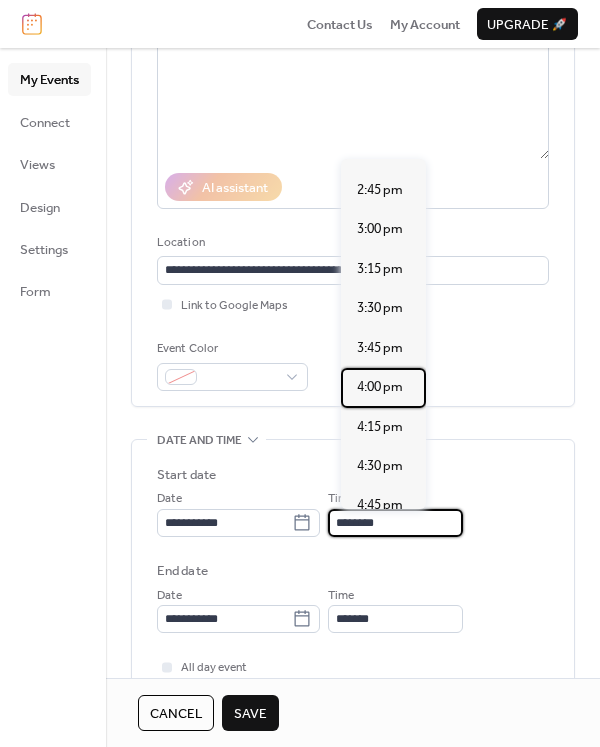 click on "4:00 pm" at bounding box center (380, 387) 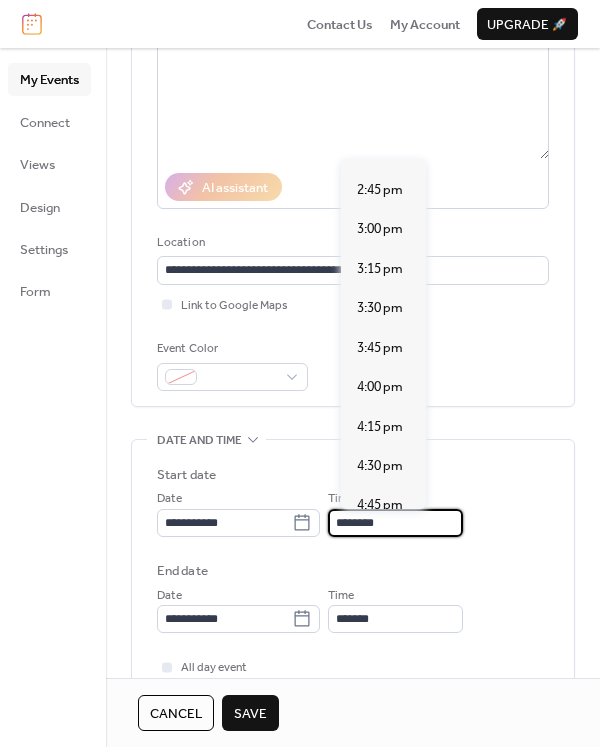 type on "*******" 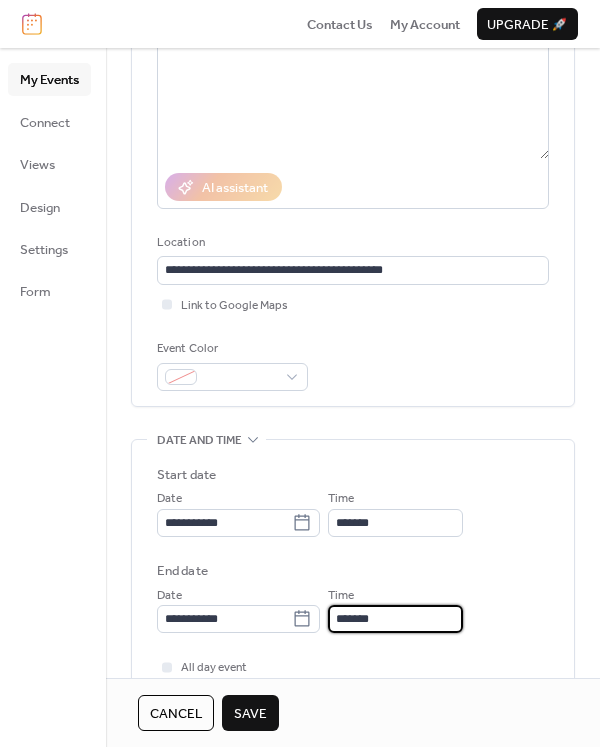click on "*******" at bounding box center (395, 619) 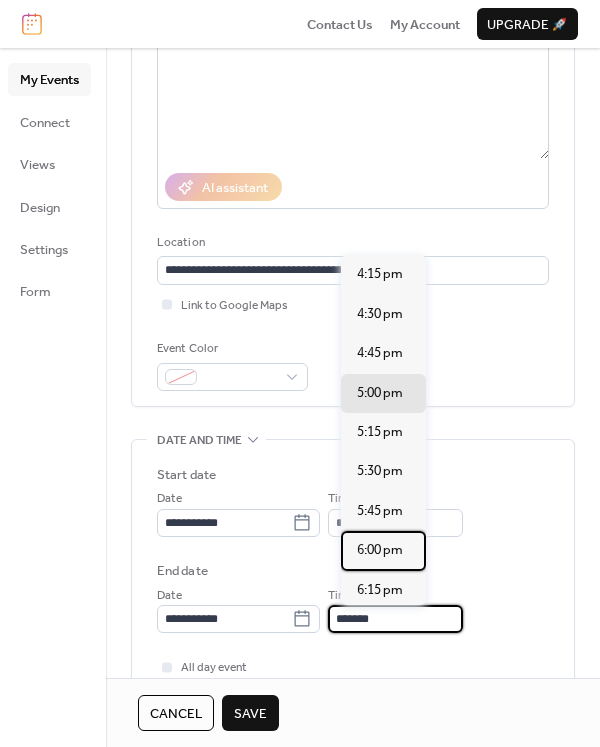 click on "6:00 pm" at bounding box center [380, 550] 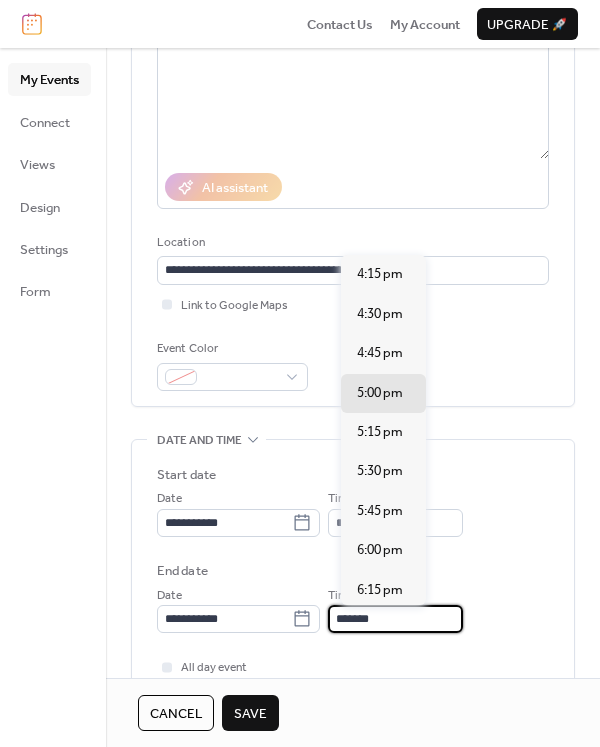 type on "*******" 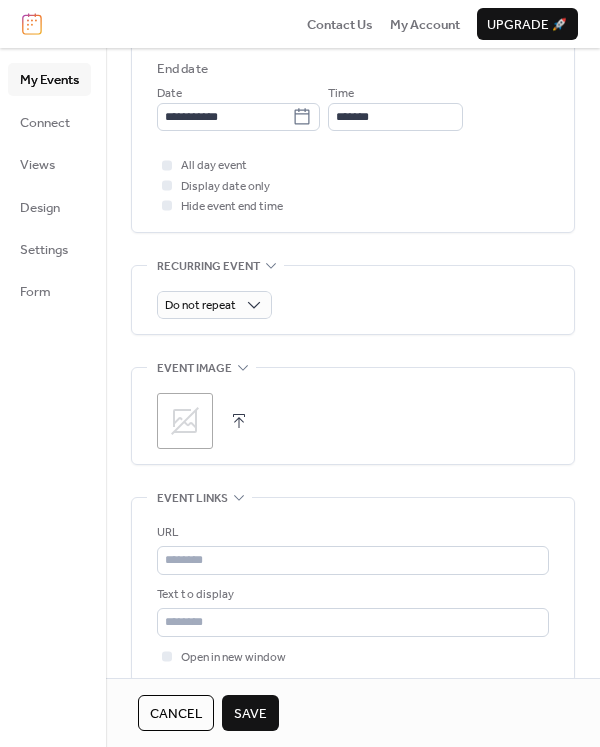 scroll, scrollTop: 757, scrollLeft: 0, axis: vertical 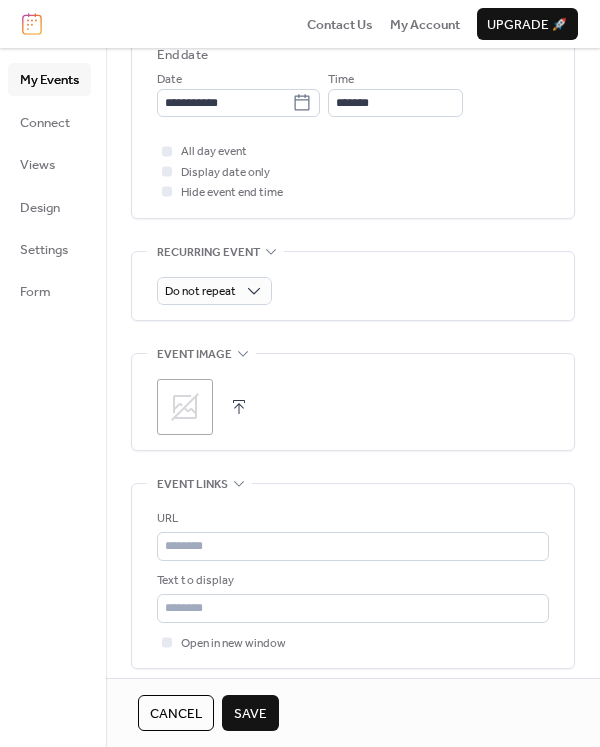 click 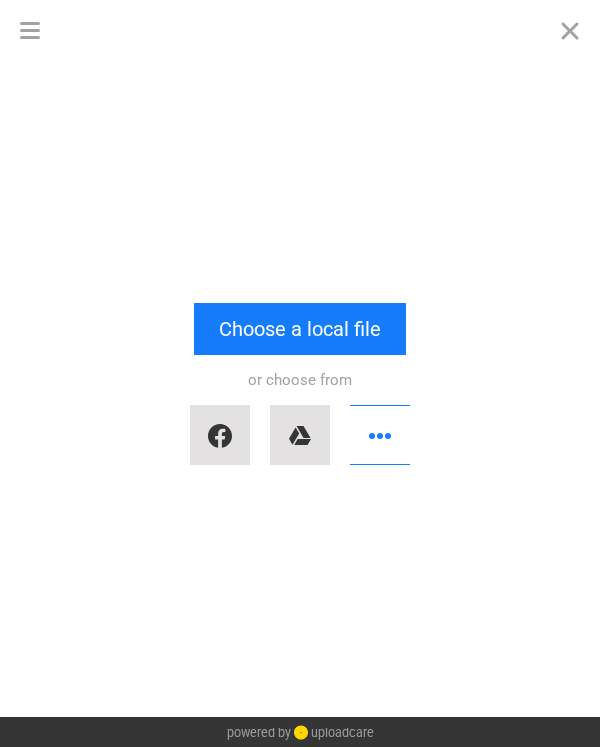 click on "Choose a local file" at bounding box center [300, 329] 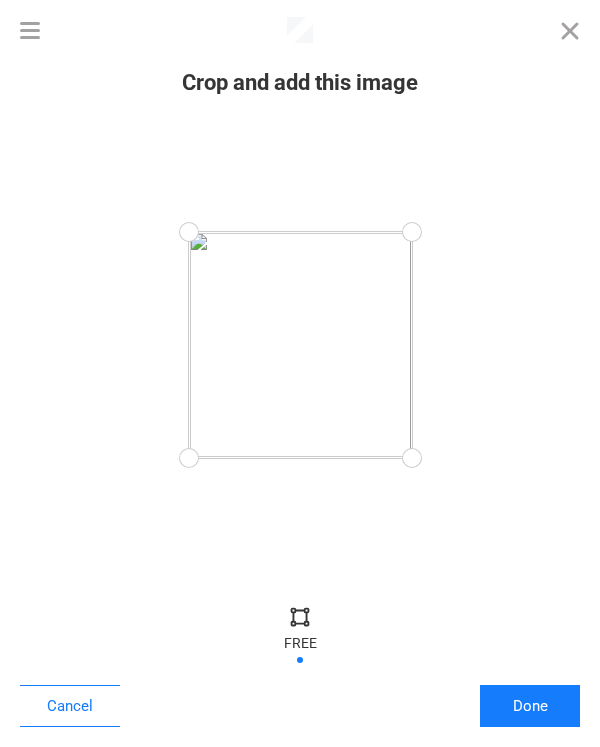 click on "Done" at bounding box center [530, 706] 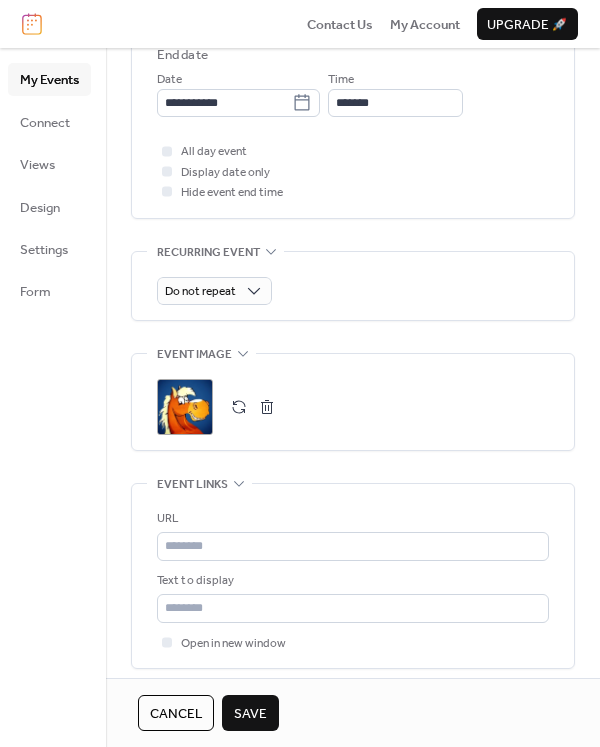 scroll, scrollTop: 919, scrollLeft: 0, axis: vertical 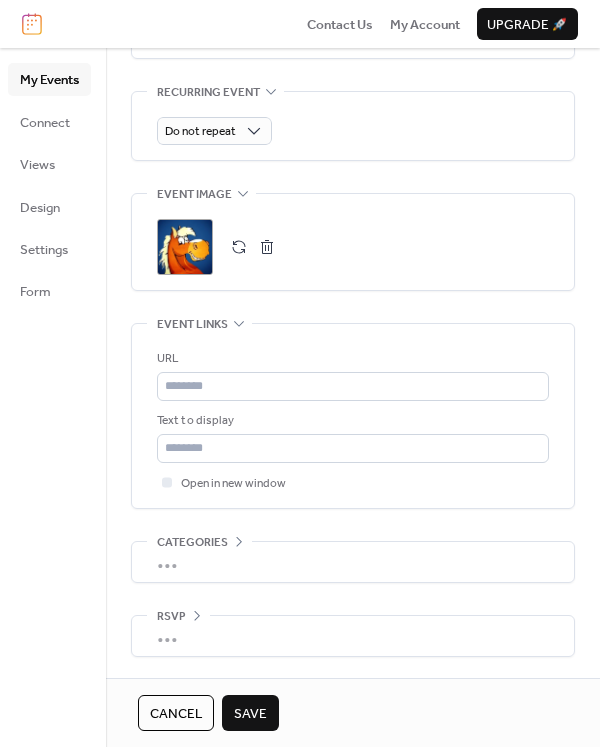 click on "Save" at bounding box center [250, 714] 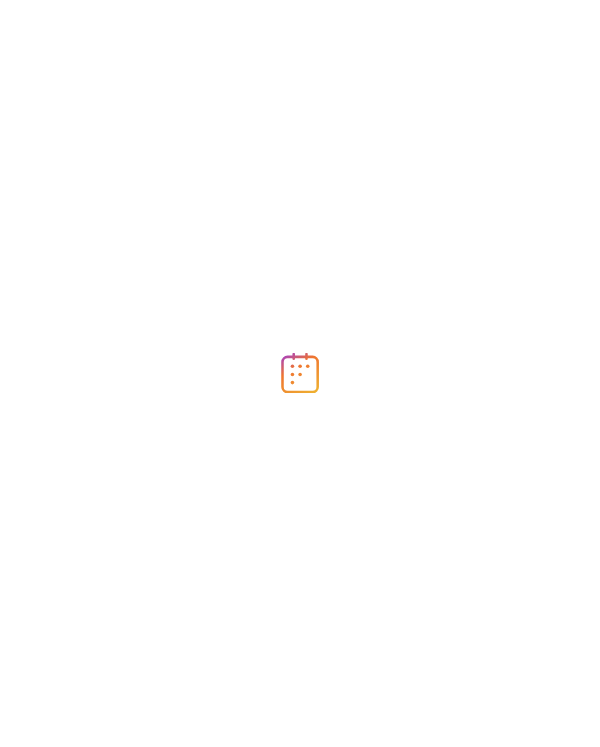 scroll, scrollTop: 0, scrollLeft: 0, axis: both 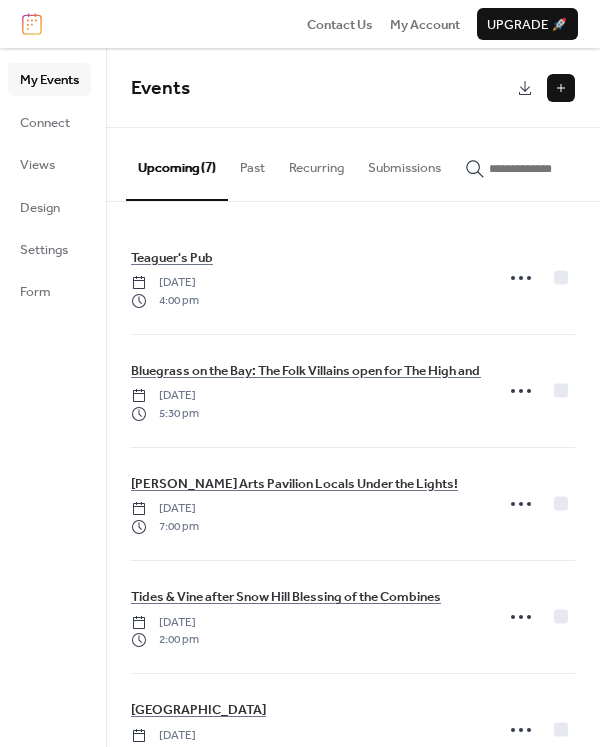 click at bounding box center (561, 88) 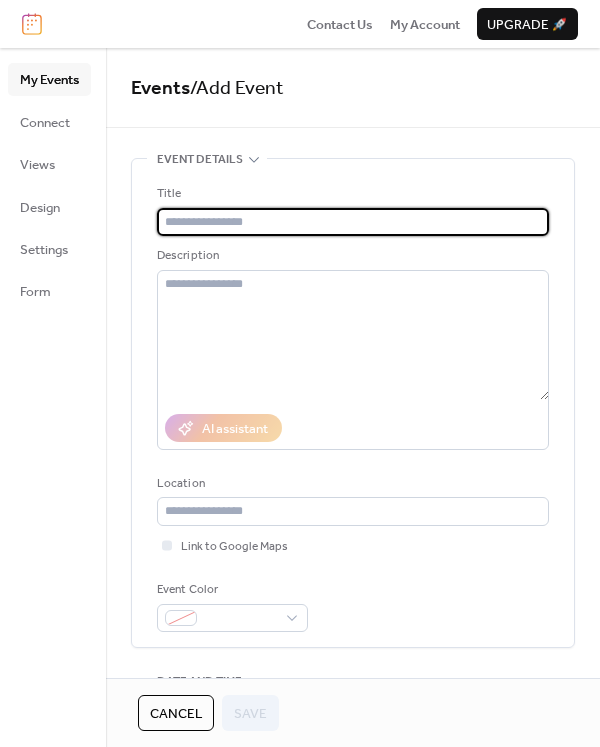 click at bounding box center [353, 222] 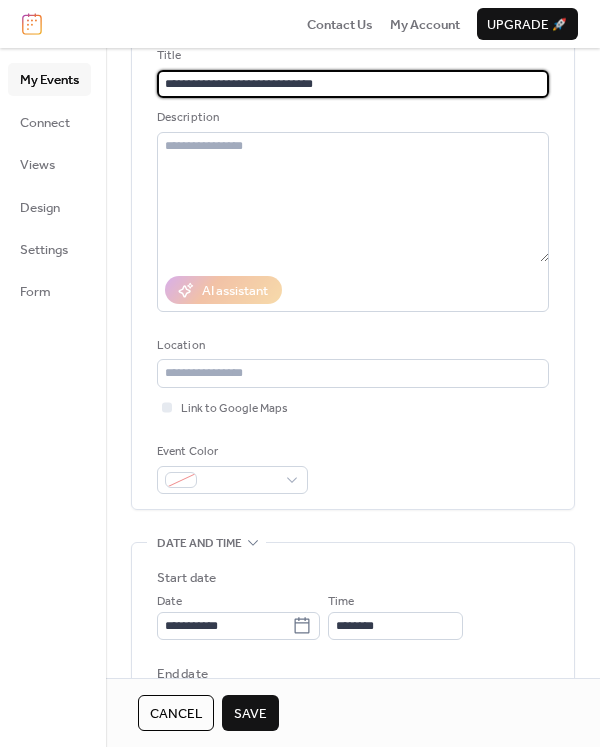 scroll, scrollTop: 183, scrollLeft: 0, axis: vertical 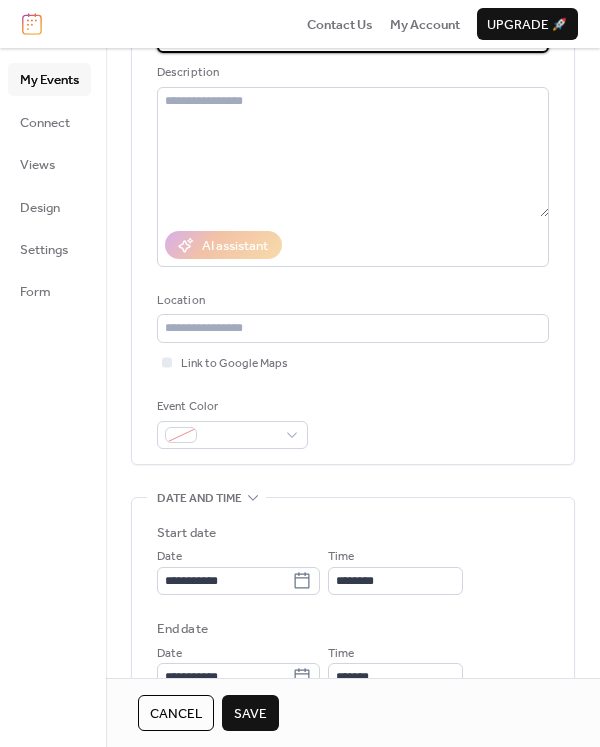 type on "**********" 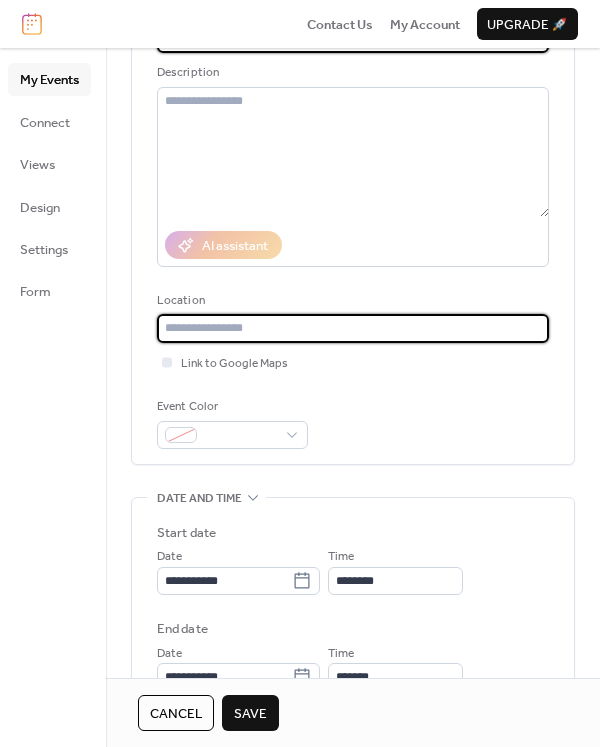click at bounding box center [353, 328] 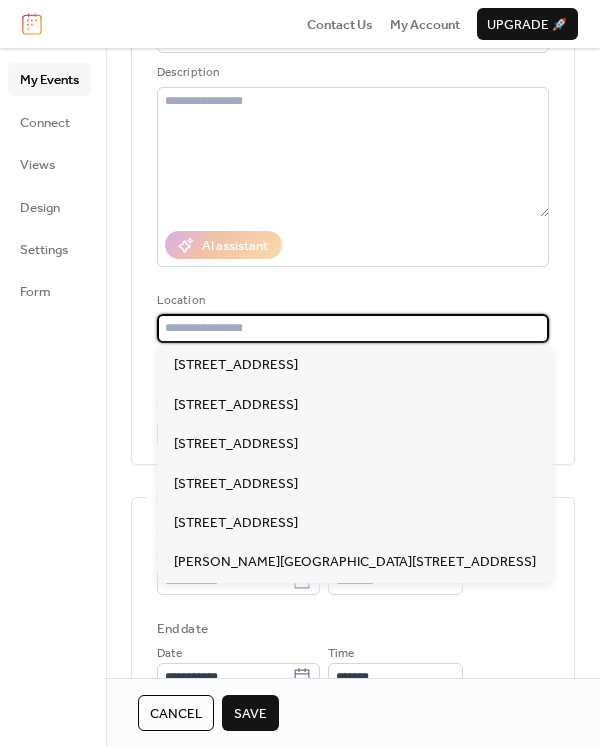 paste on "**********" 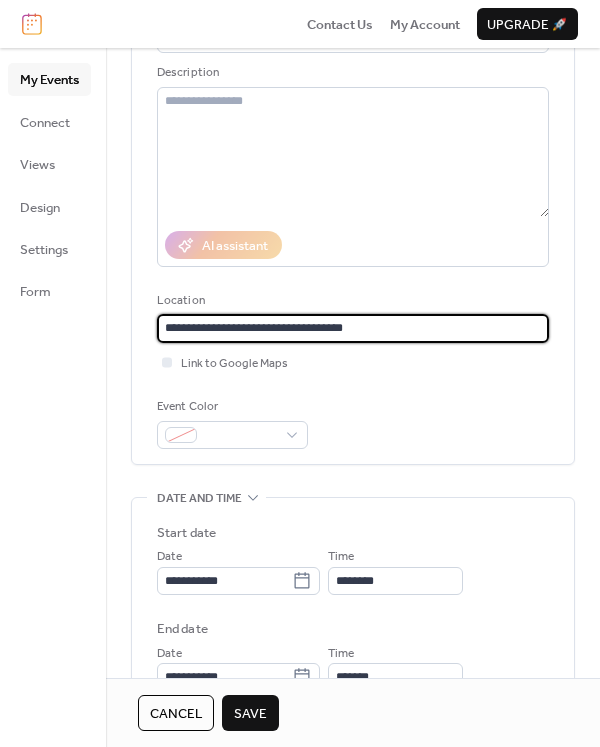 type on "**********" 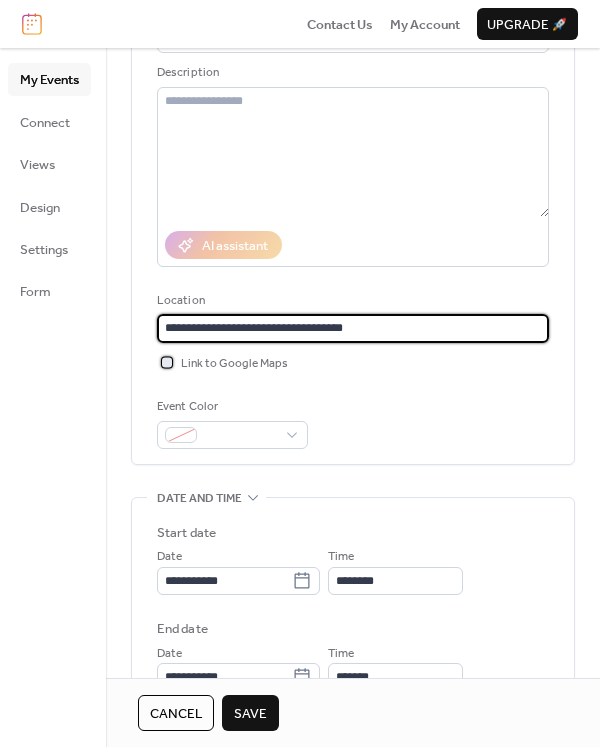 click at bounding box center (167, 362) 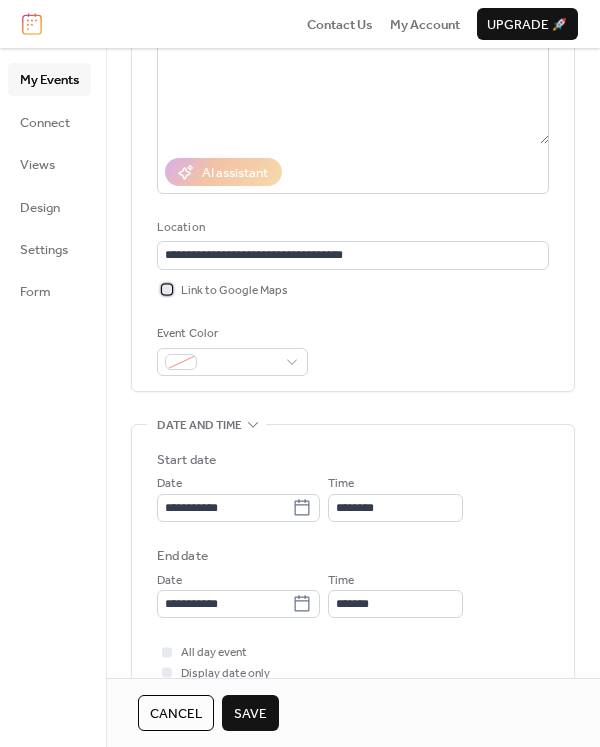 scroll, scrollTop: 304, scrollLeft: 0, axis: vertical 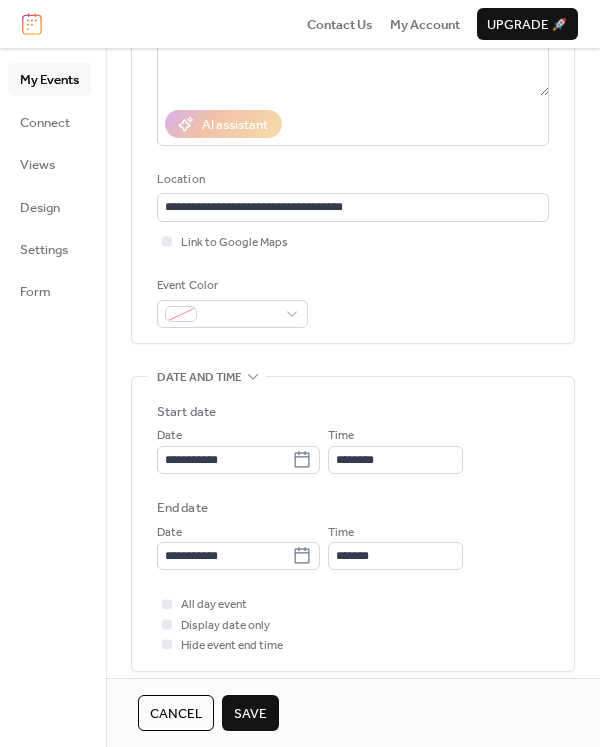 click 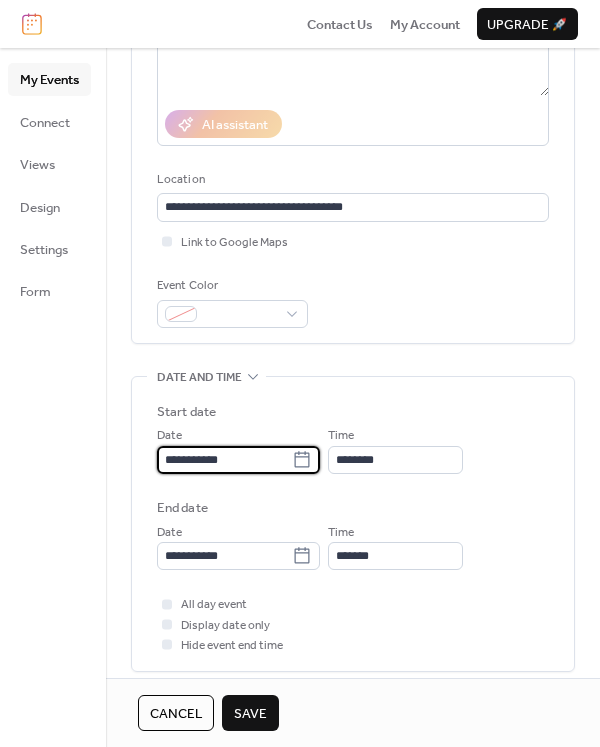 click on "**********" at bounding box center [224, 460] 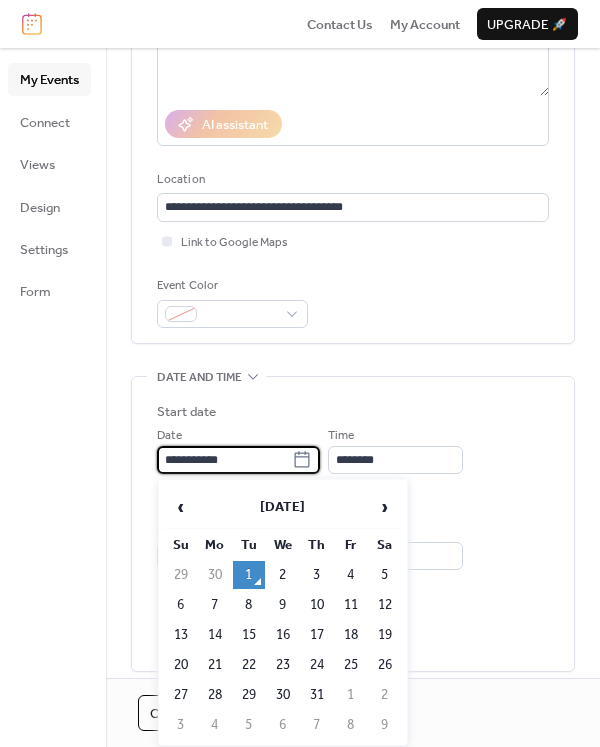click on "›" at bounding box center (385, 507) 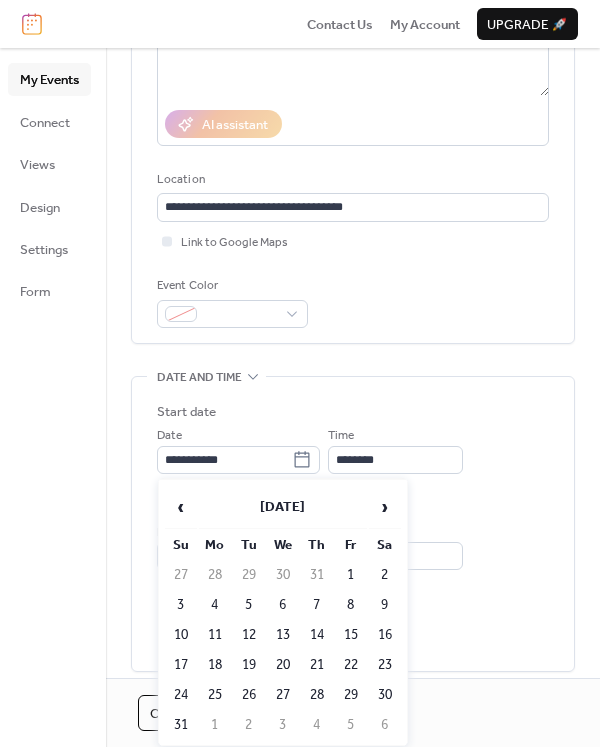 click on "›" at bounding box center [385, 507] 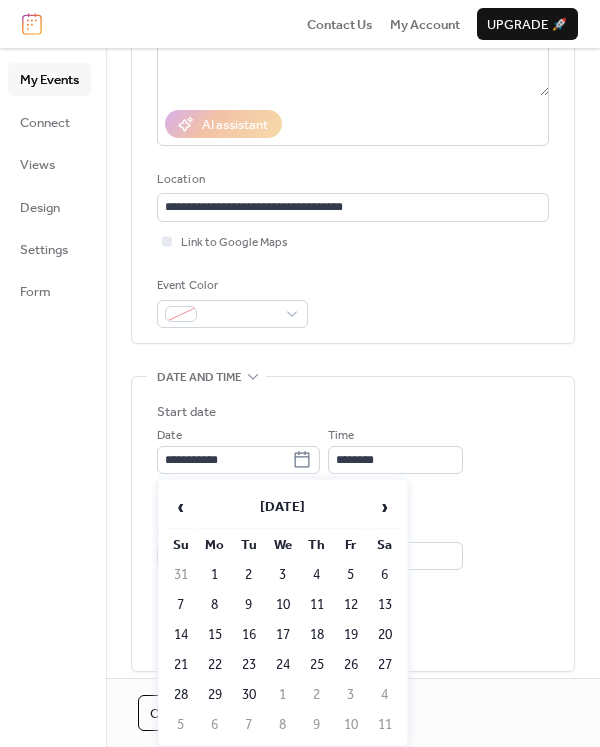 click on "12" at bounding box center [351, 605] 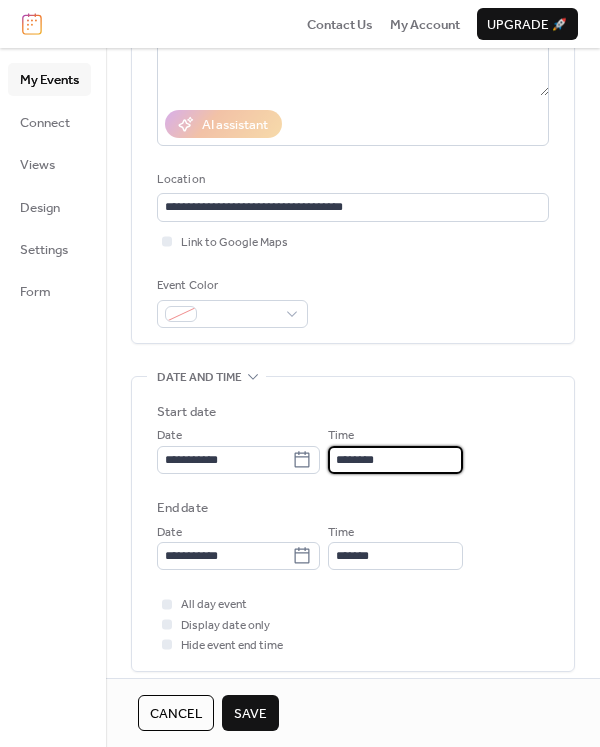 click on "********" at bounding box center (395, 460) 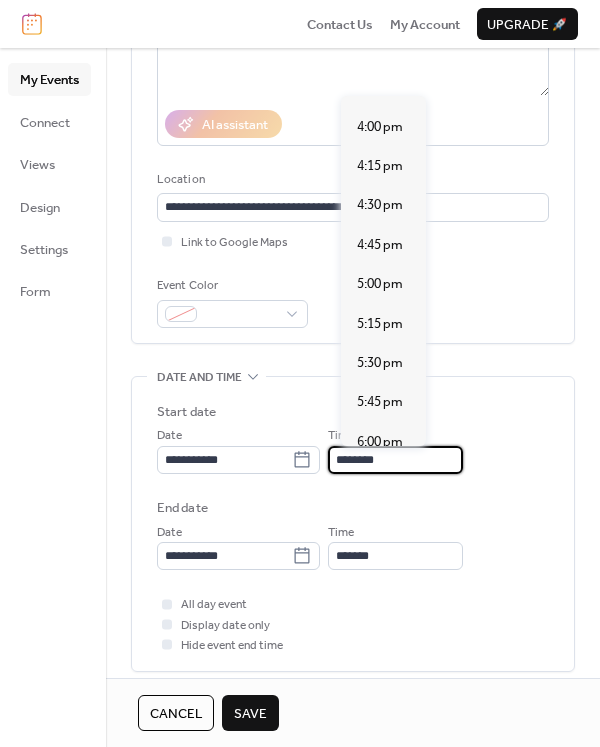 scroll, scrollTop: 2517, scrollLeft: 0, axis: vertical 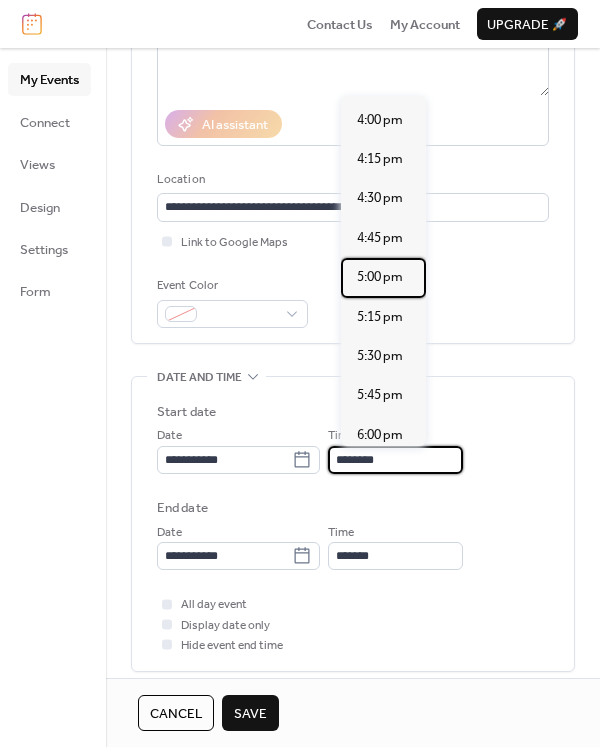 click on "5:00 pm" at bounding box center [380, 277] 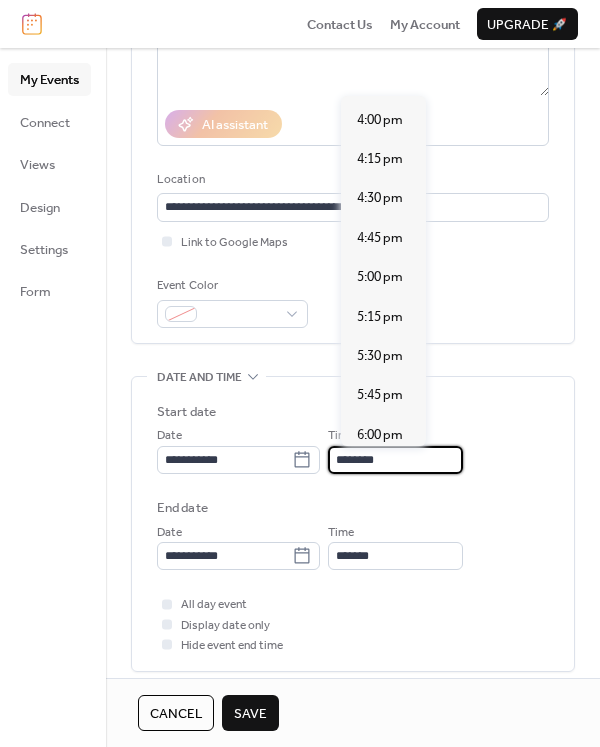 type on "*******" 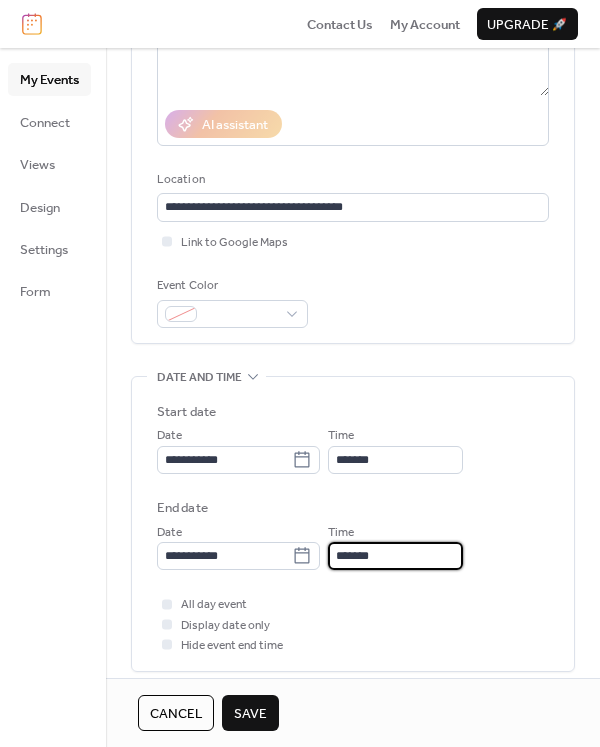 click on "*******" at bounding box center (395, 556) 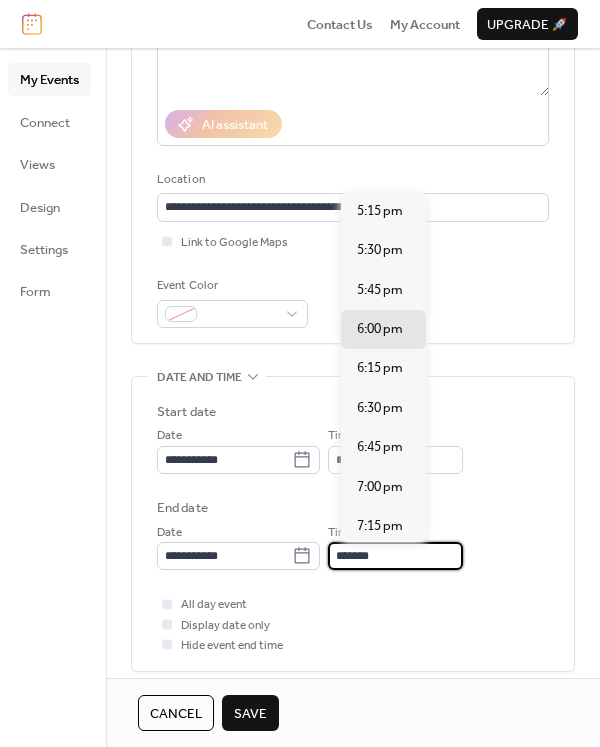 click on "End date" at bounding box center [353, 508] 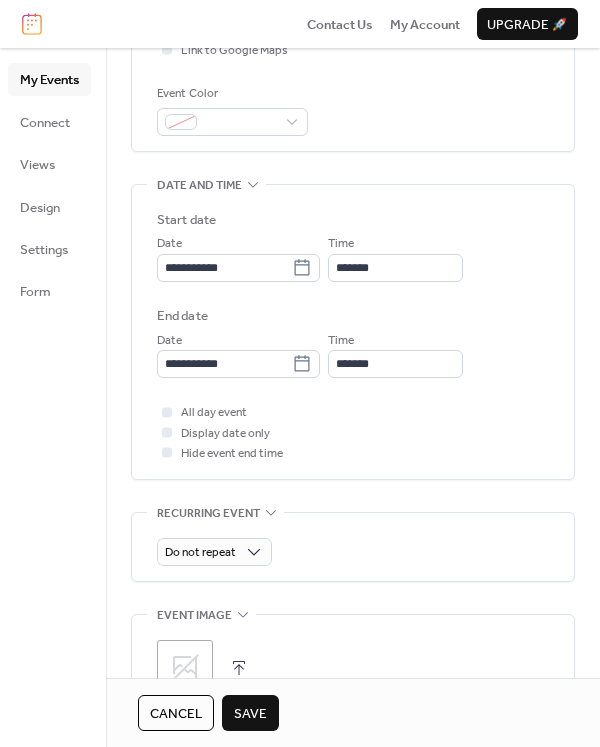 scroll, scrollTop: 516, scrollLeft: 0, axis: vertical 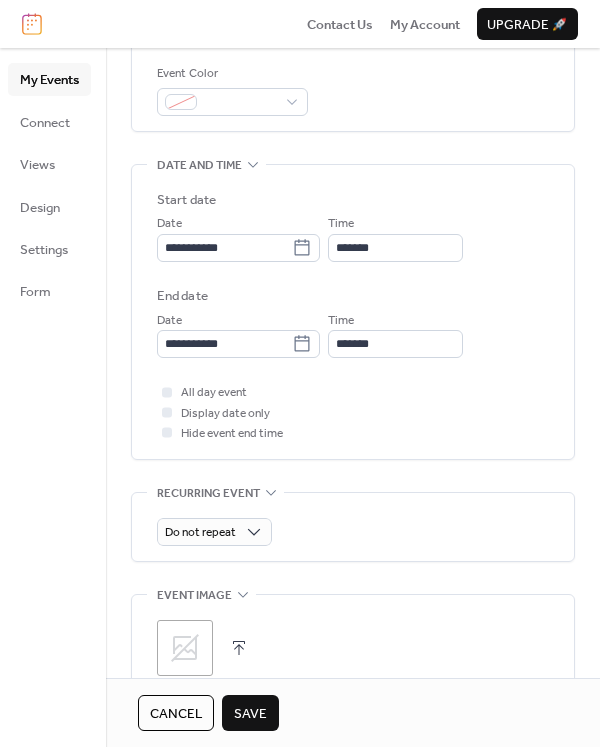 click 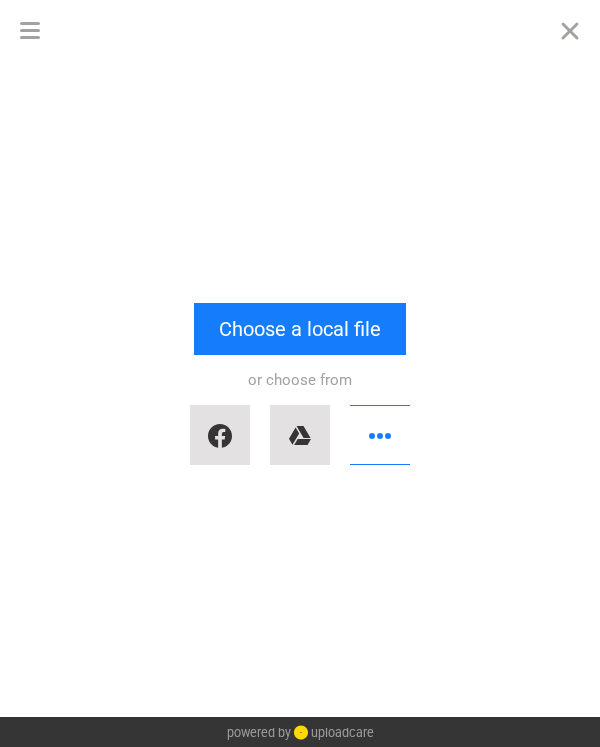 click on "Choose a local file" at bounding box center [300, 329] 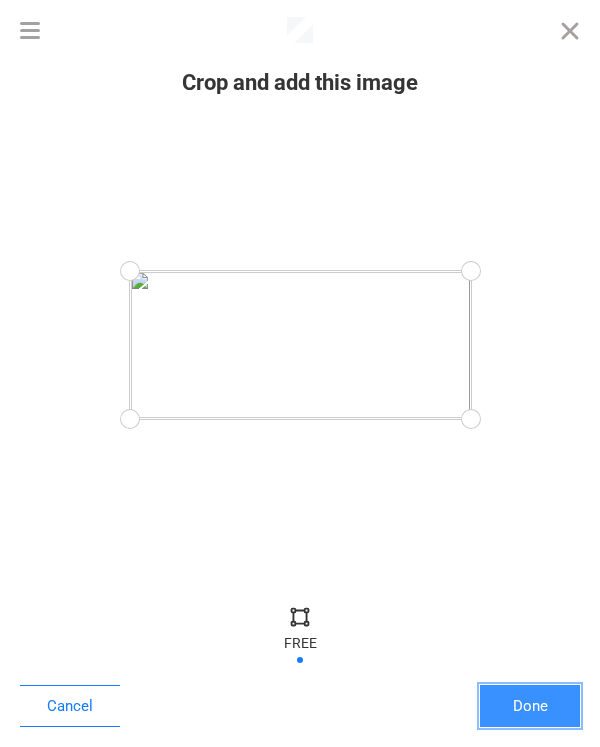 click on "Done" at bounding box center (530, 706) 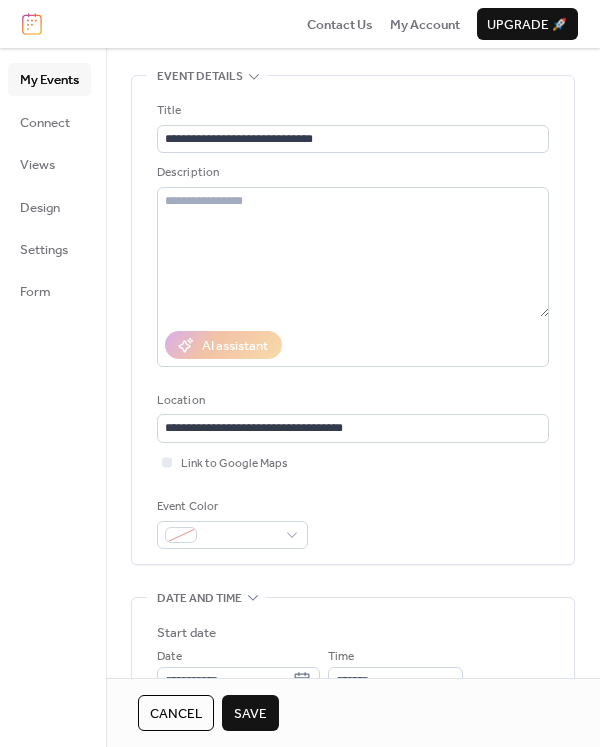 scroll, scrollTop: 0, scrollLeft: 0, axis: both 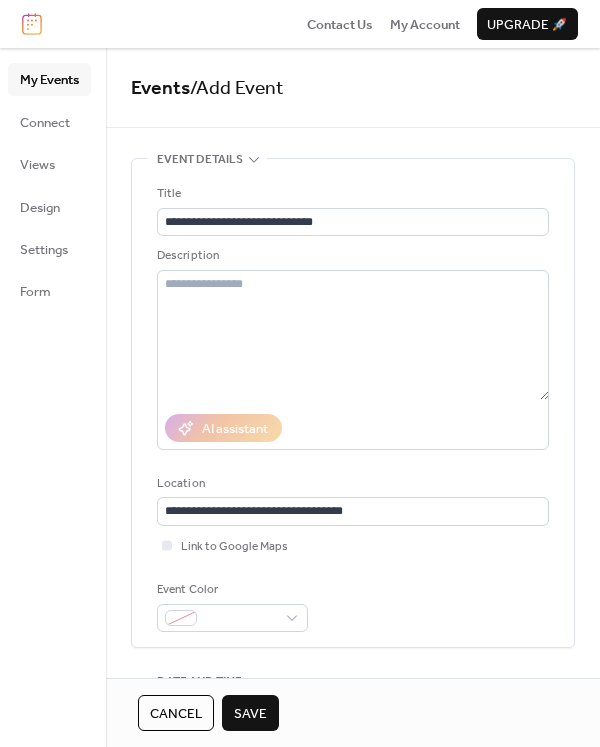 click on "Save" at bounding box center (250, 714) 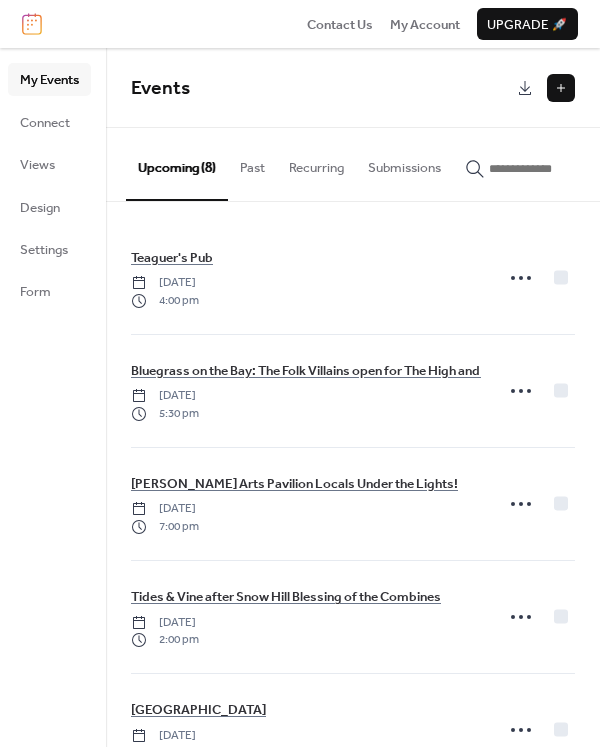 click at bounding box center [561, 88] 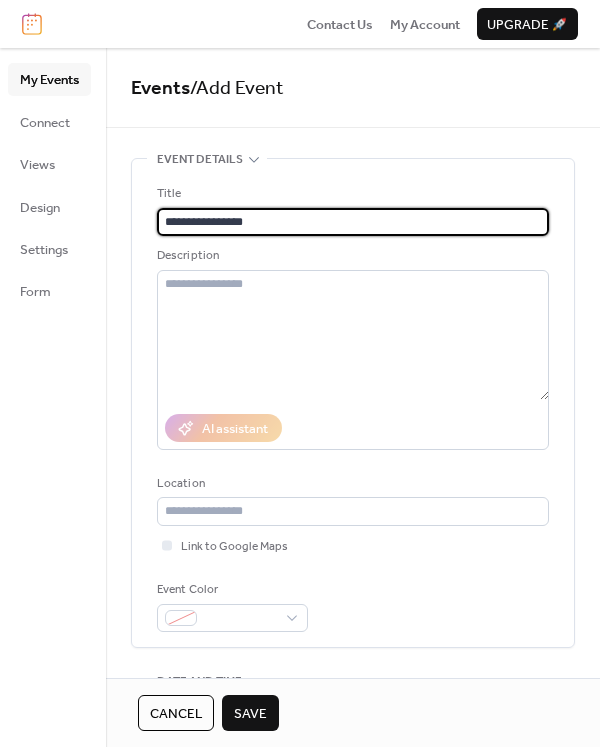 click on "**********" at bounding box center (353, 222) 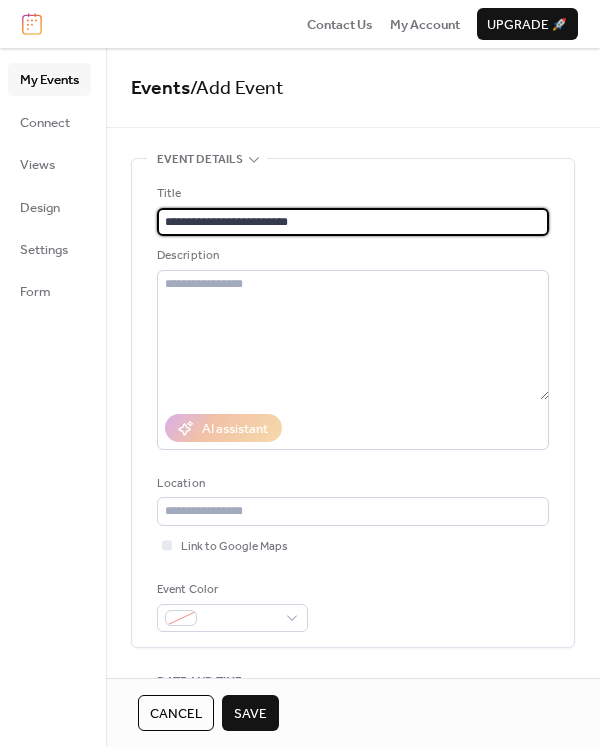 type on "**********" 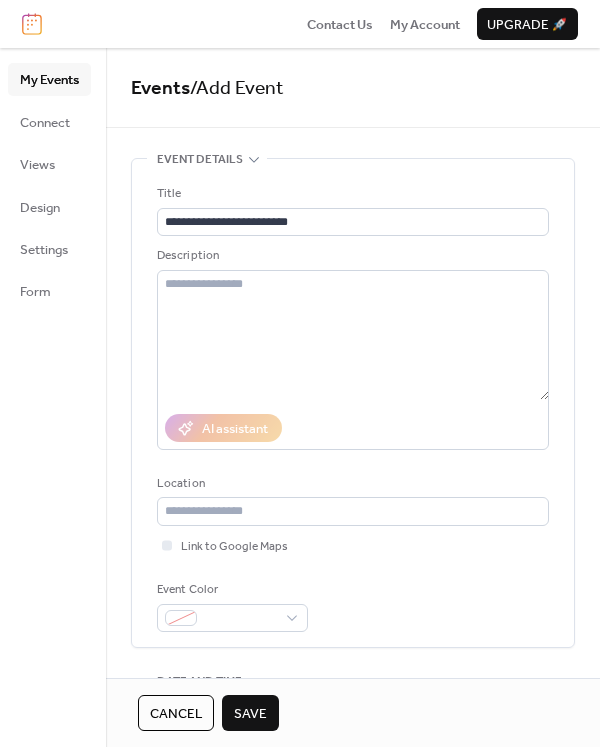 click on "Events  /  Add Event" at bounding box center [353, 89] 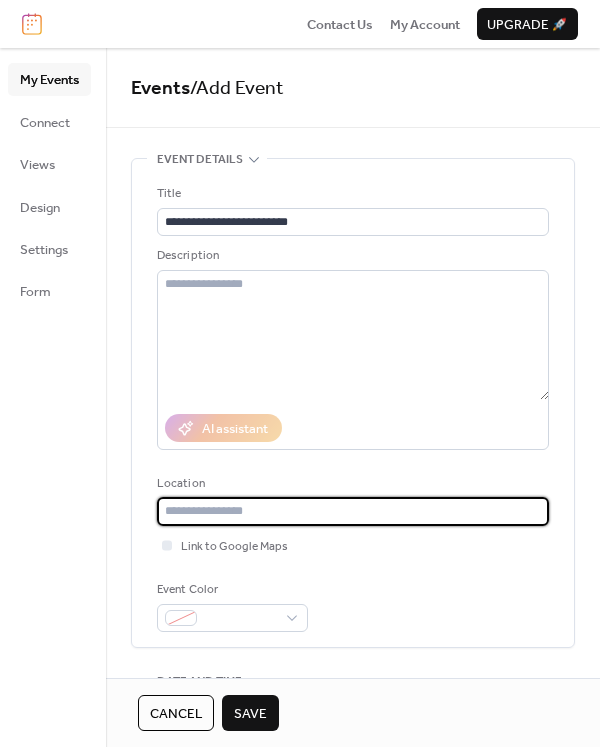 click at bounding box center [353, 511] 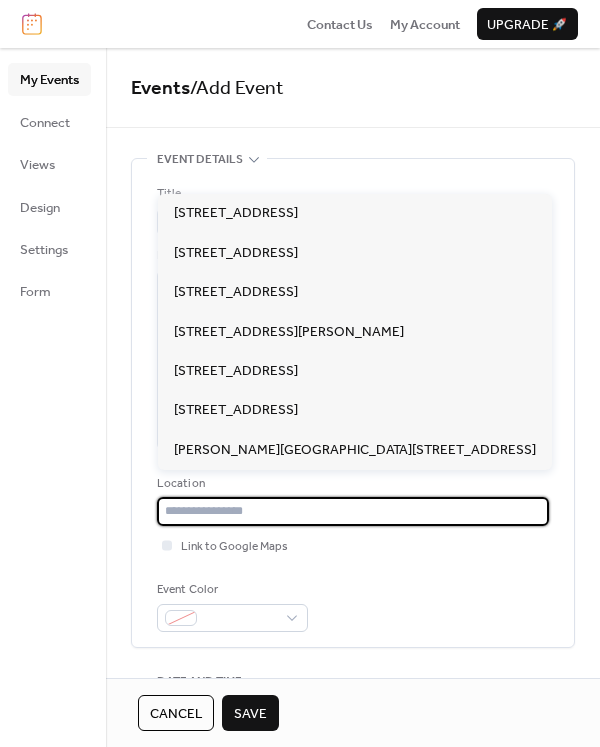 paste on "**********" 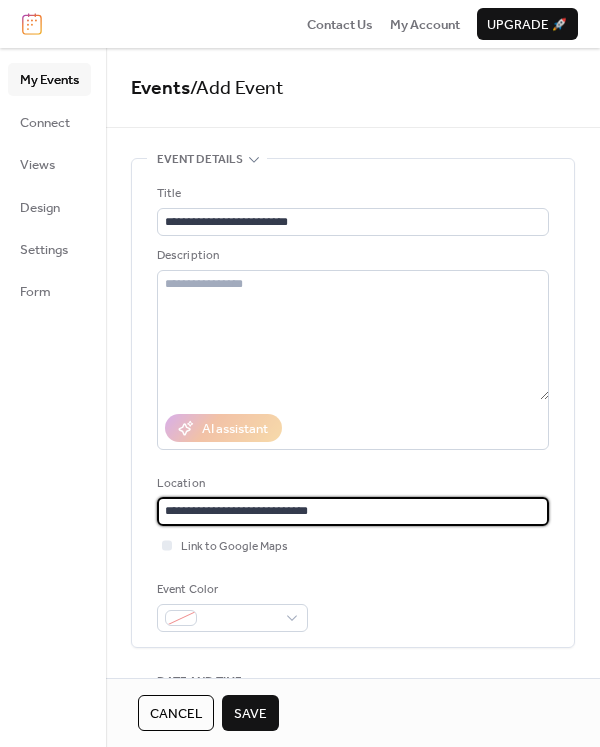 type on "**********" 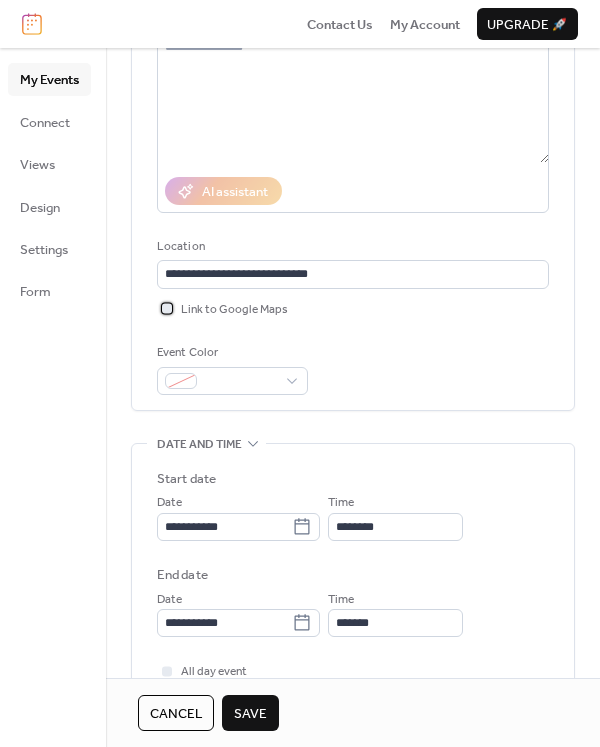 scroll, scrollTop: 285, scrollLeft: 0, axis: vertical 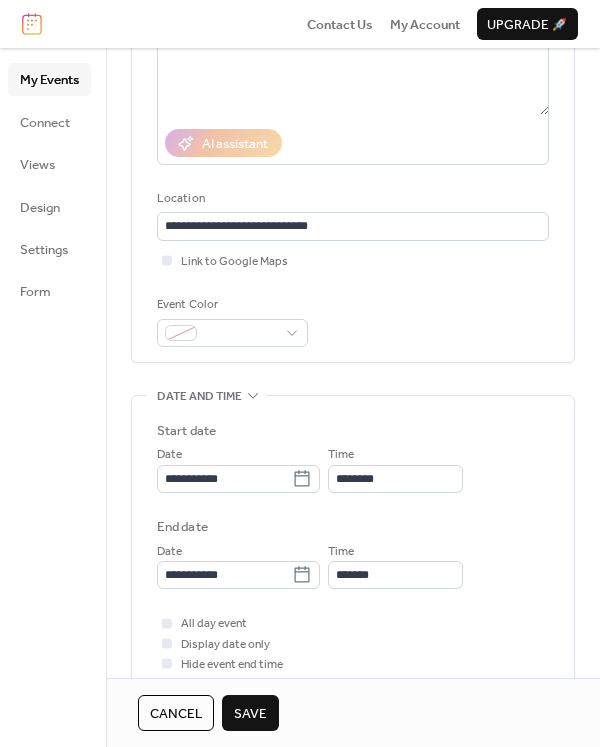 click 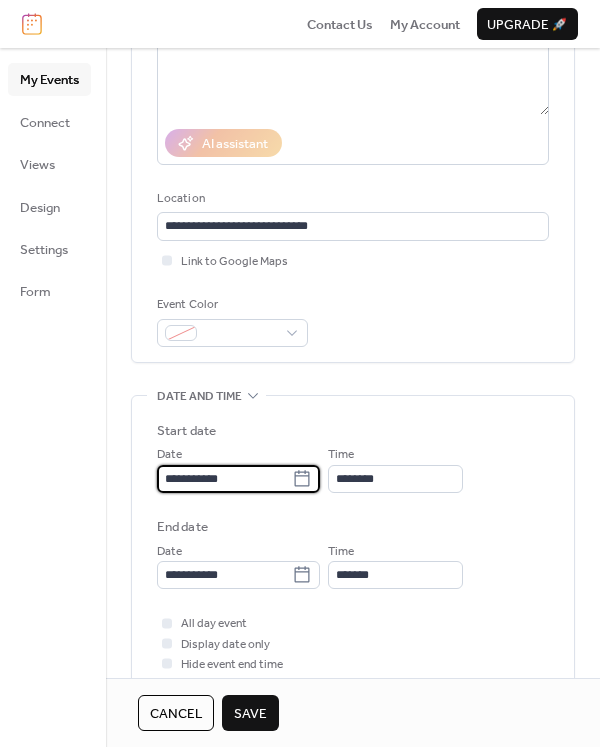 click on "**********" at bounding box center [224, 479] 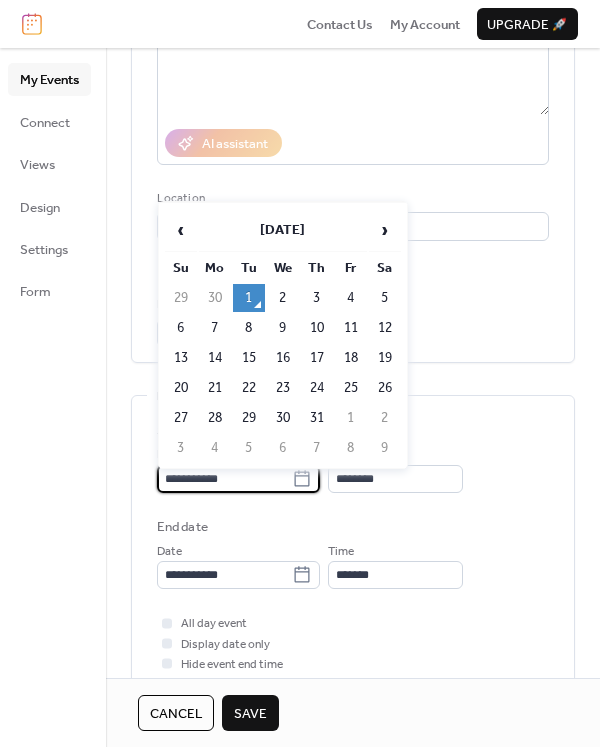 click on "›" at bounding box center [385, 230] 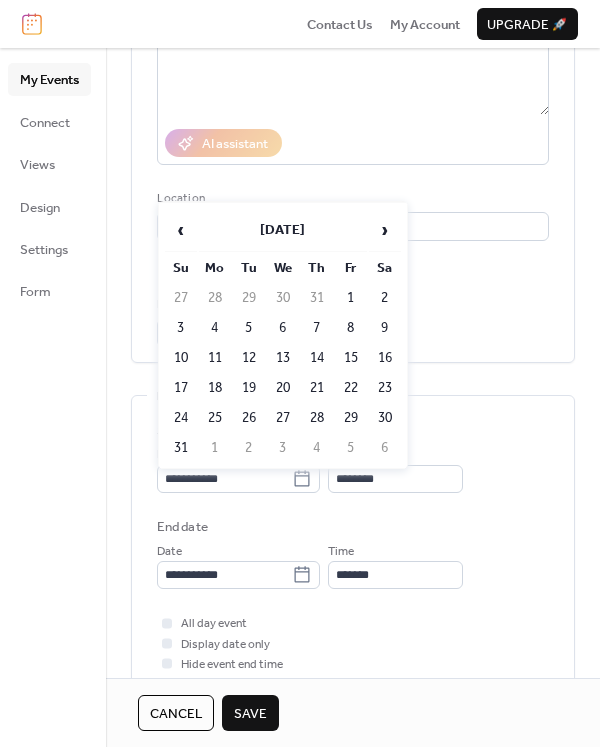click on "›" at bounding box center [385, 230] 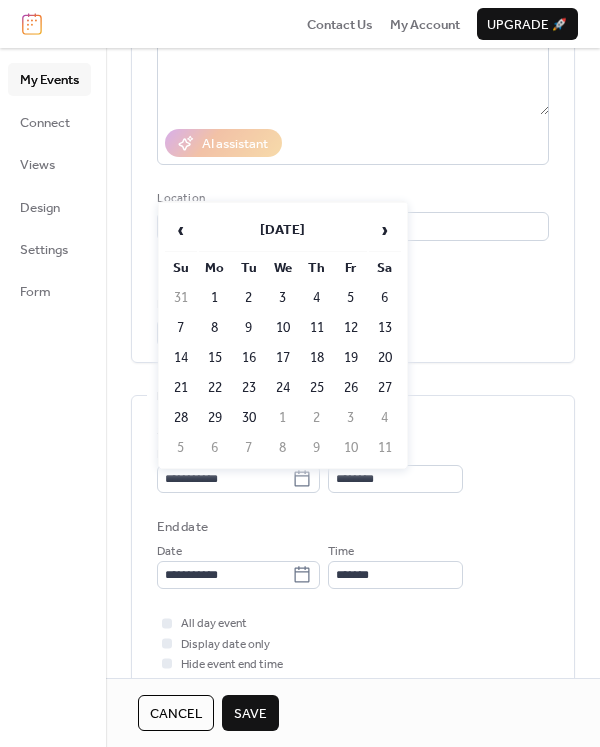 click on "12" at bounding box center (351, 328) 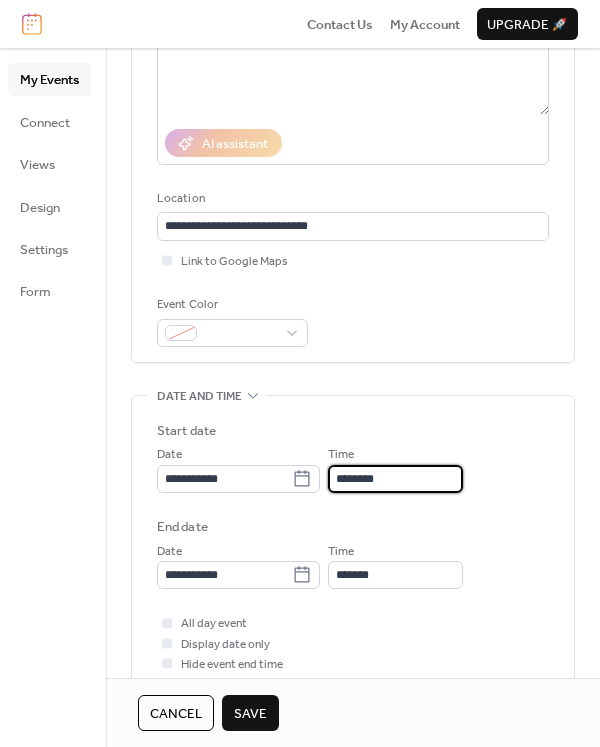 click on "********" at bounding box center [395, 479] 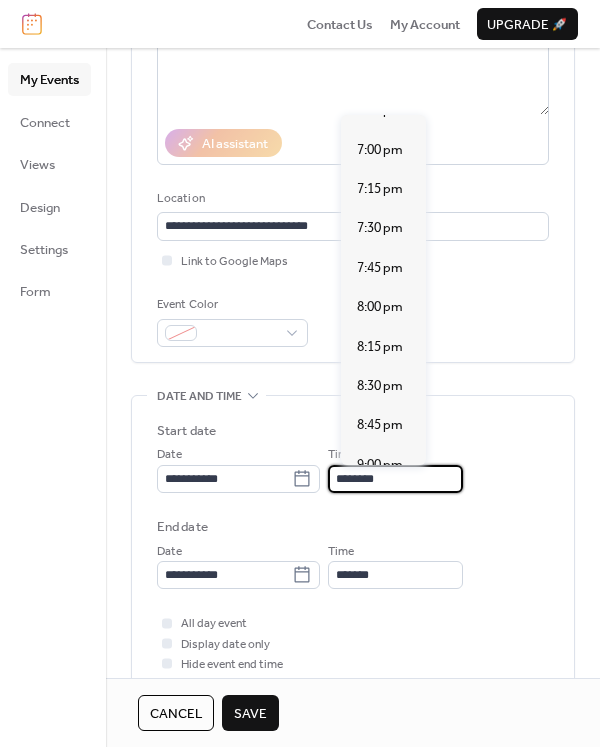 scroll, scrollTop: 2978, scrollLeft: 0, axis: vertical 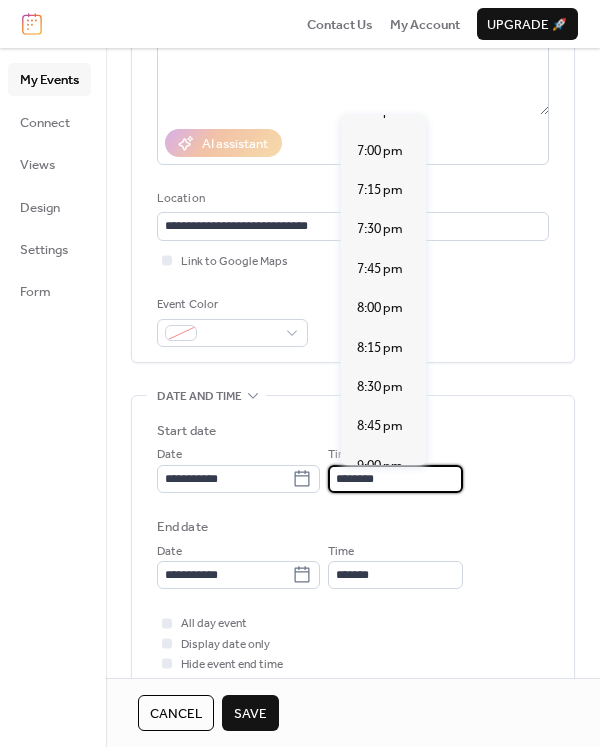 click on "7:00 pm" at bounding box center [380, 151] 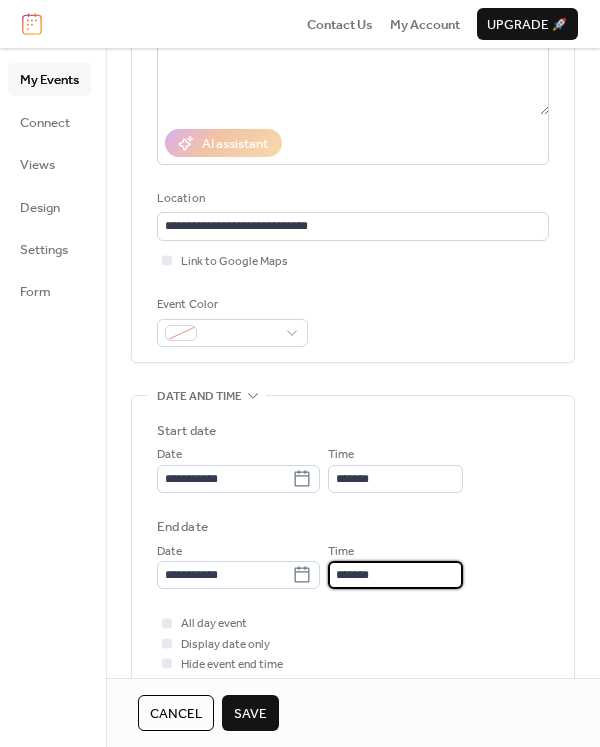 click on "*******" at bounding box center [395, 575] 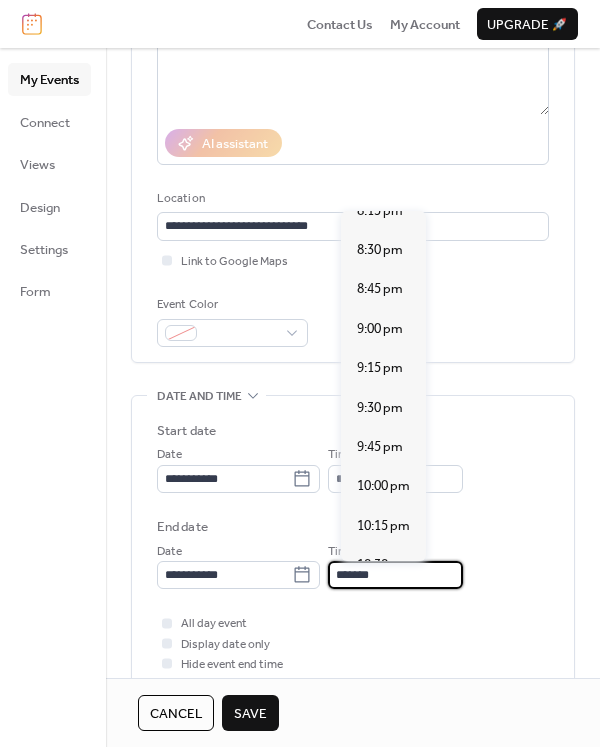 scroll, scrollTop: 193, scrollLeft: 0, axis: vertical 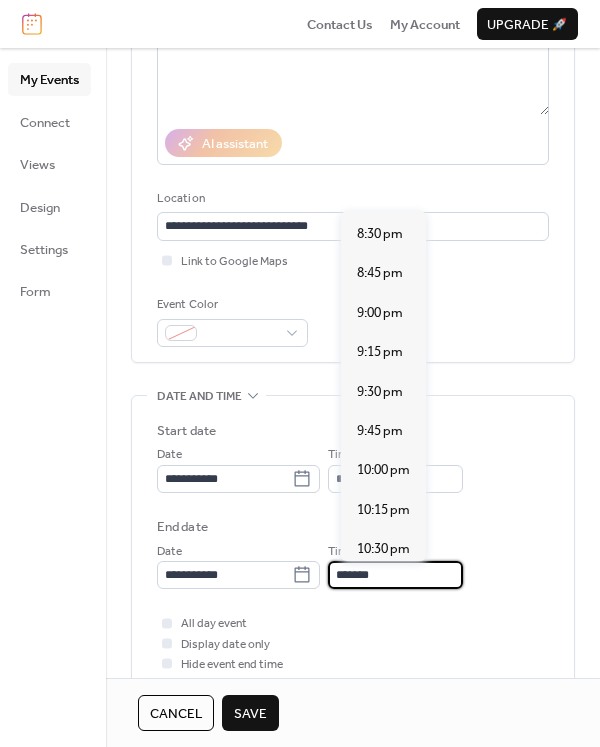 click on "10:00 pm" at bounding box center [383, 470] 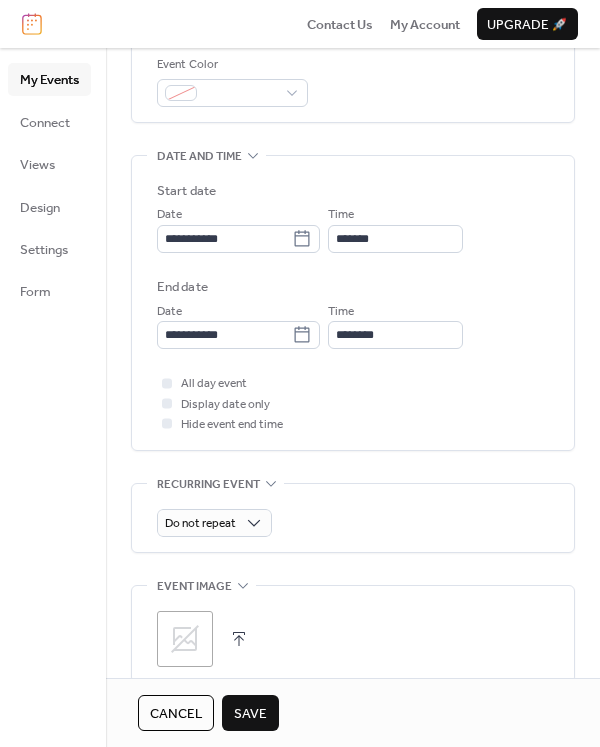 scroll, scrollTop: 526, scrollLeft: 0, axis: vertical 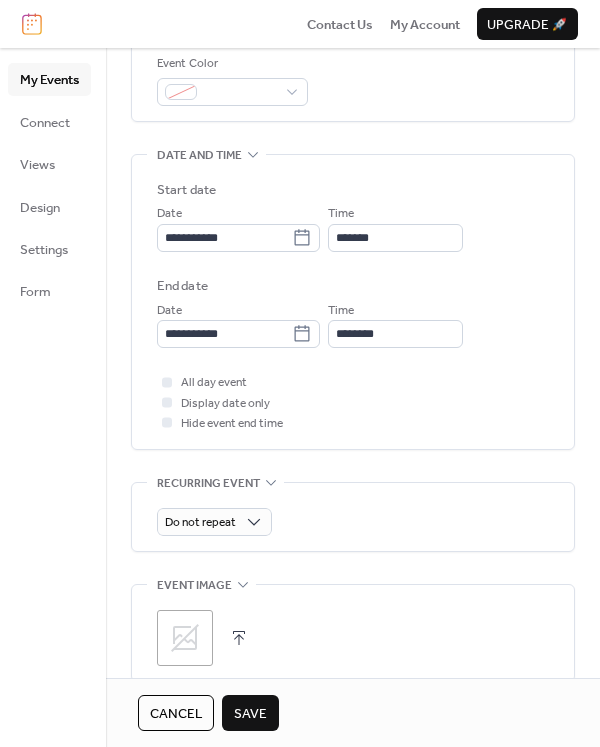 click 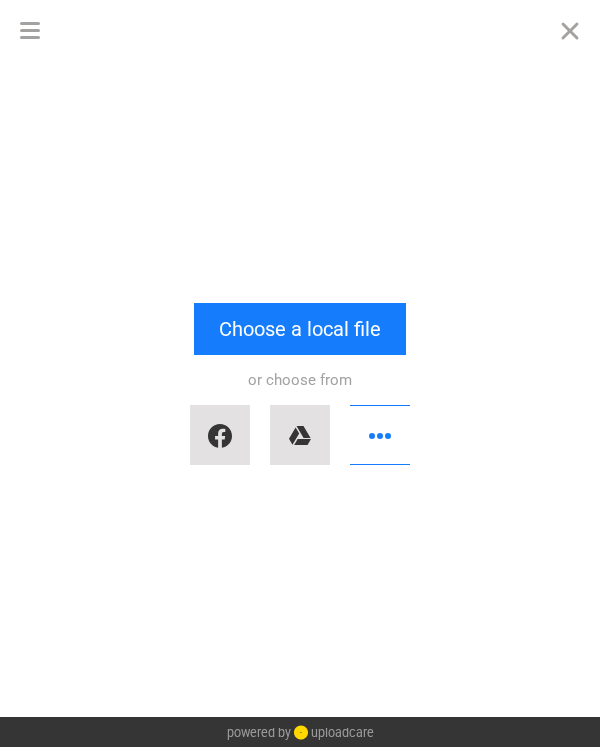 click on "Choose a local file" at bounding box center [300, 329] 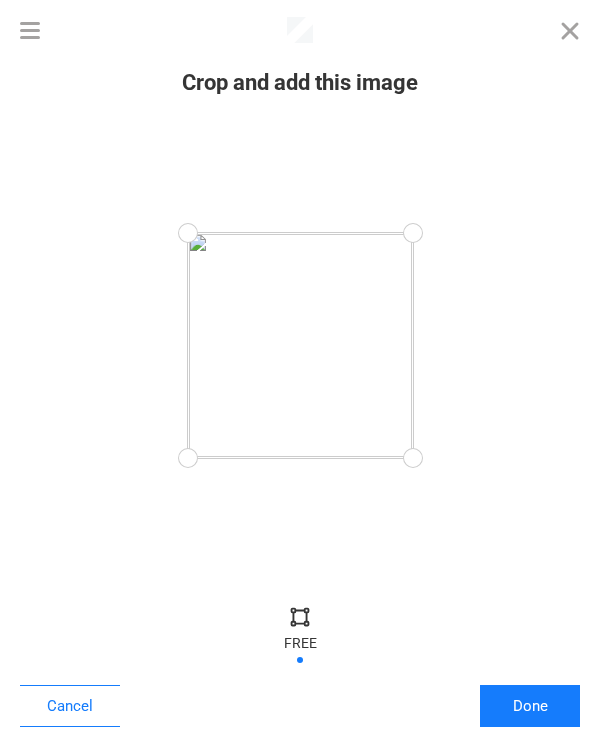 click on "Done" at bounding box center [530, 706] 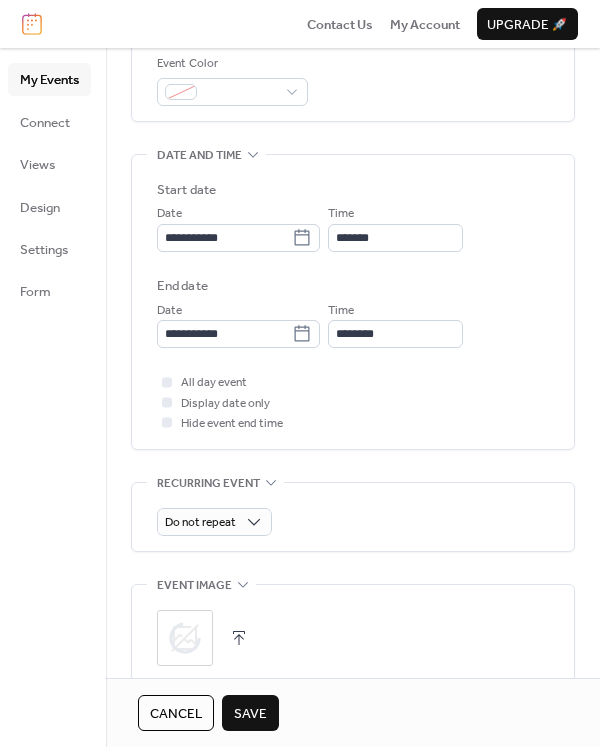 click on "Save" at bounding box center (250, 714) 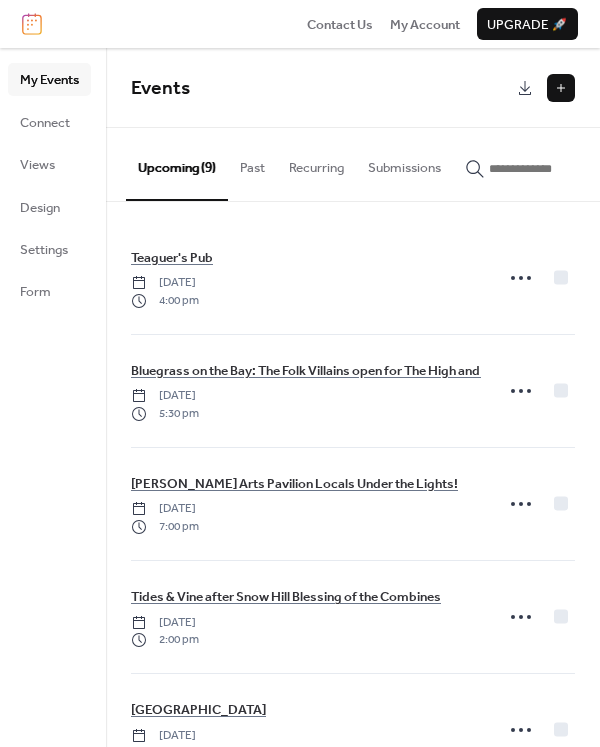 scroll, scrollTop: 522, scrollLeft: 0, axis: vertical 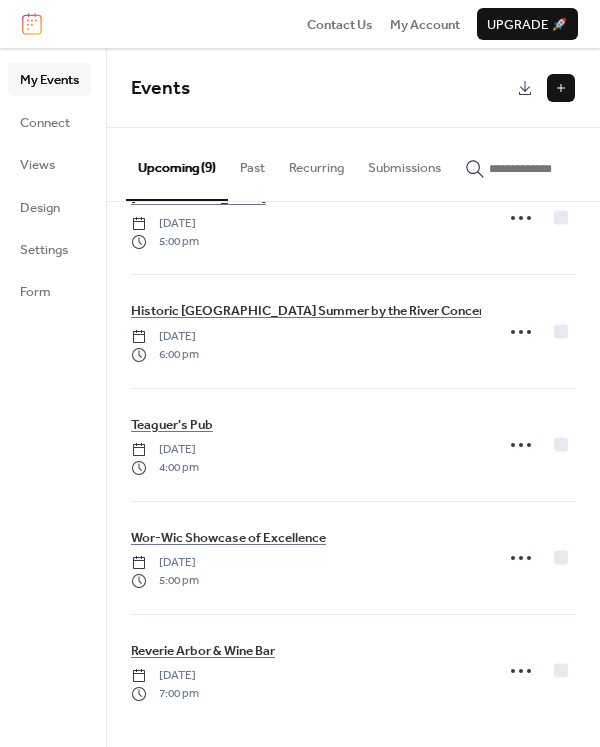 click on "Reverie  Arbor & Wine Bar" at bounding box center (203, 651) 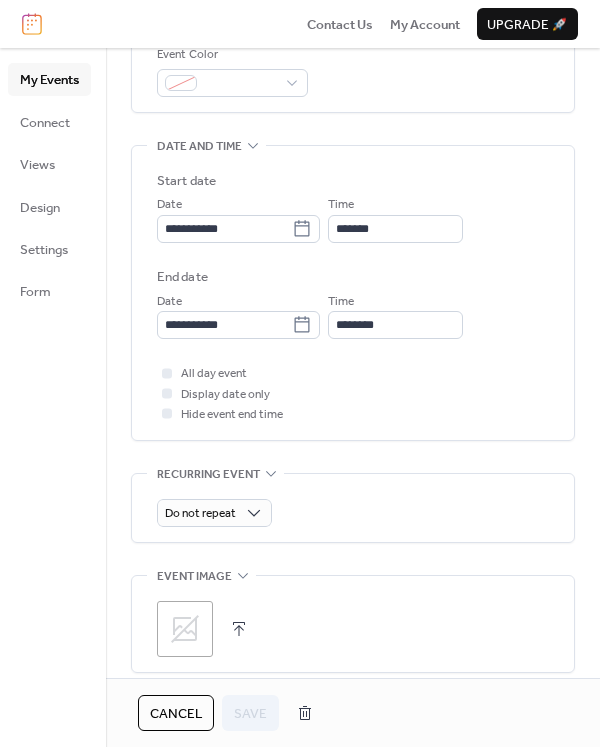 scroll, scrollTop: 538, scrollLeft: 0, axis: vertical 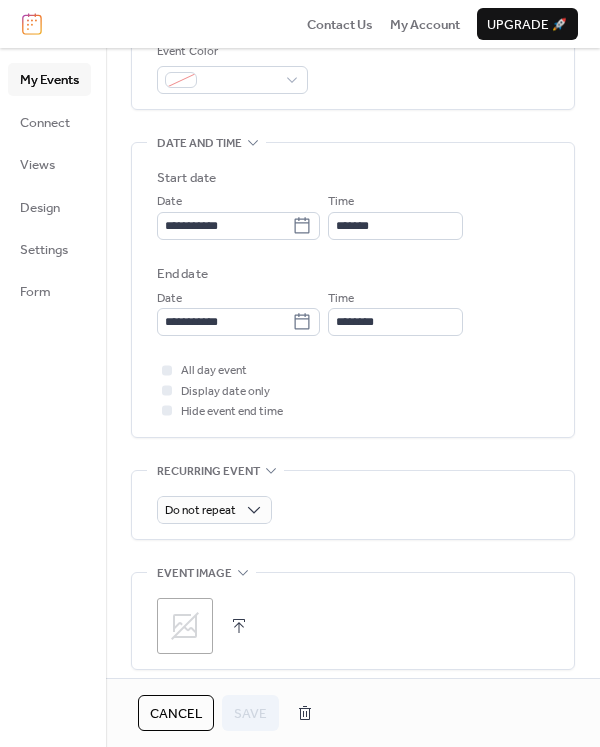 click 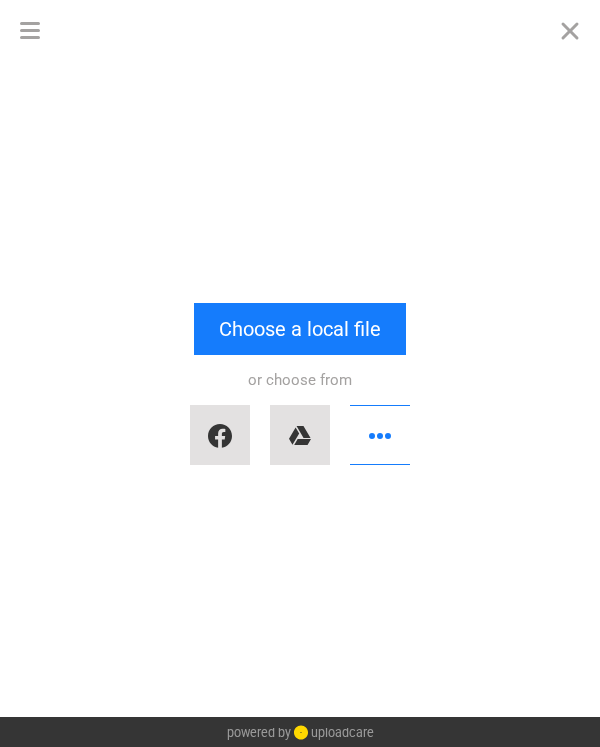 click on "Choose a local file" at bounding box center (300, 329) 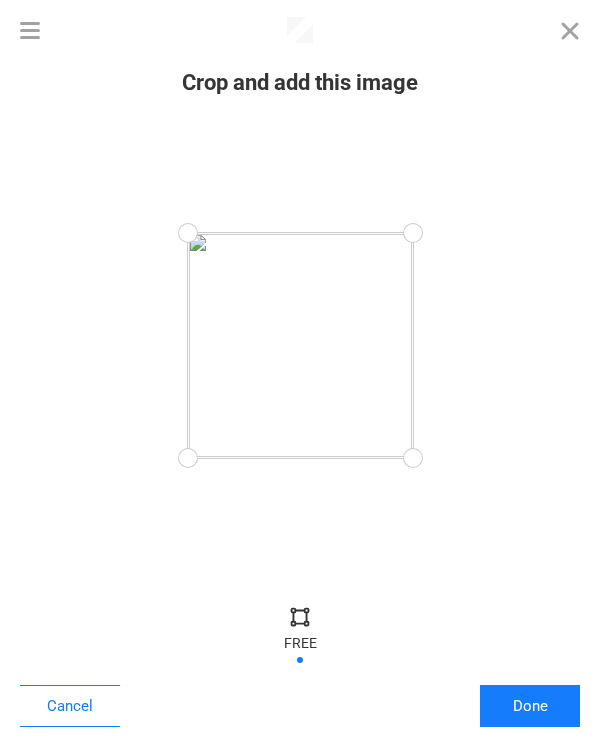 click on "Done" at bounding box center (530, 706) 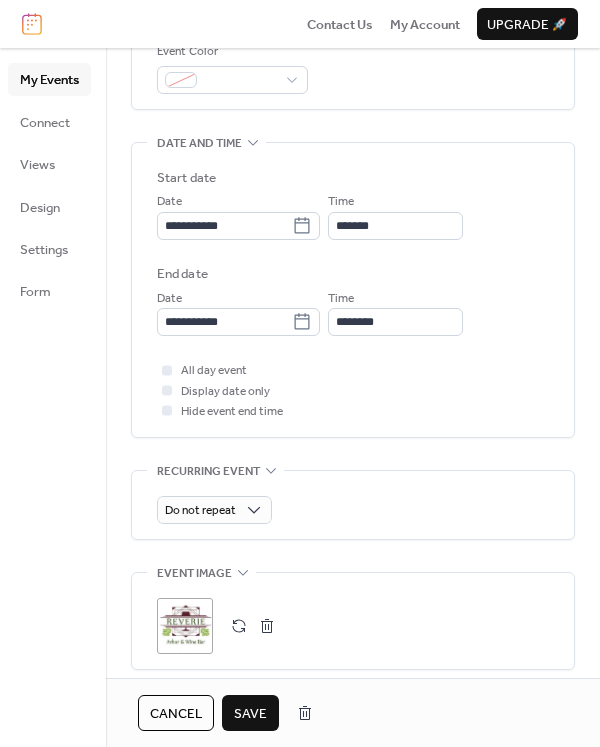 click on "Save" at bounding box center [250, 714] 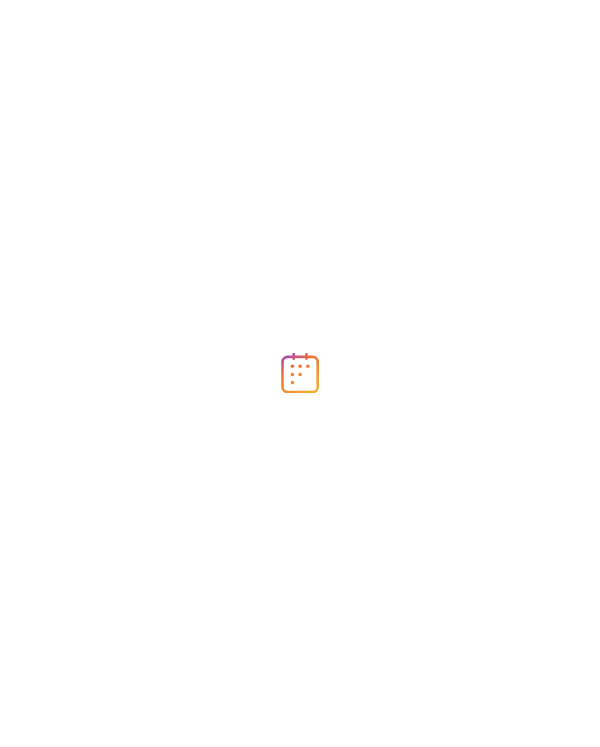 scroll, scrollTop: 0, scrollLeft: 0, axis: both 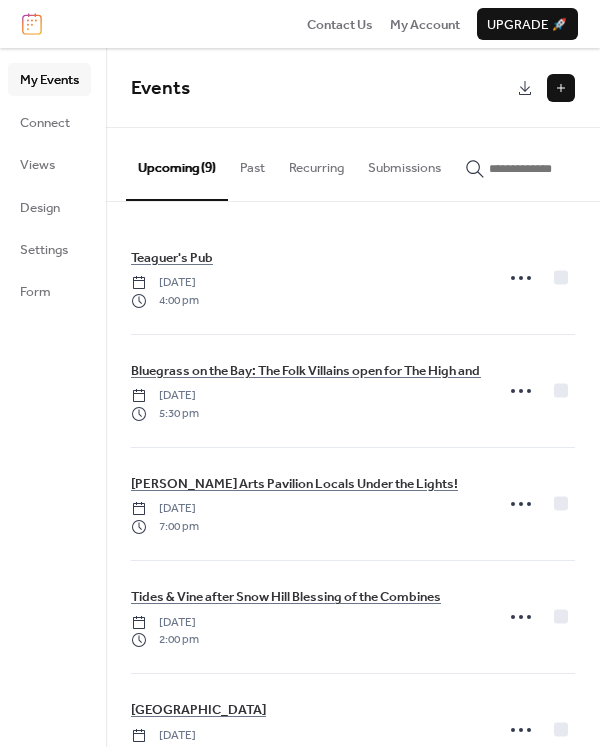 click at bounding box center (561, 88) 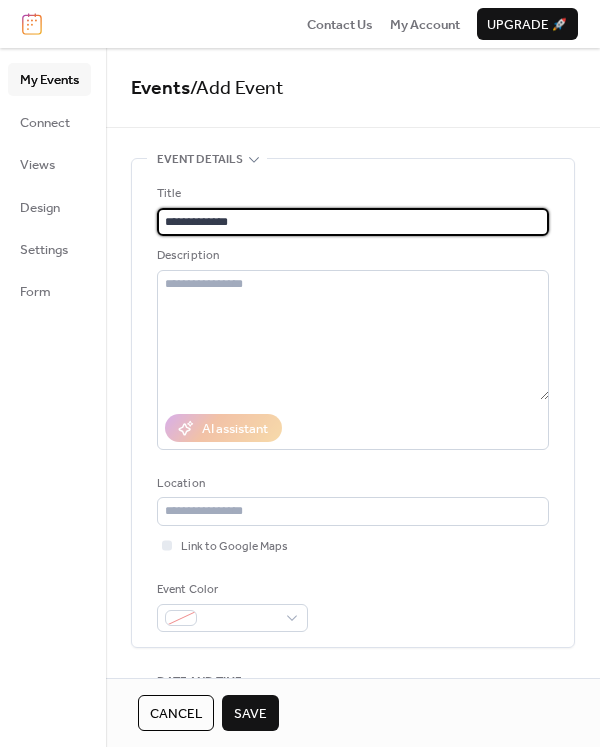 type on "**********" 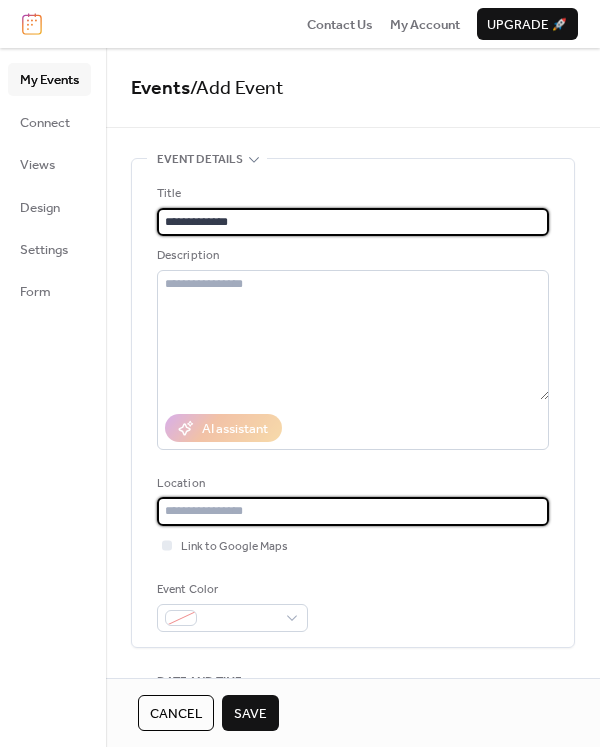 click at bounding box center (353, 511) 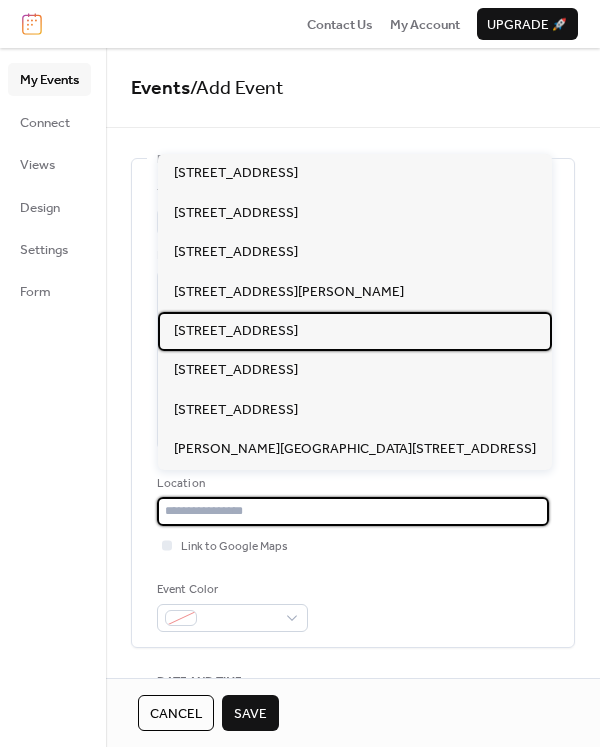 click on "[STREET_ADDRESS]" at bounding box center (236, 331) 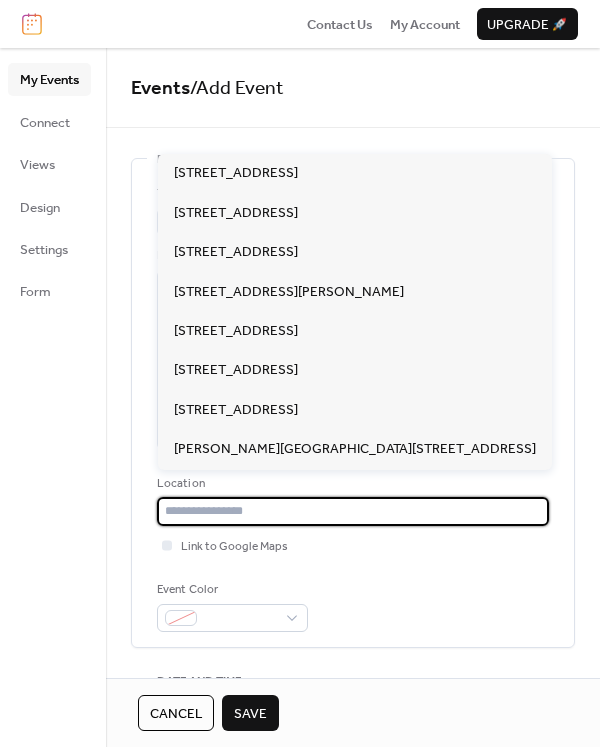 type on "**********" 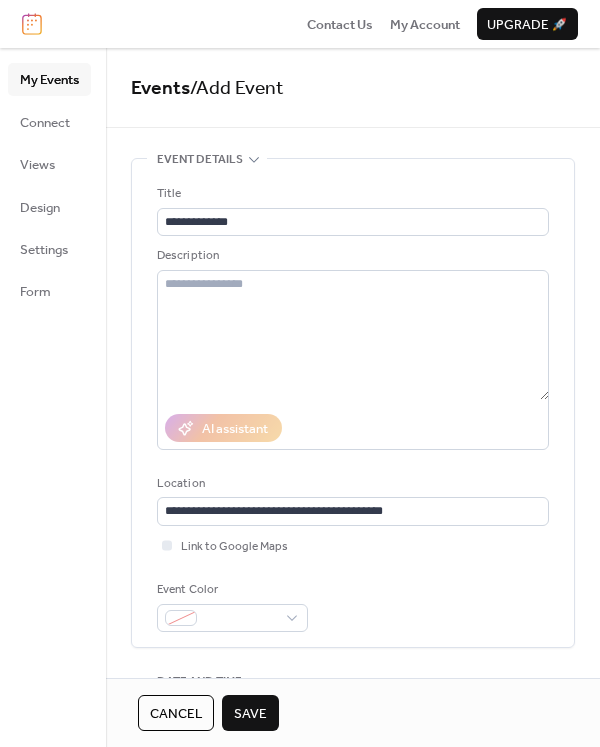 click at bounding box center (167, 545) 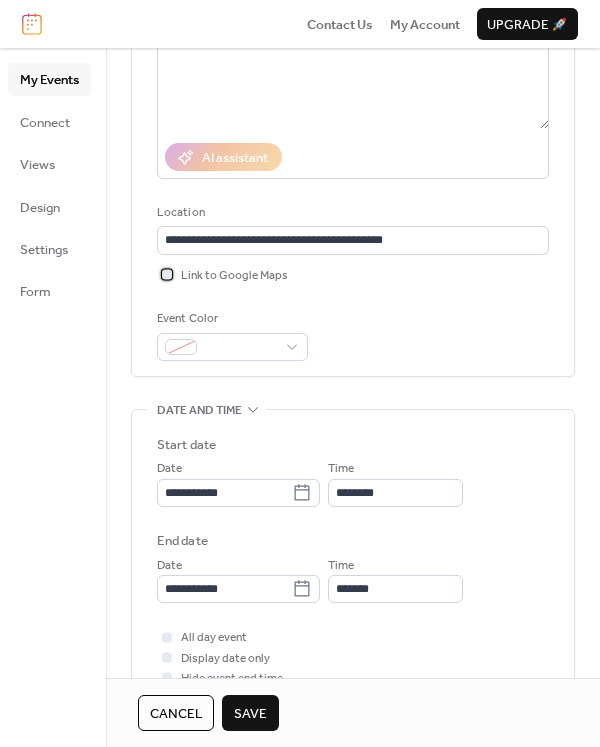 scroll, scrollTop: 283, scrollLeft: 0, axis: vertical 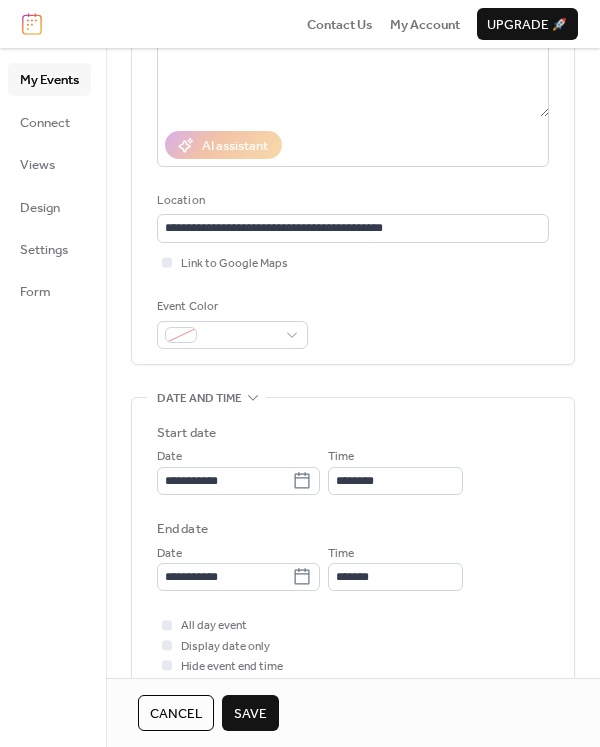 click 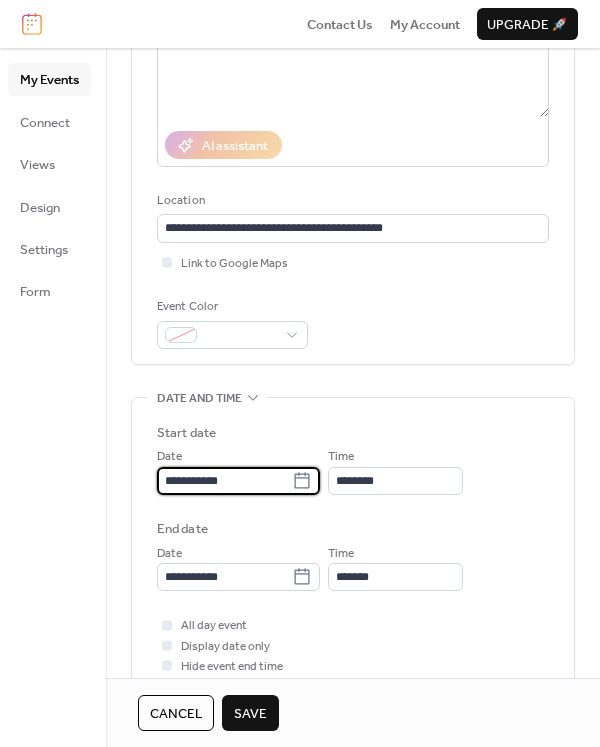 click on "**********" at bounding box center [224, 481] 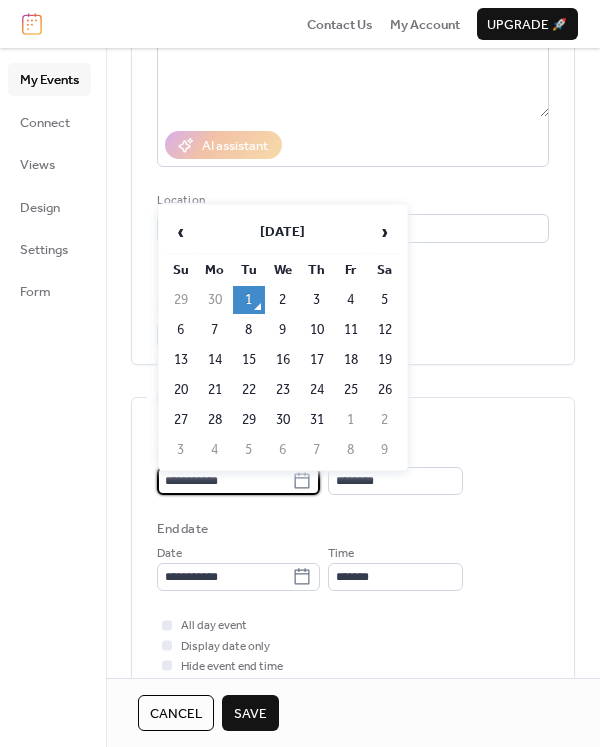 click on "›" at bounding box center [385, 232] 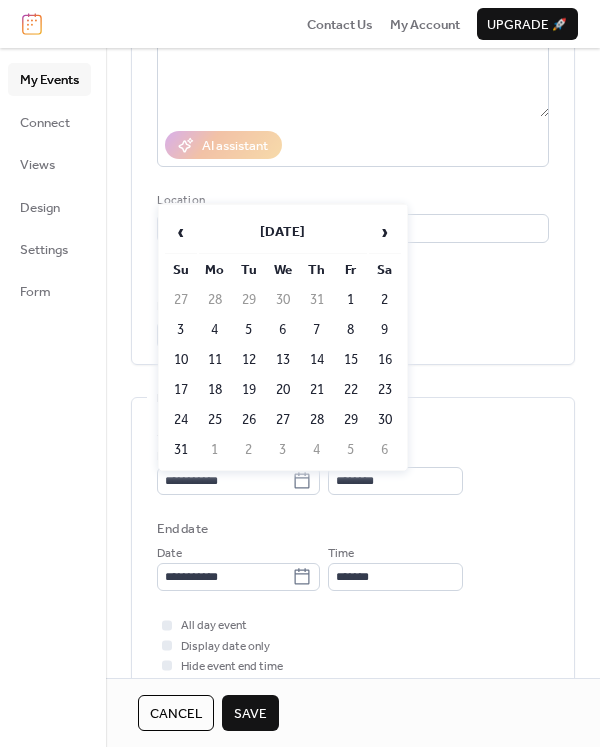click on "›" at bounding box center (385, 232) 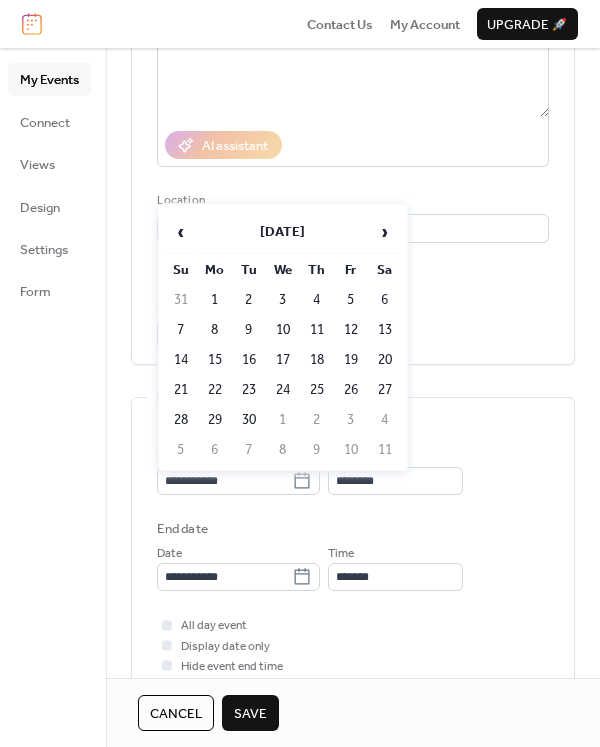 click on "14" at bounding box center (181, 360) 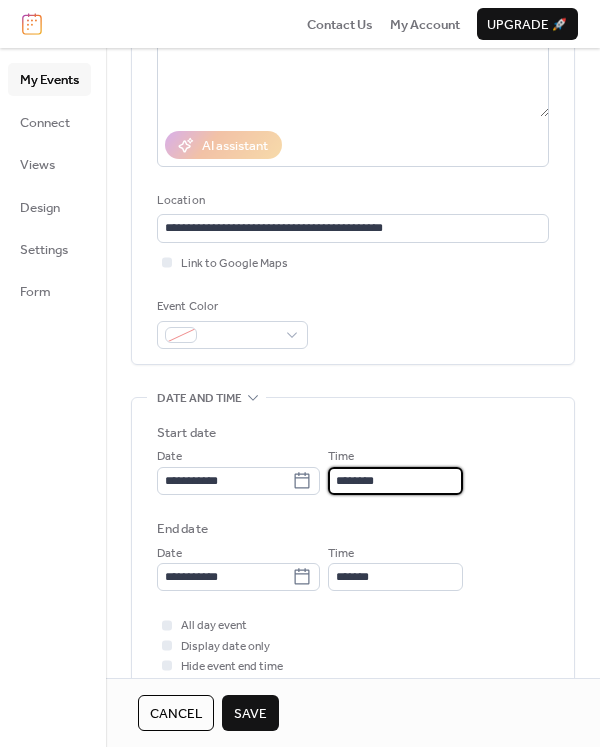 click on "********" at bounding box center [395, 481] 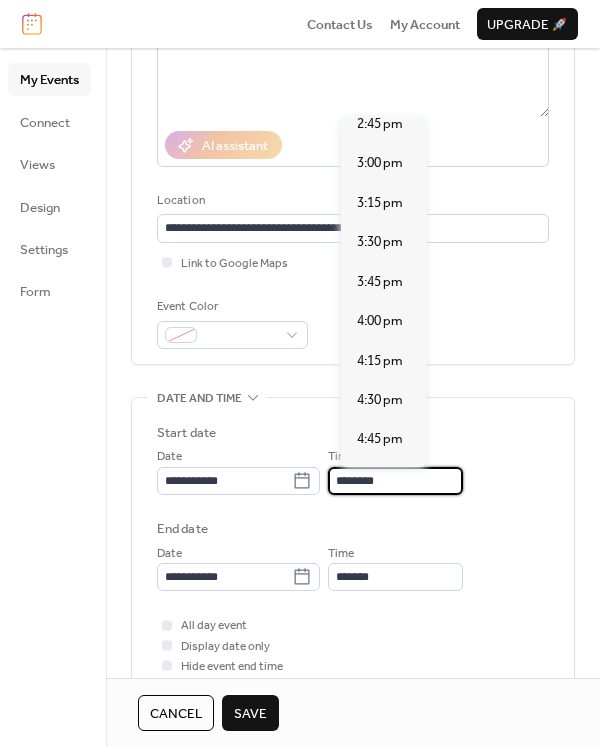 scroll, scrollTop: 2352, scrollLeft: 0, axis: vertical 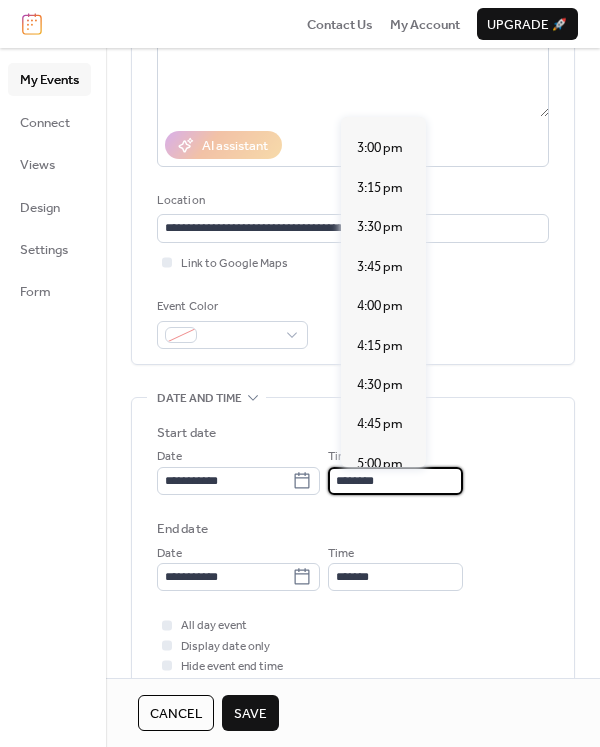 click on "4:00 pm" at bounding box center (380, 306) 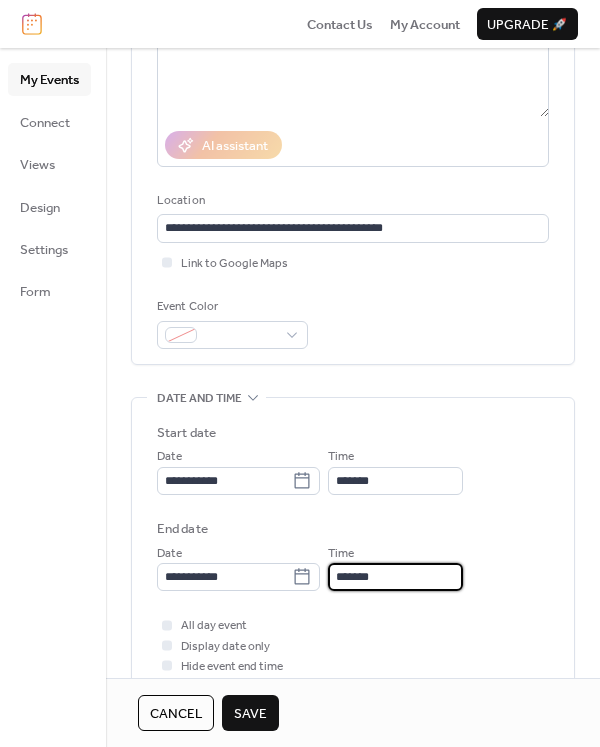 click on "*******" at bounding box center [395, 577] 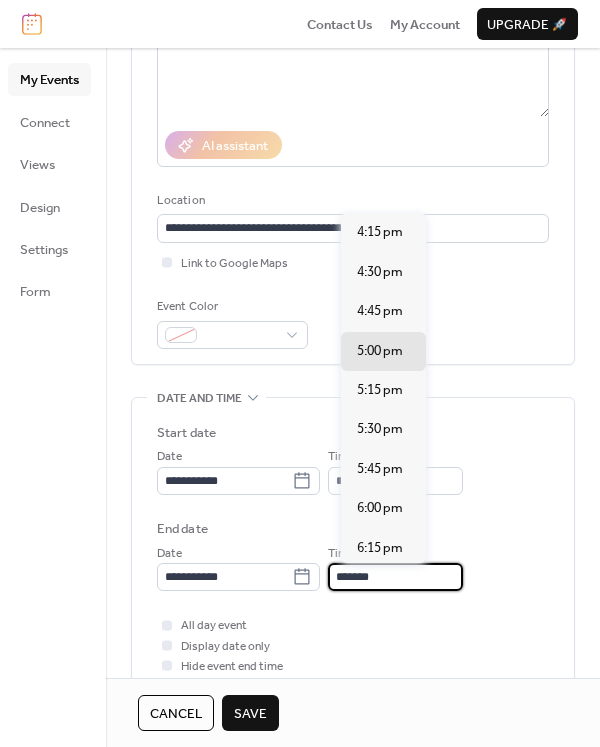 click on "6:00 pm" at bounding box center [380, 508] 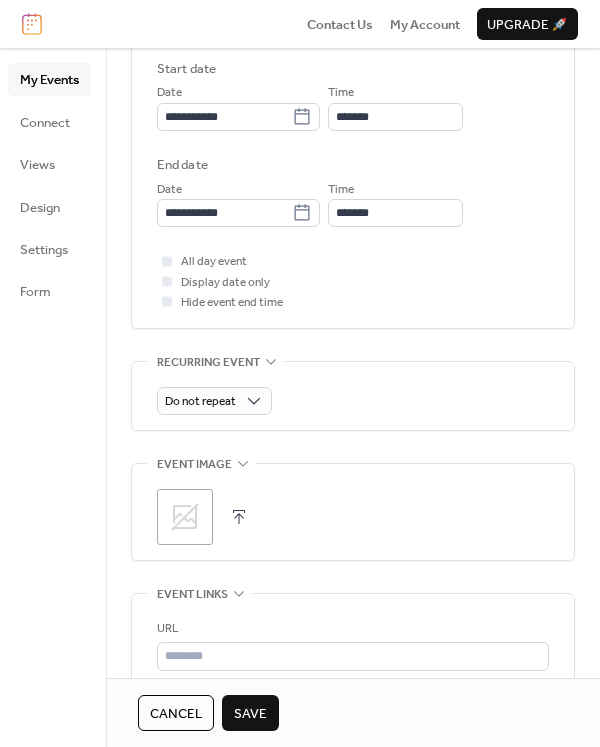 scroll, scrollTop: 651, scrollLeft: 0, axis: vertical 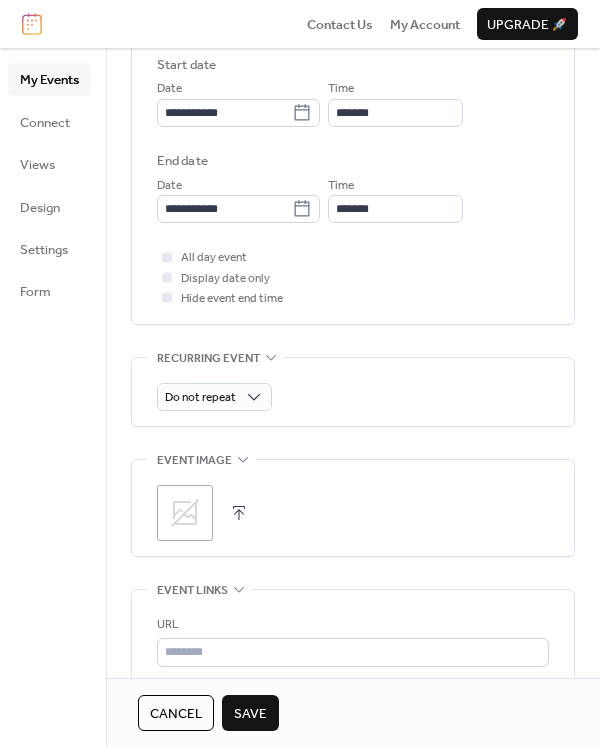 click 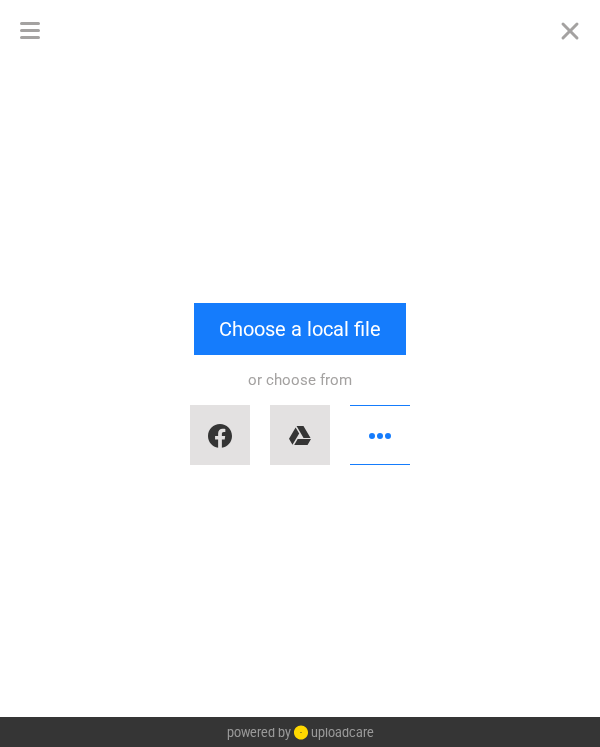 click on "Choose a local file" at bounding box center [300, 329] 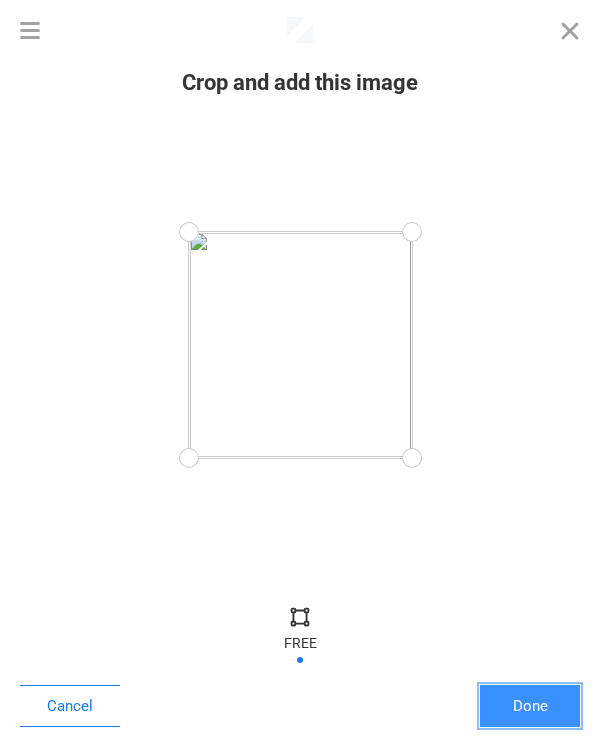 click on "Done" at bounding box center (530, 706) 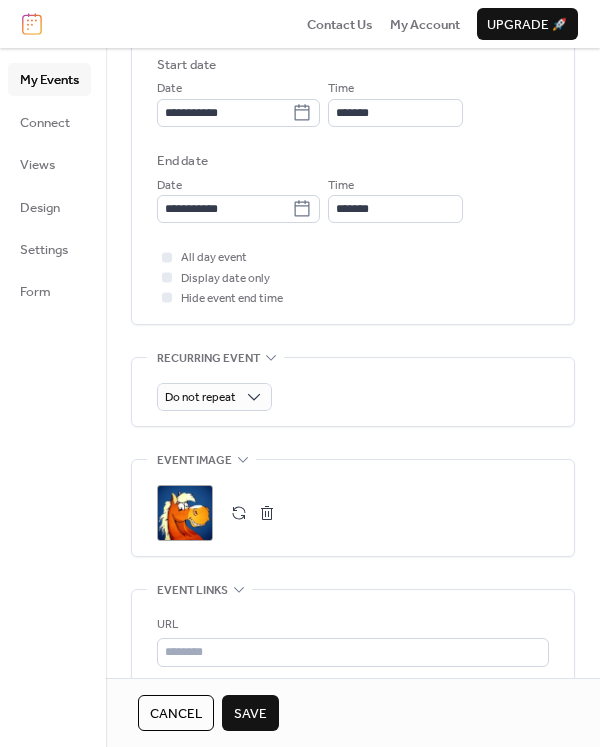 click on "Save" at bounding box center (250, 714) 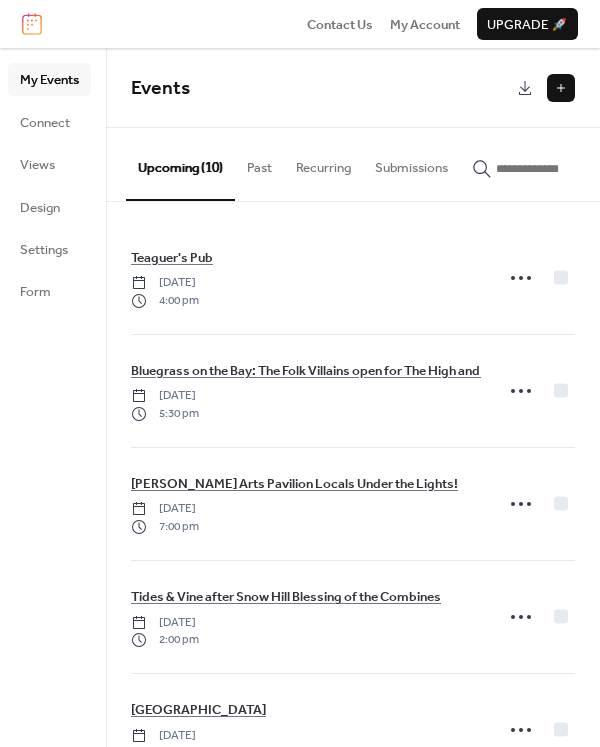 click at bounding box center [561, 88] 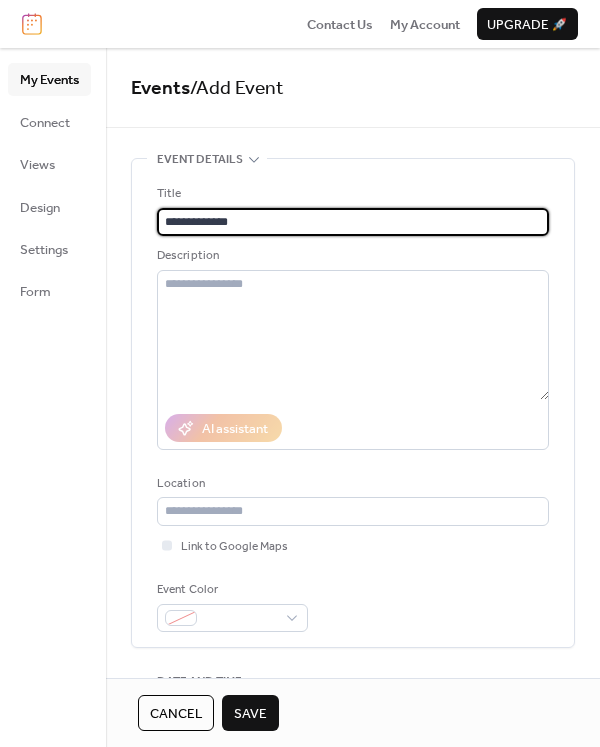 type on "**********" 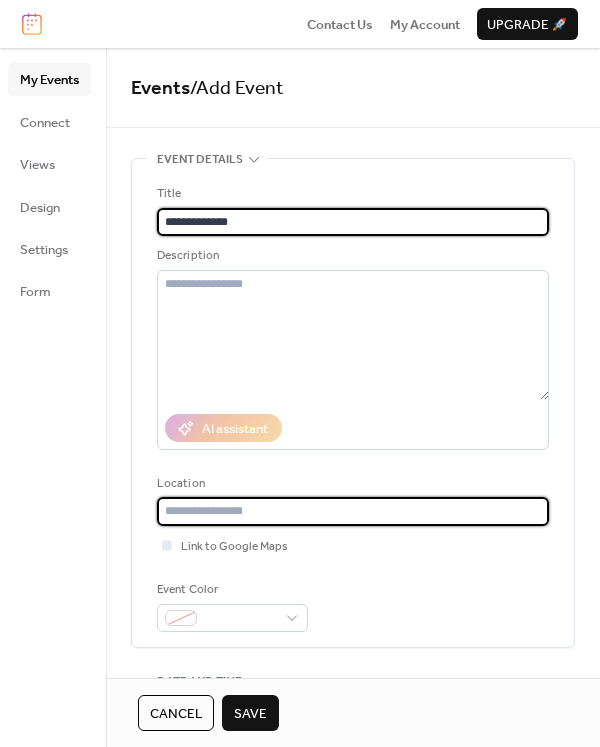 click at bounding box center [353, 511] 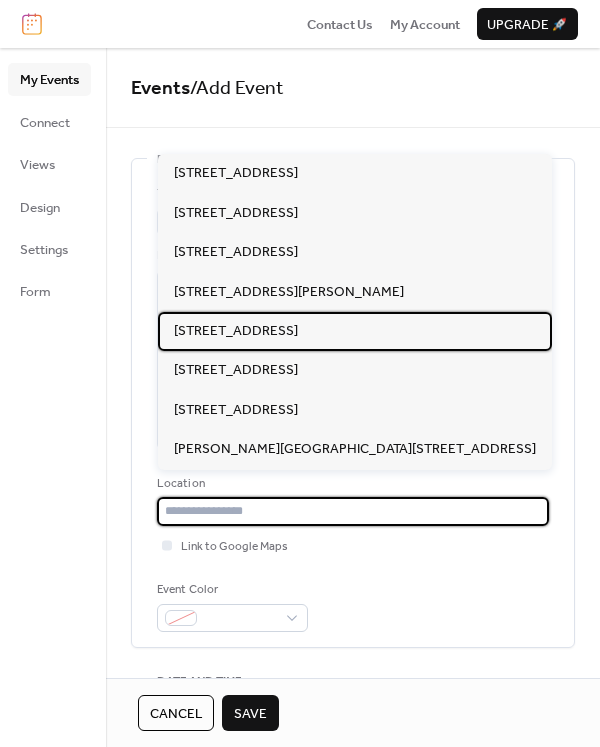 click on "[STREET_ADDRESS]" at bounding box center (236, 331) 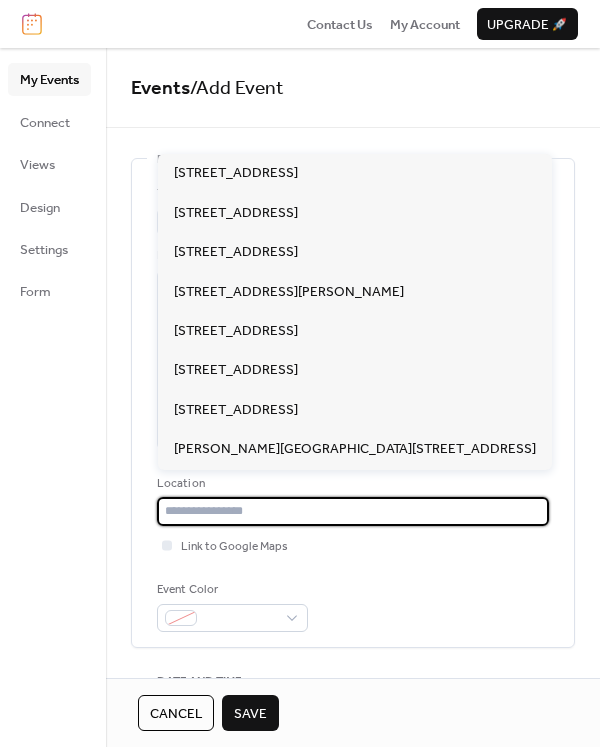 type on "**********" 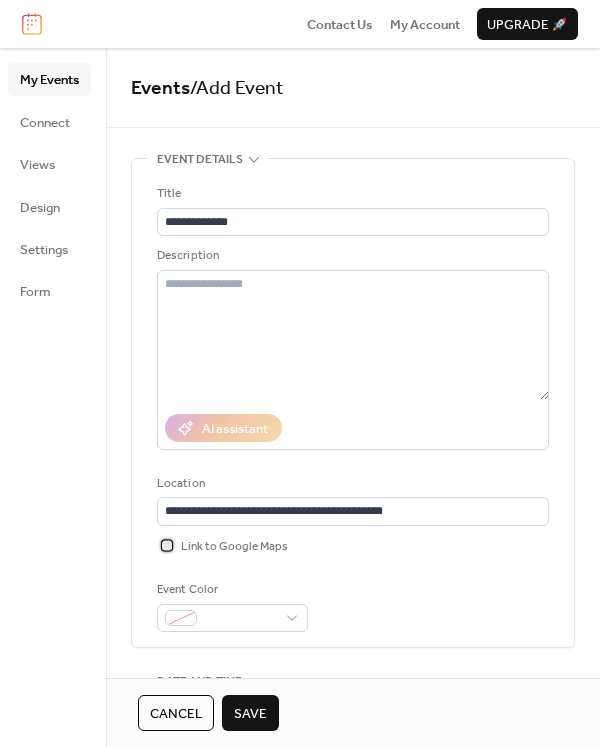 click at bounding box center [167, 545] 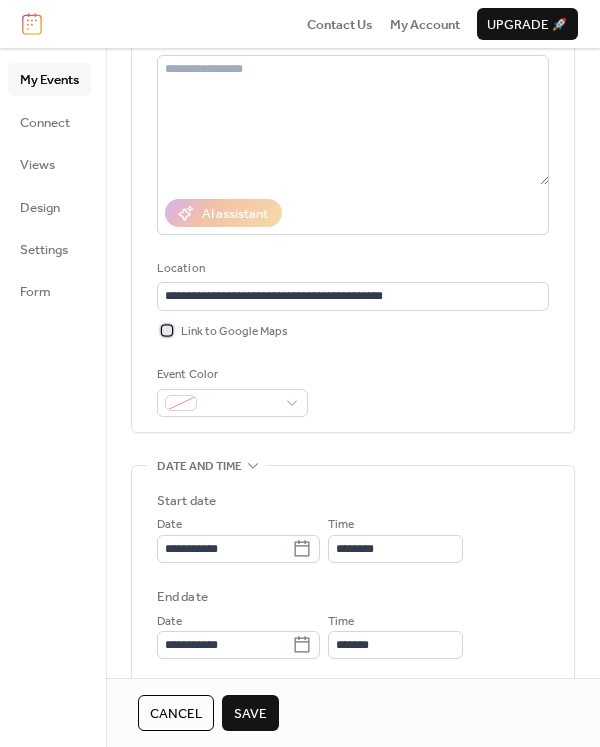 scroll, scrollTop: 218, scrollLeft: 0, axis: vertical 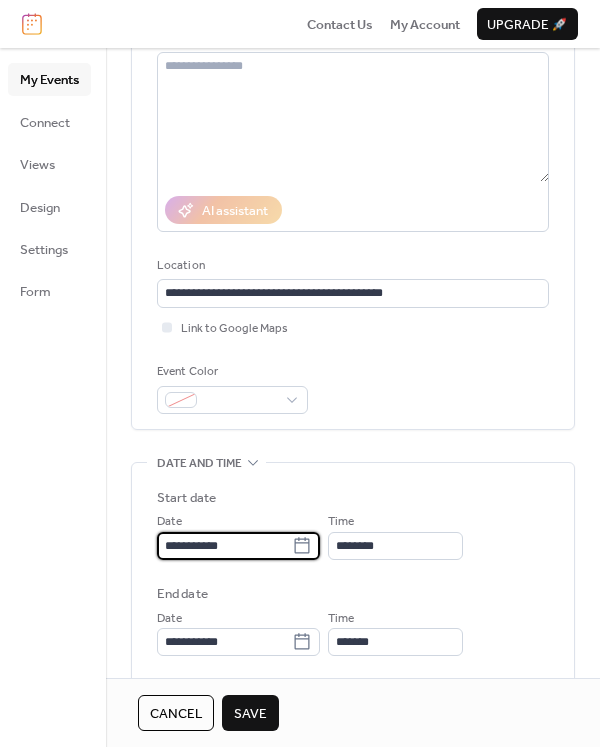 click on "**********" at bounding box center (224, 546) 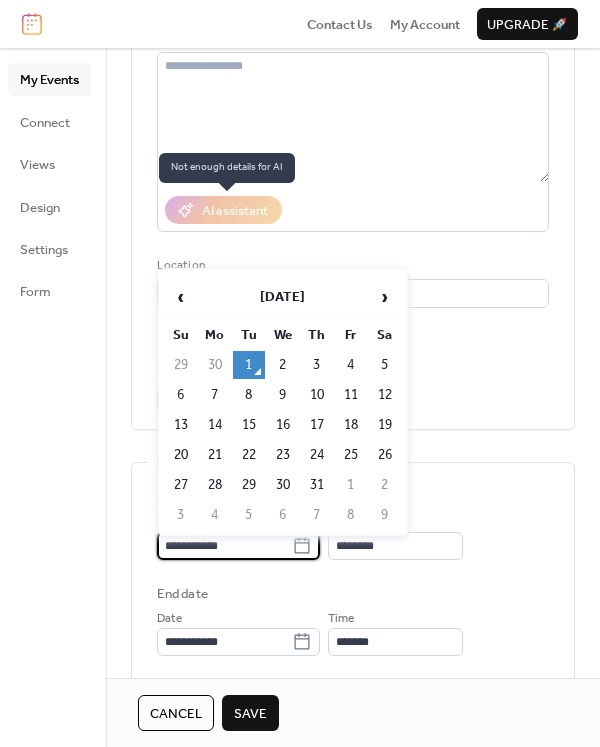 click on "›" at bounding box center (385, 297) 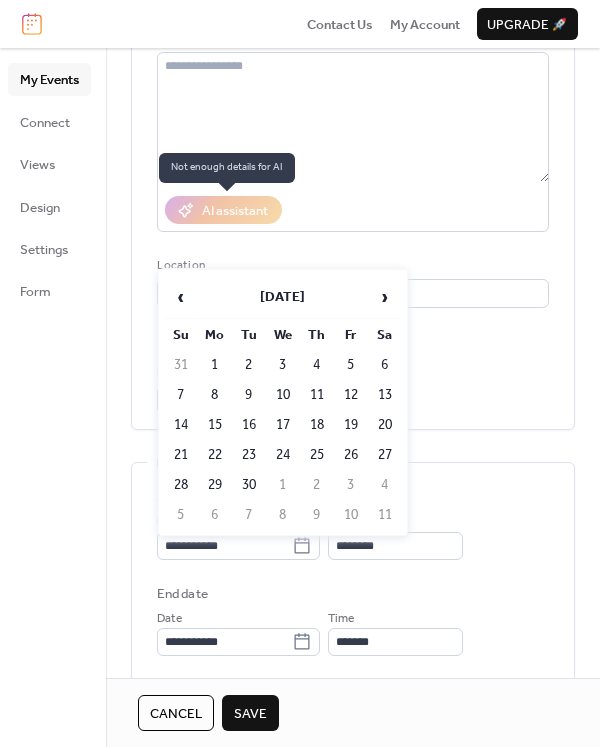 click on "›" at bounding box center [385, 297] 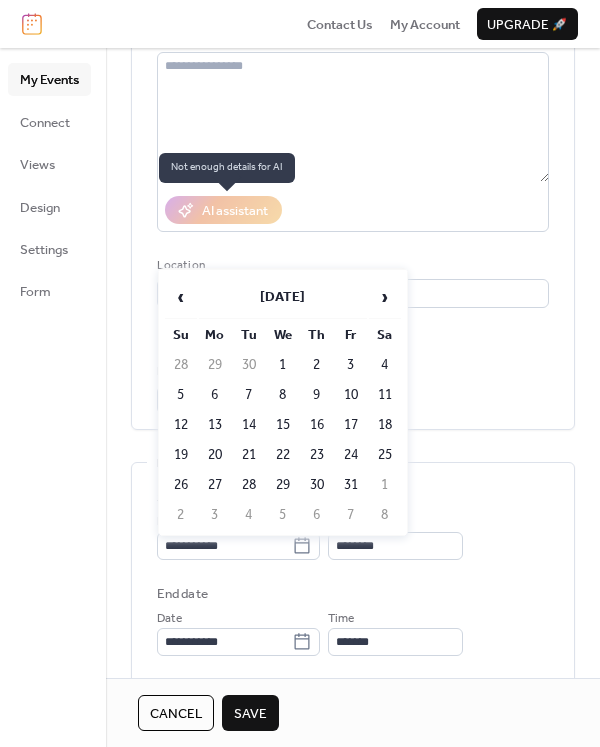 click on "12" at bounding box center (181, 425) 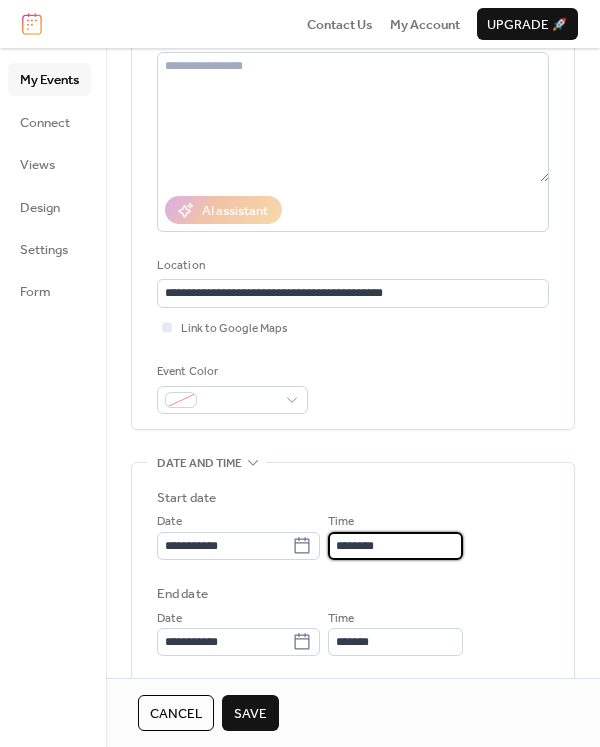 click on "********" at bounding box center [395, 546] 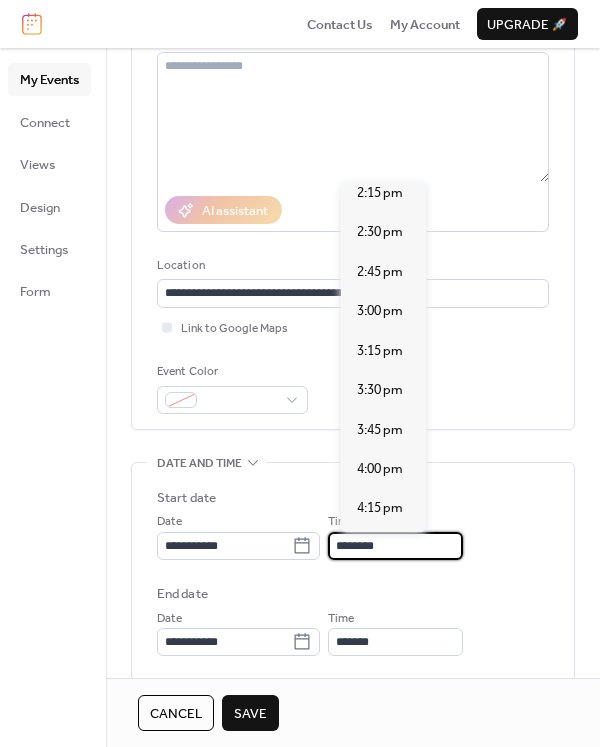 scroll, scrollTop: 2281, scrollLeft: 0, axis: vertical 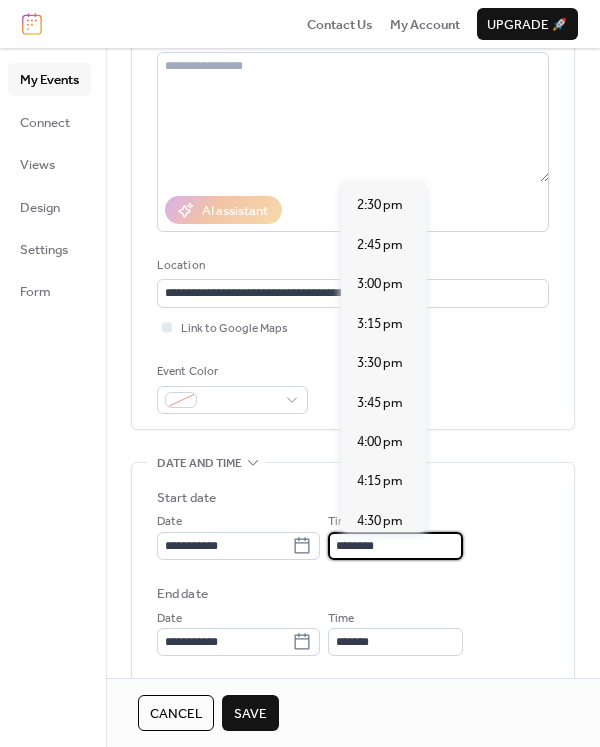 click on "4:00 pm" at bounding box center [380, 442] 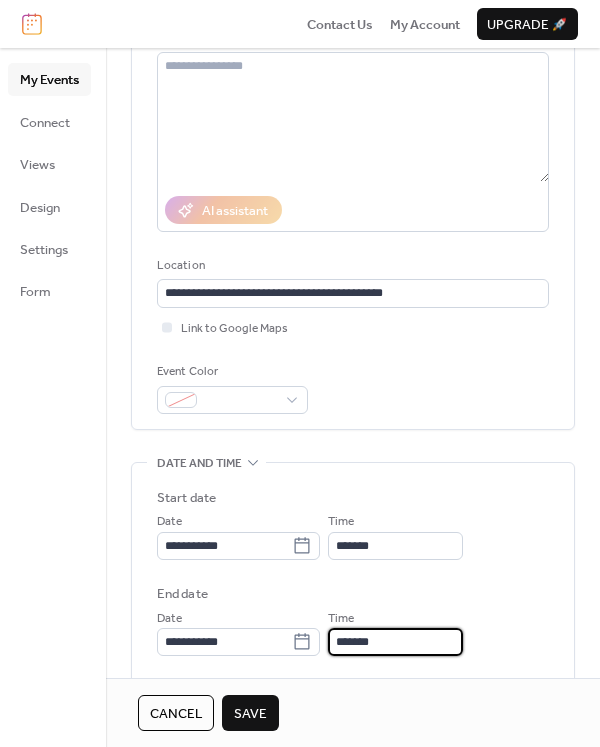 click on "*******" at bounding box center [395, 642] 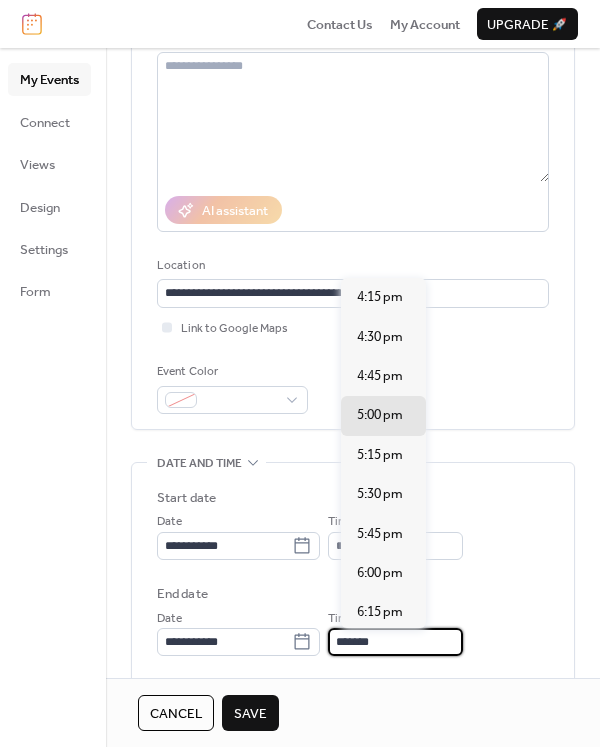 click on "6:00 pm" at bounding box center (380, 573) 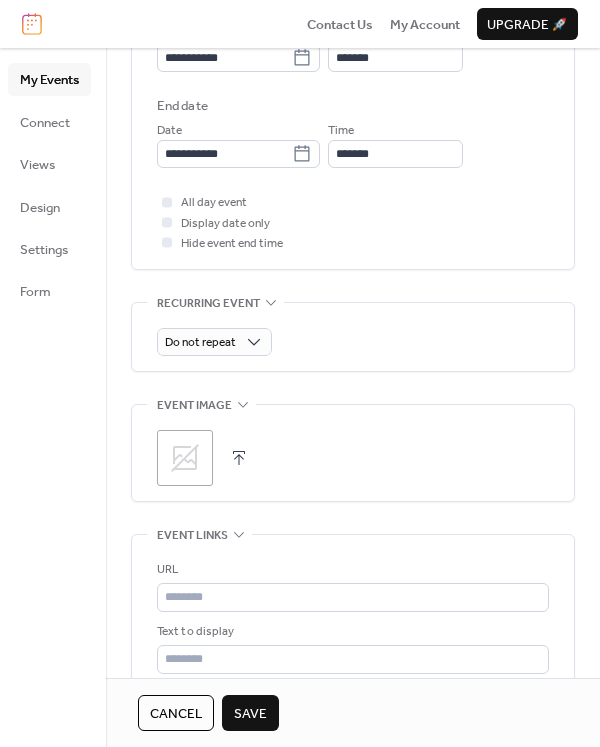 scroll, scrollTop: 707, scrollLeft: 0, axis: vertical 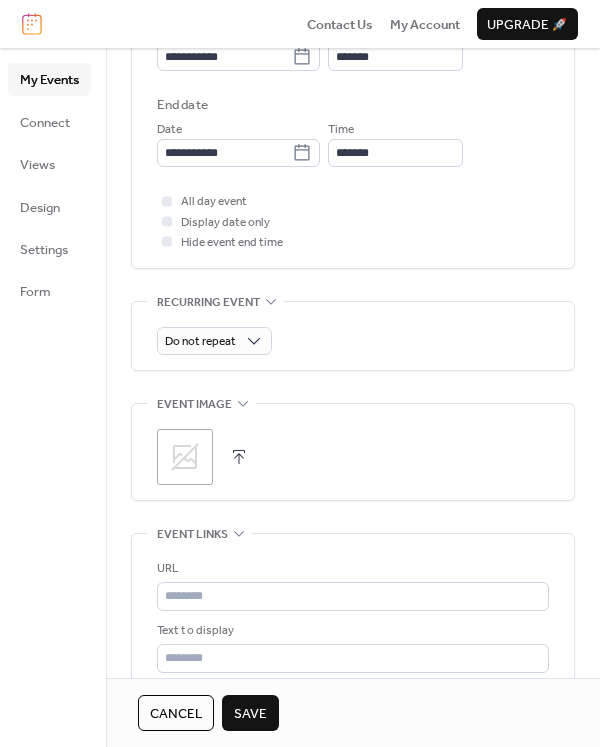 click 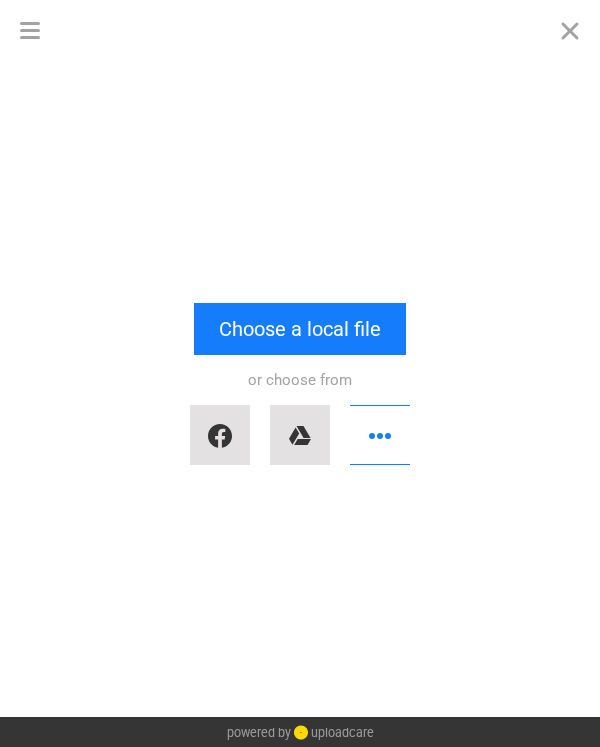 click on "Choose a local file" at bounding box center [300, 329] 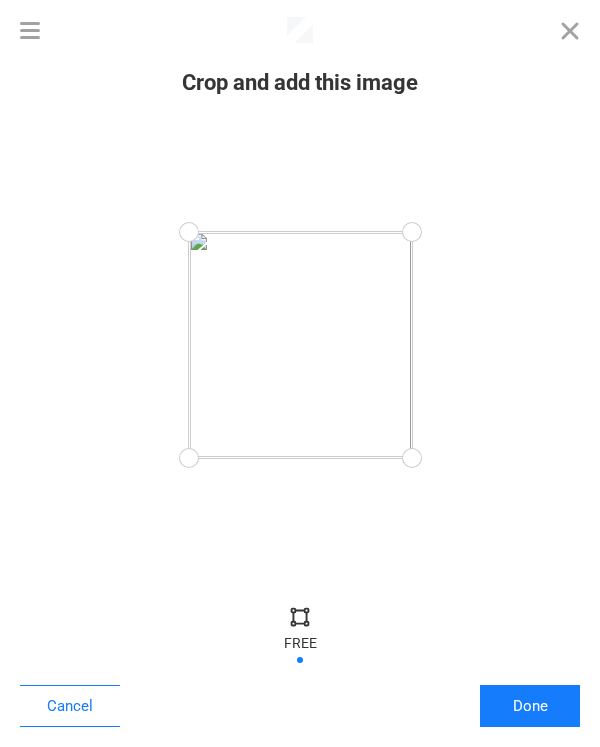 click on "Done" at bounding box center (530, 706) 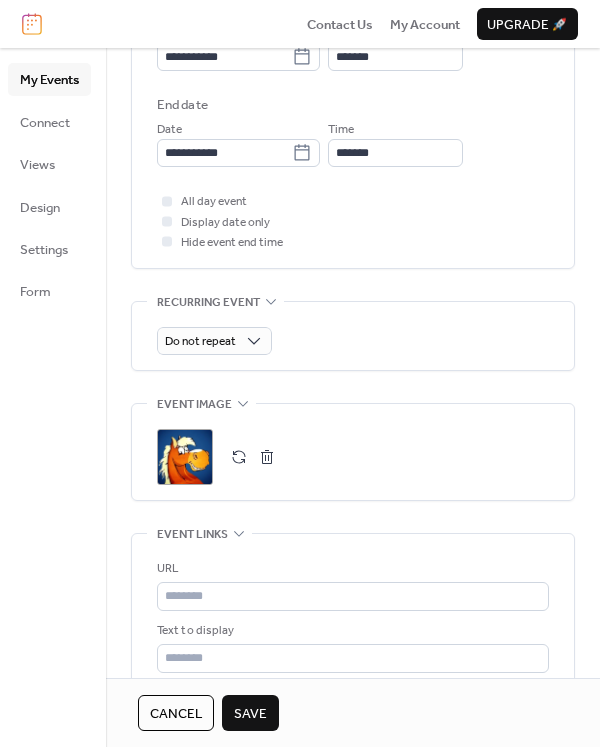 click on "Save" at bounding box center (250, 714) 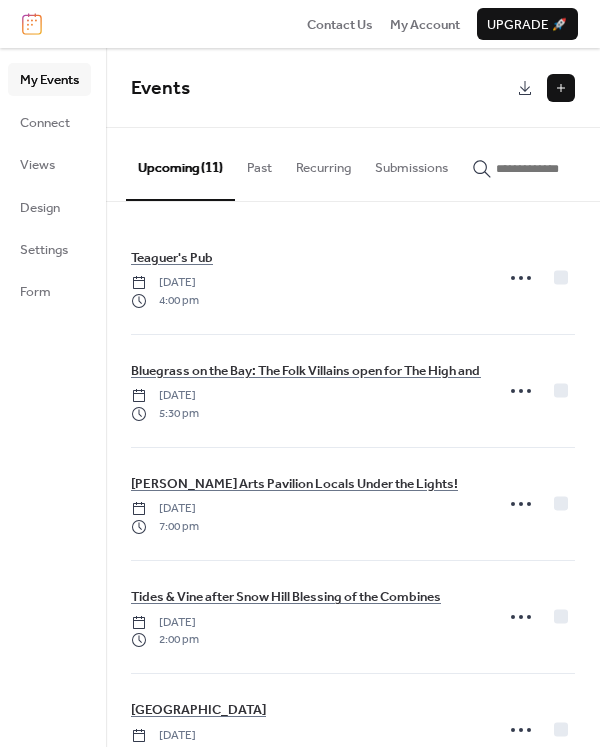 click at bounding box center (561, 88) 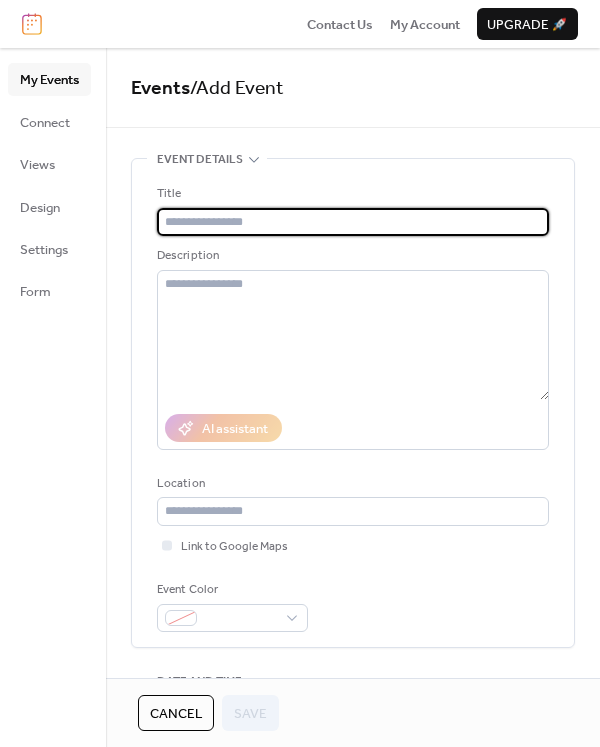 click at bounding box center [353, 222] 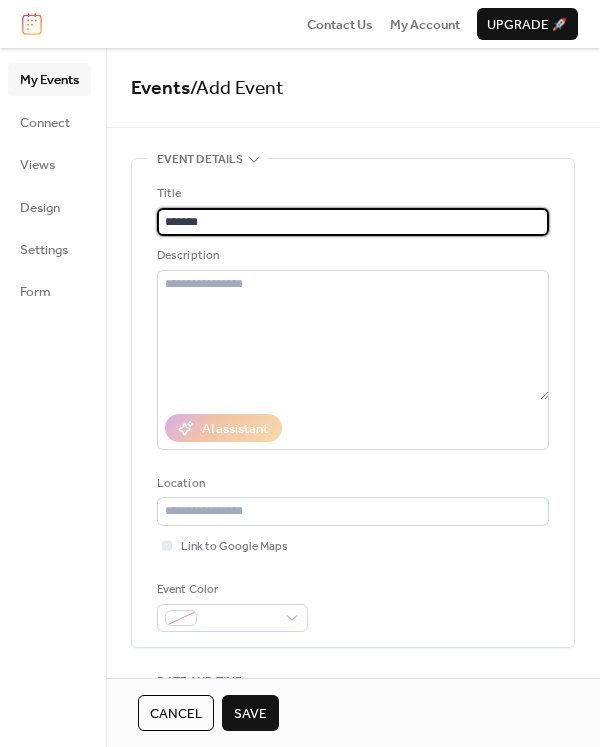 type on "*******" 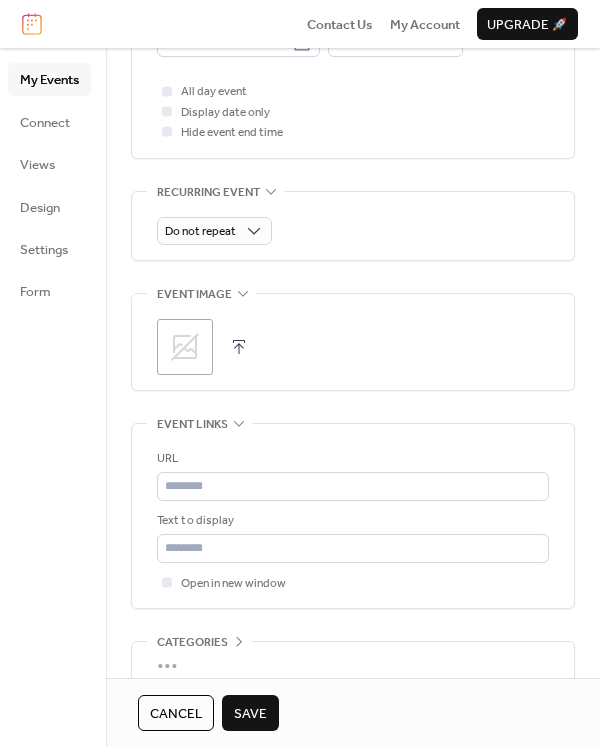 scroll, scrollTop: 820, scrollLeft: 0, axis: vertical 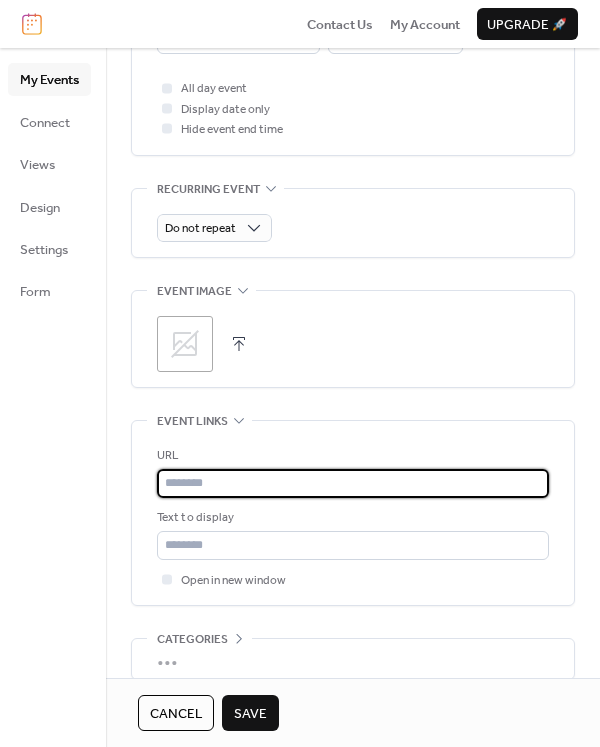 click at bounding box center [353, 483] 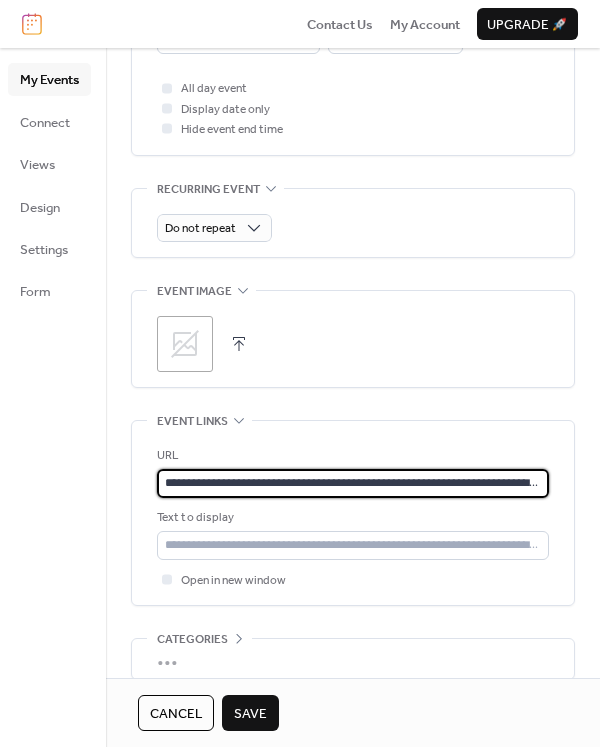 scroll, scrollTop: 0, scrollLeft: 151, axis: horizontal 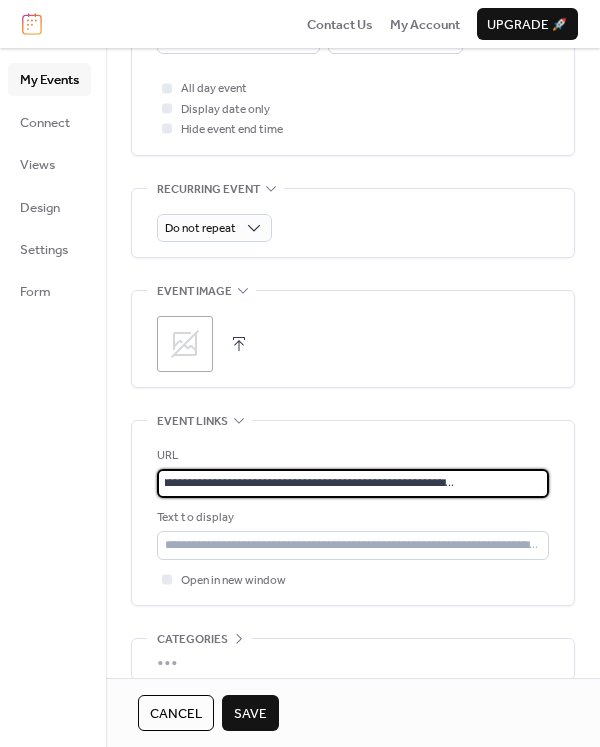 type on "**********" 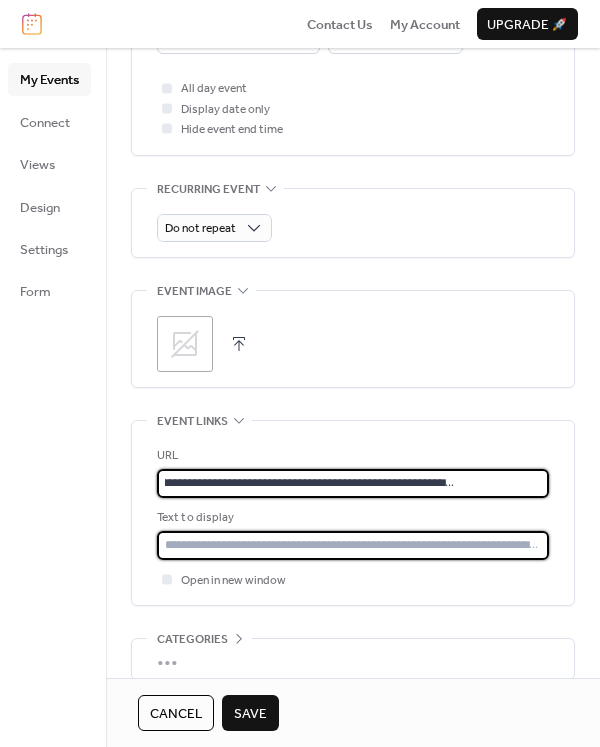 click at bounding box center (353, 545) 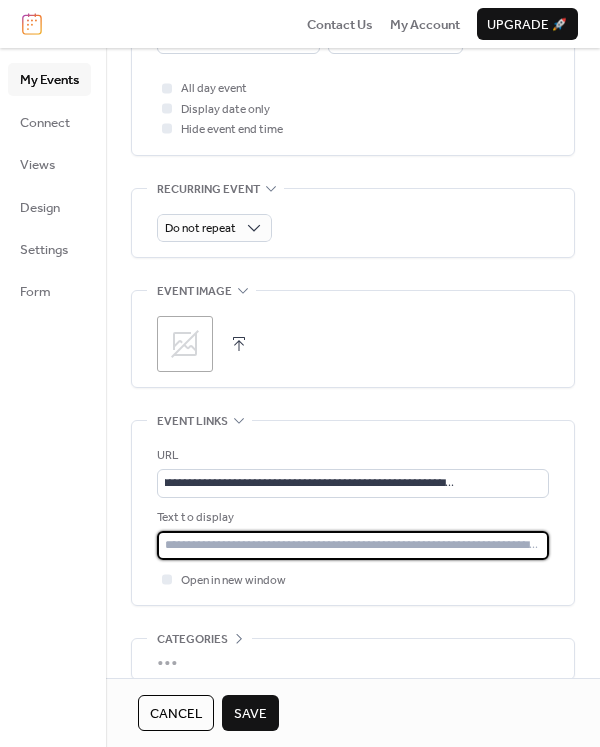 scroll, scrollTop: 0, scrollLeft: 0, axis: both 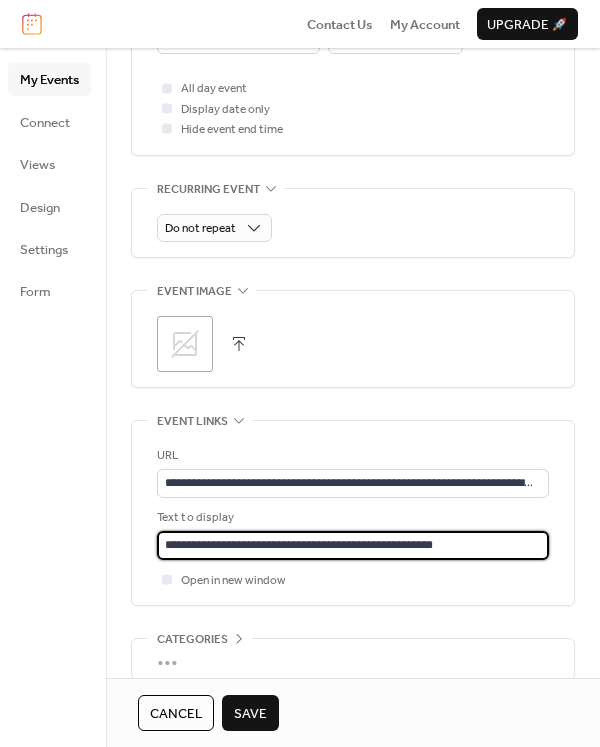 type on "**********" 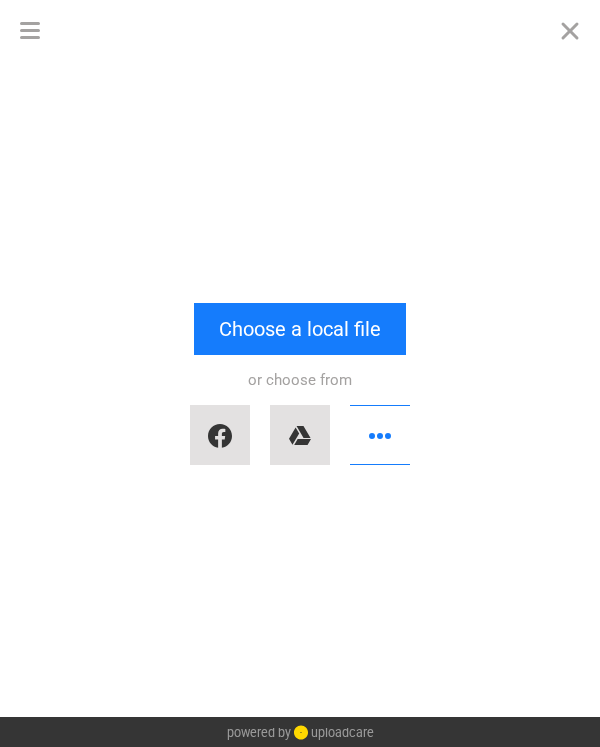 click on "Choose a local file" at bounding box center (300, 329) 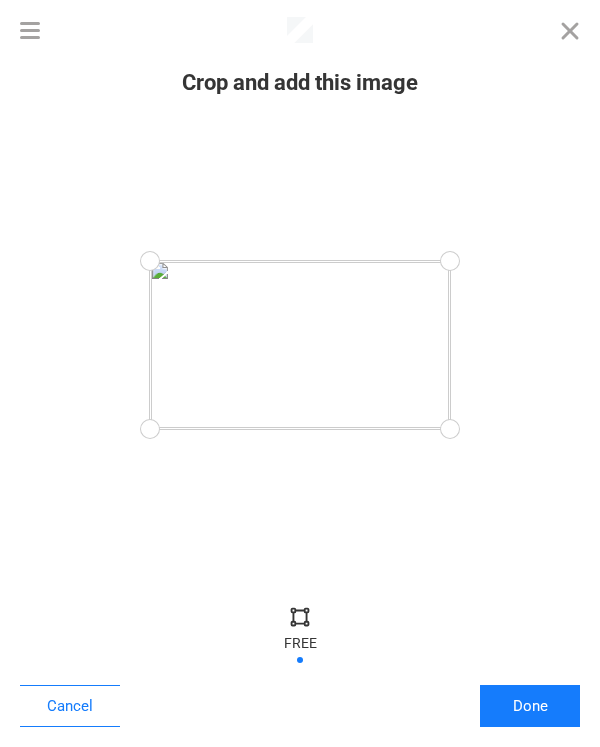 click on "Done" at bounding box center [530, 706] 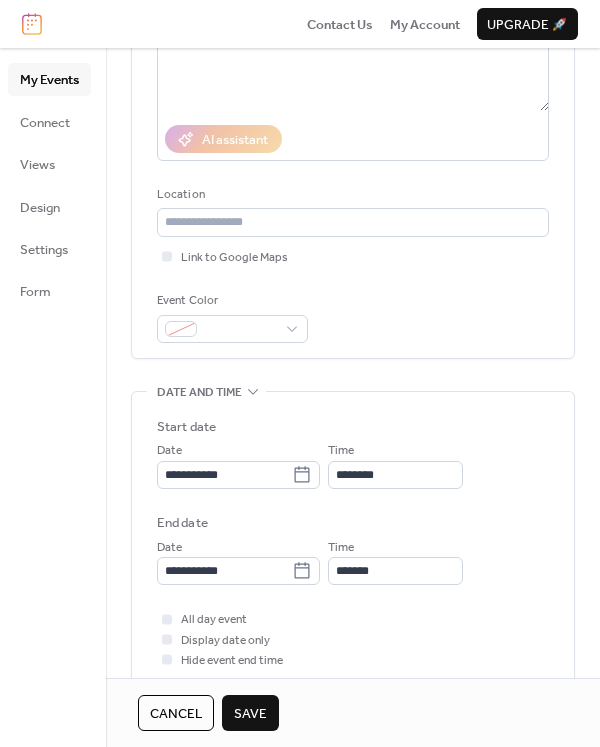 scroll, scrollTop: 288, scrollLeft: 0, axis: vertical 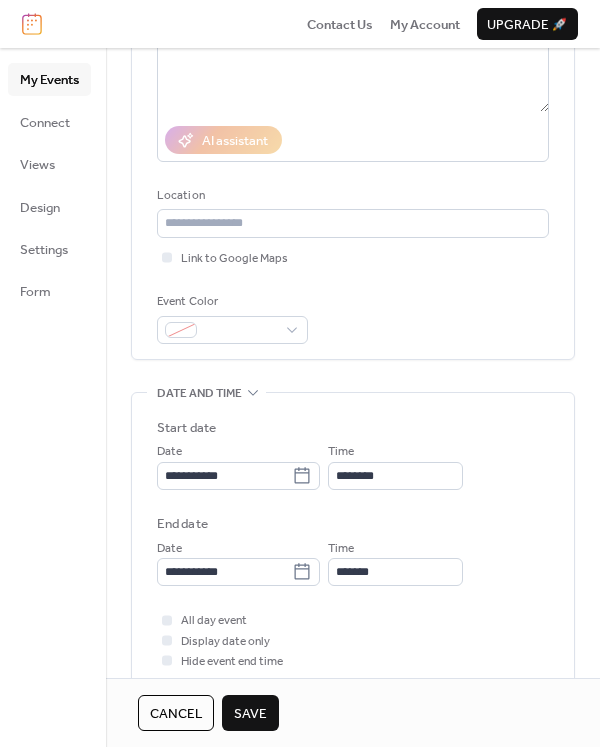 click 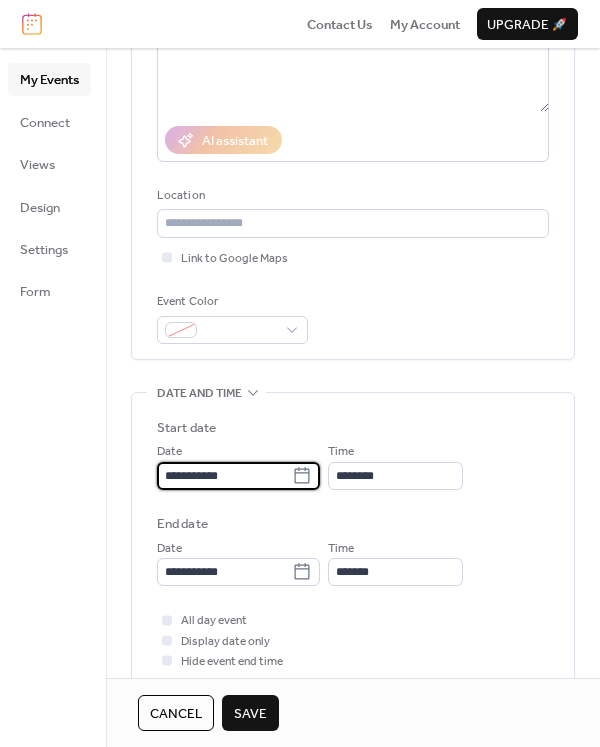 click on "**********" at bounding box center (224, 476) 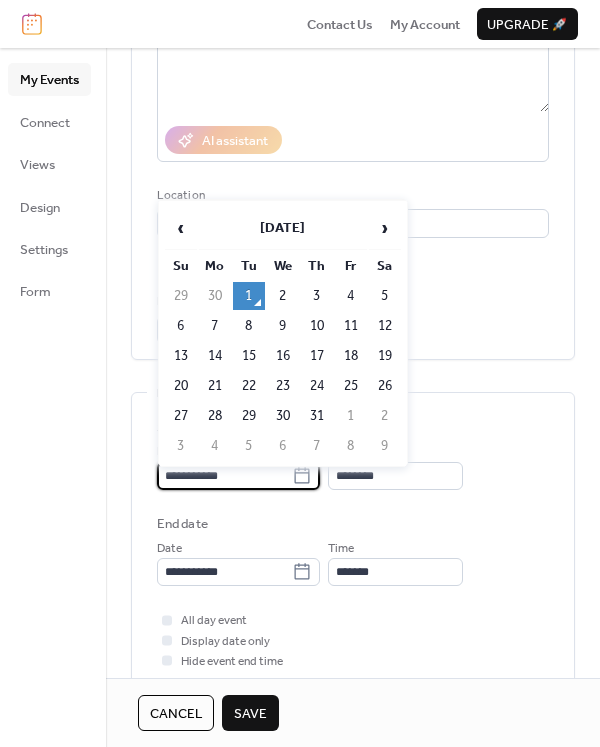 click on "›" at bounding box center (385, 228) 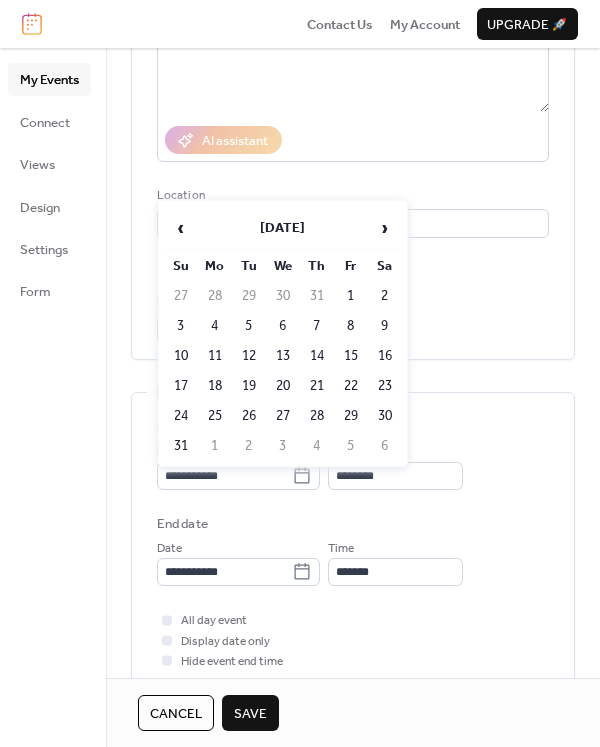 click on "›" at bounding box center (385, 228) 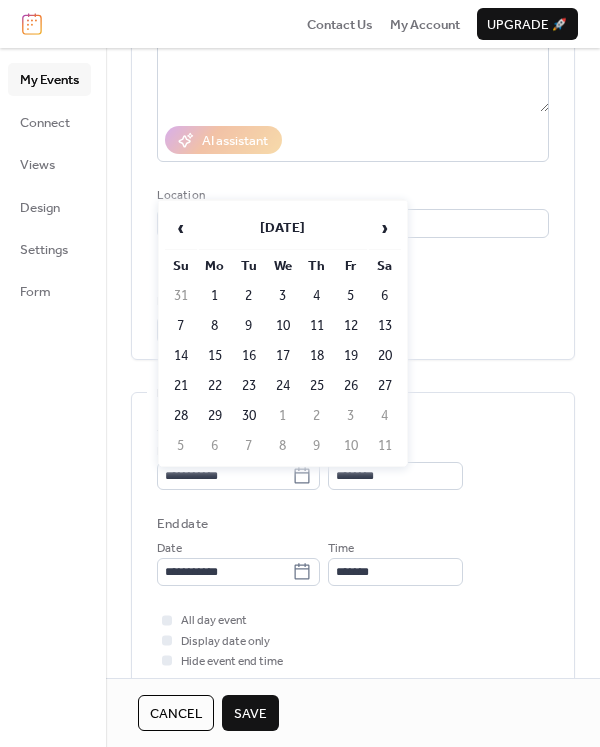 click on "›" at bounding box center (385, 228) 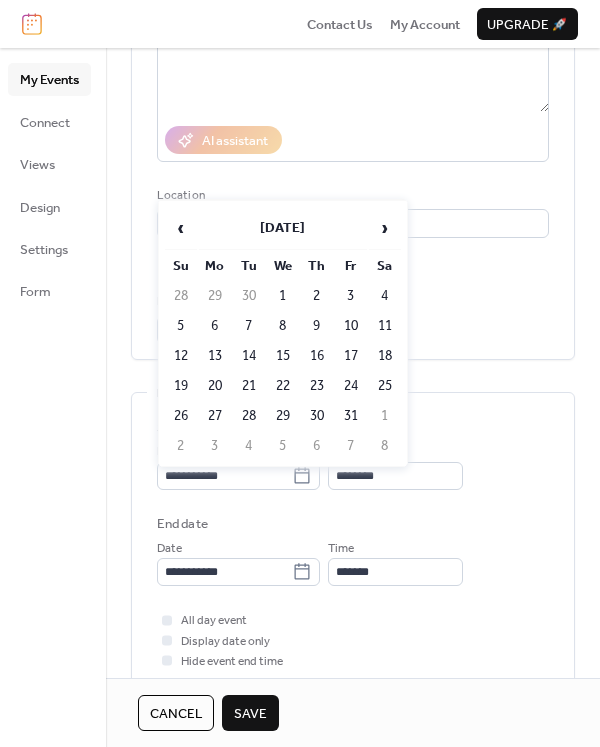 click on "19" at bounding box center [181, 386] 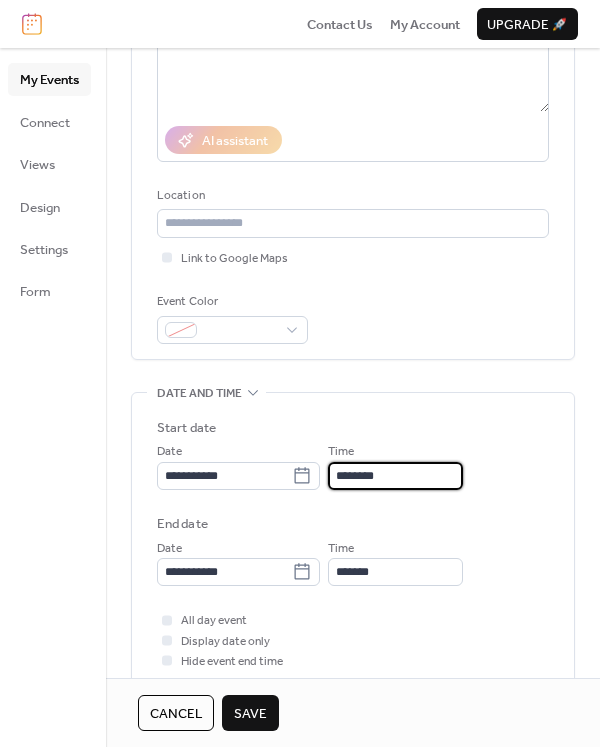 click on "********" at bounding box center (395, 476) 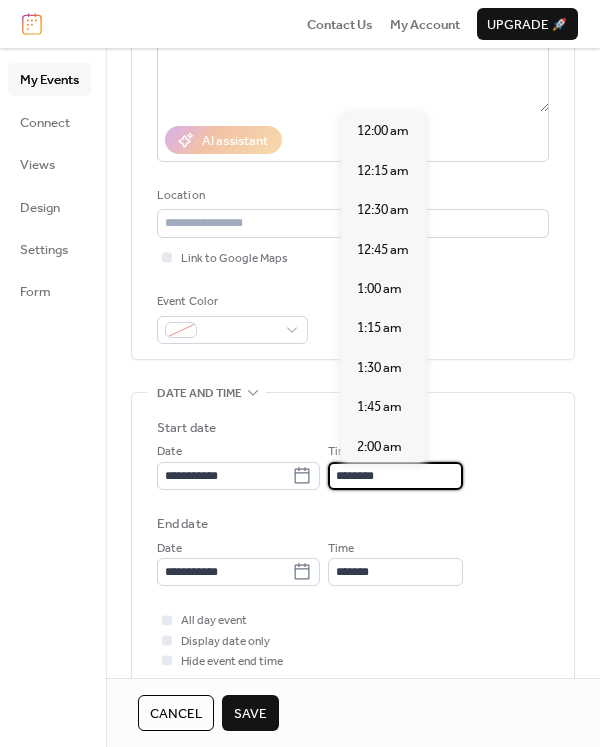 scroll, scrollTop: 1918, scrollLeft: 0, axis: vertical 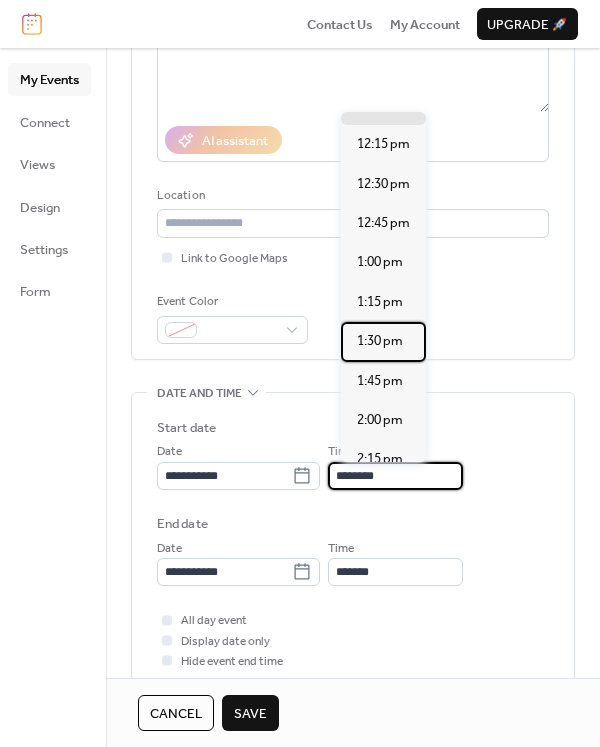 click on "1:30 pm" at bounding box center [380, 341] 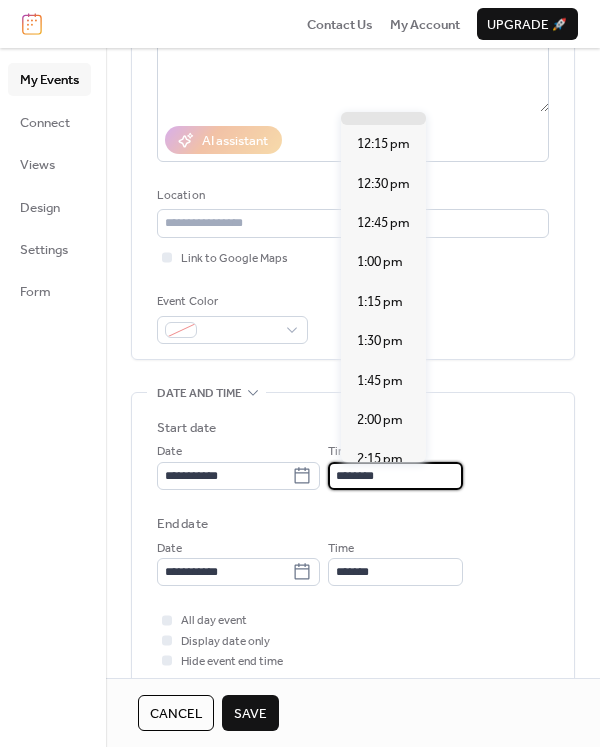 type on "*******" 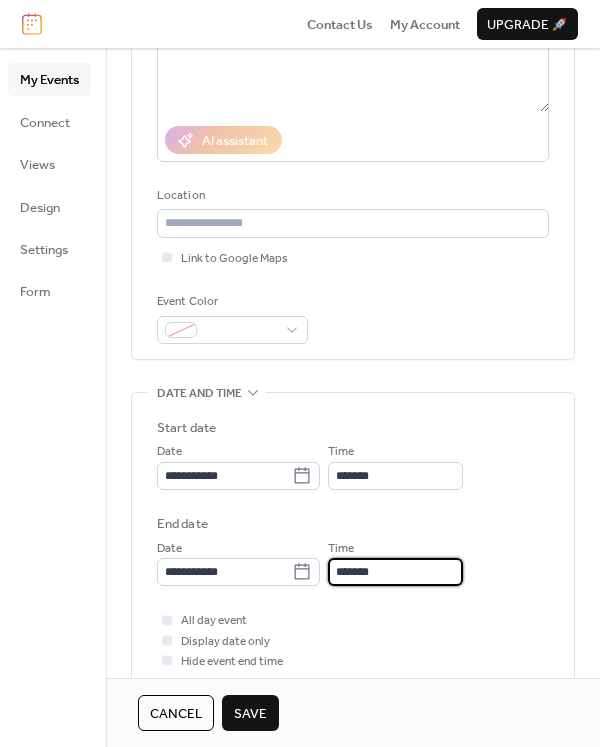click on "*******" at bounding box center [395, 572] 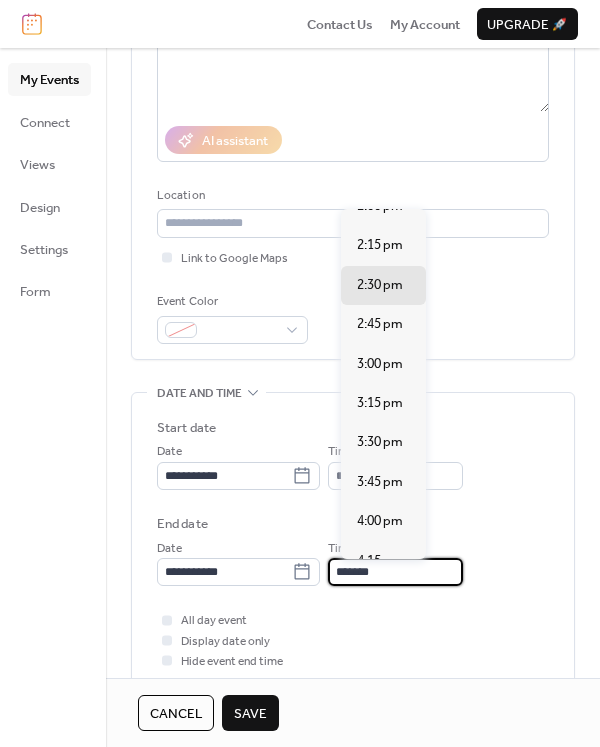 scroll, scrollTop: 79, scrollLeft: 0, axis: vertical 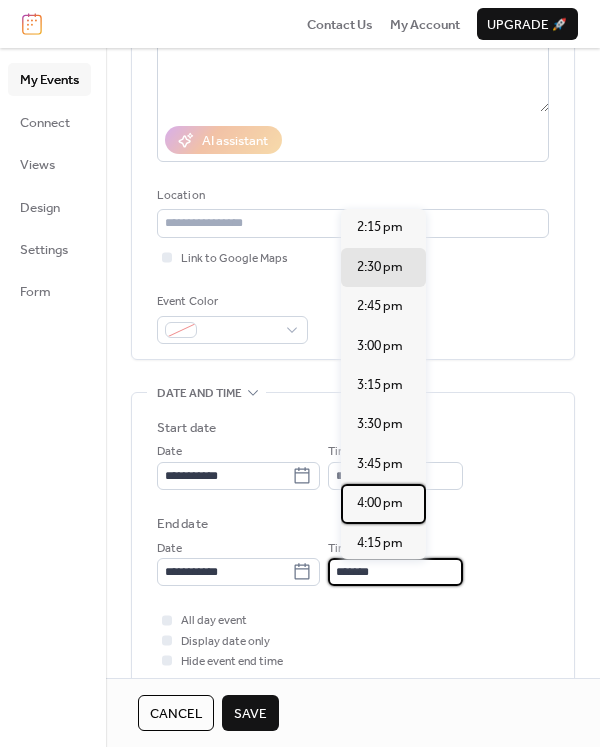 click on "4:00 pm" at bounding box center [380, 503] 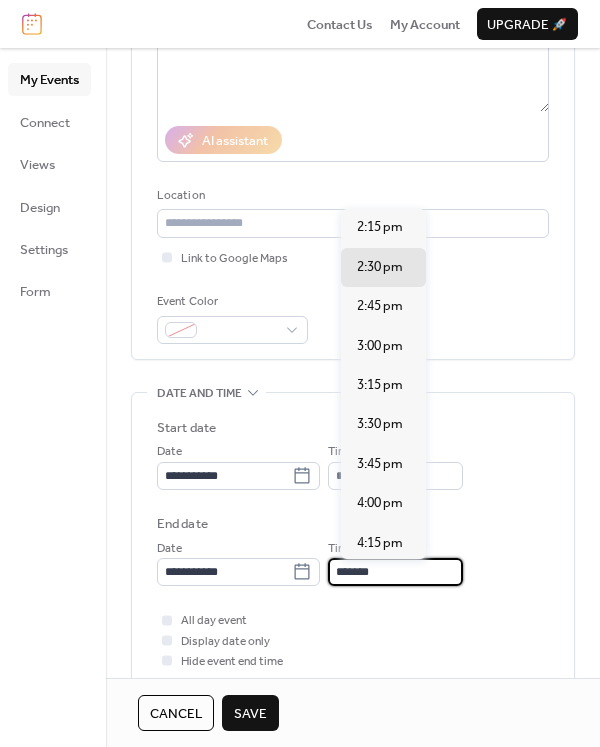type on "*******" 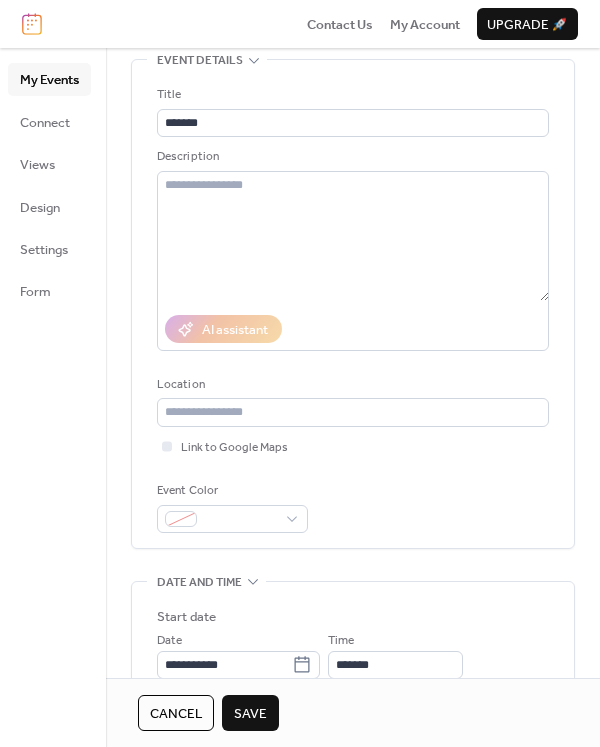scroll, scrollTop: 85, scrollLeft: 0, axis: vertical 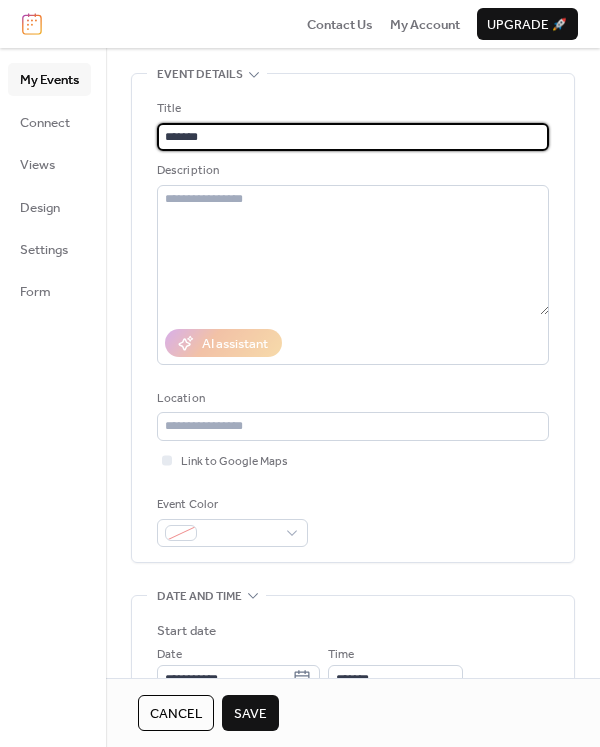 click on "*******" at bounding box center [353, 137] 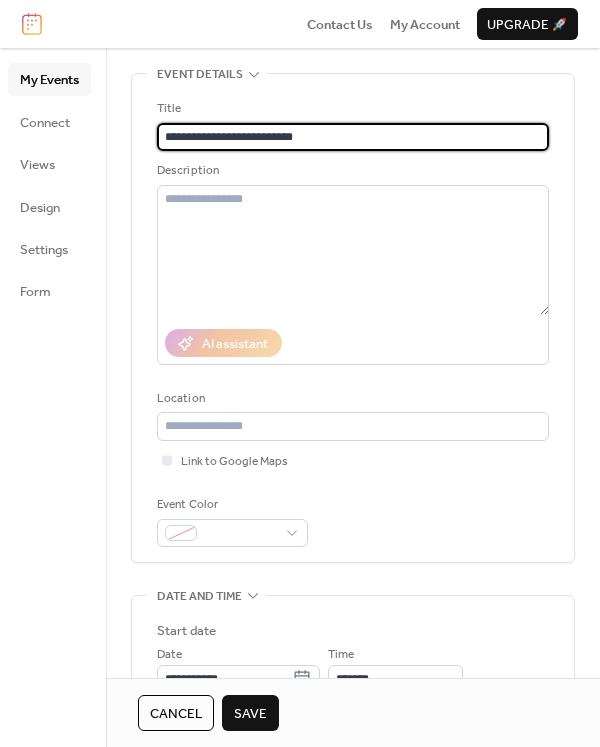 type on "**********" 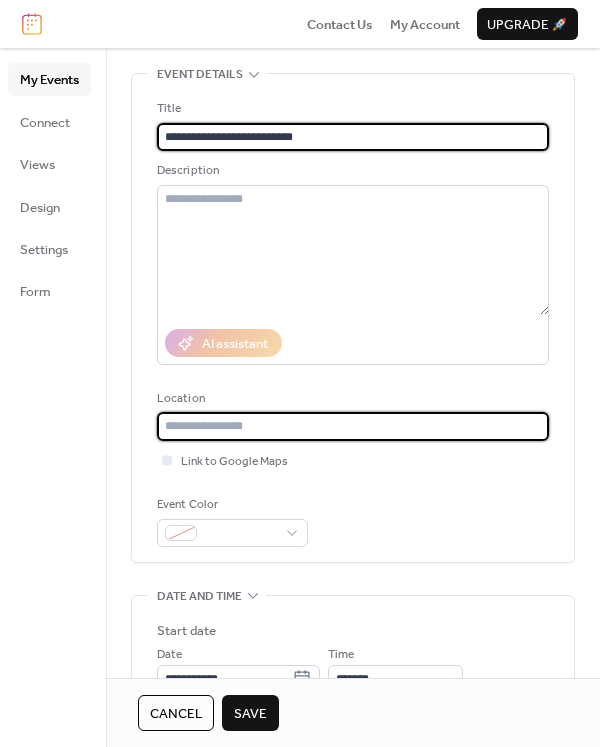 click at bounding box center [353, 426] 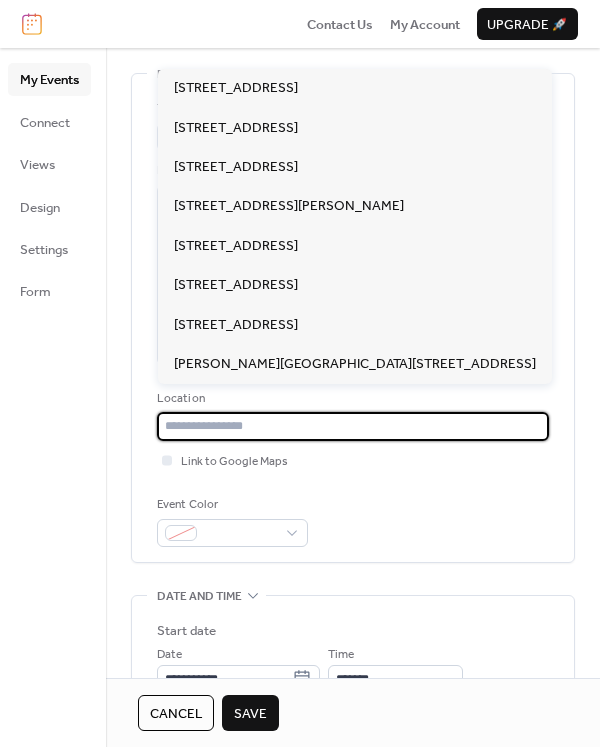 paste on "**********" 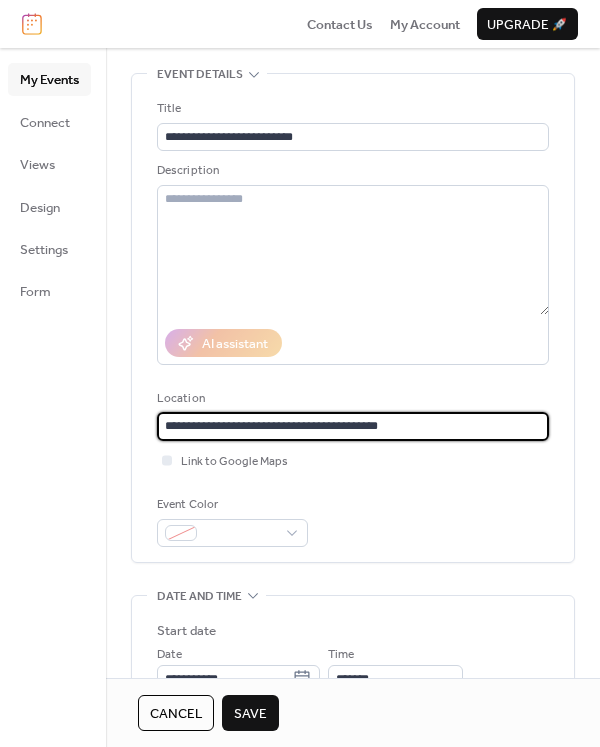 type on "**********" 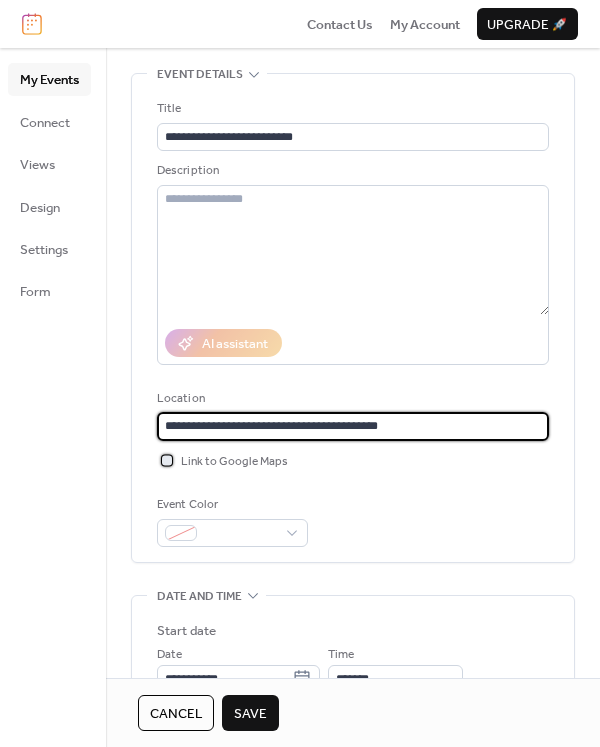 click at bounding box center [167, 460] 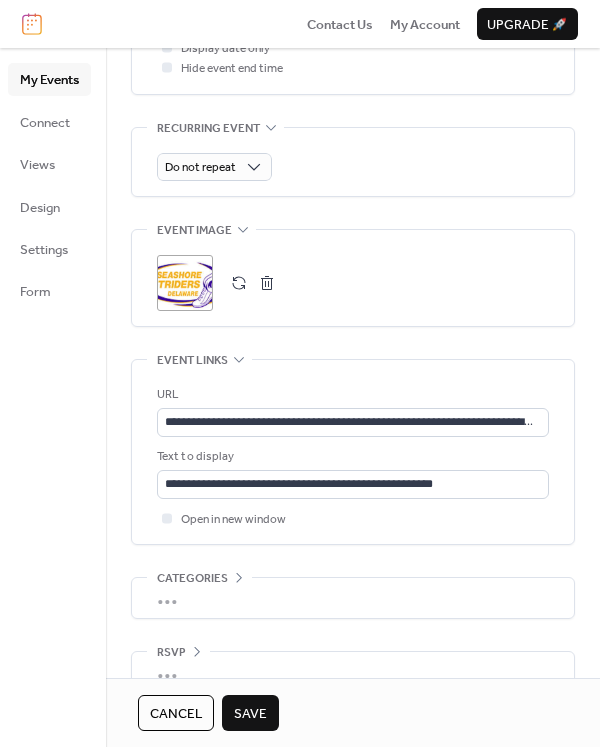 scroll, scrollTop: 919, scrollLeft: 0, axis: vertical 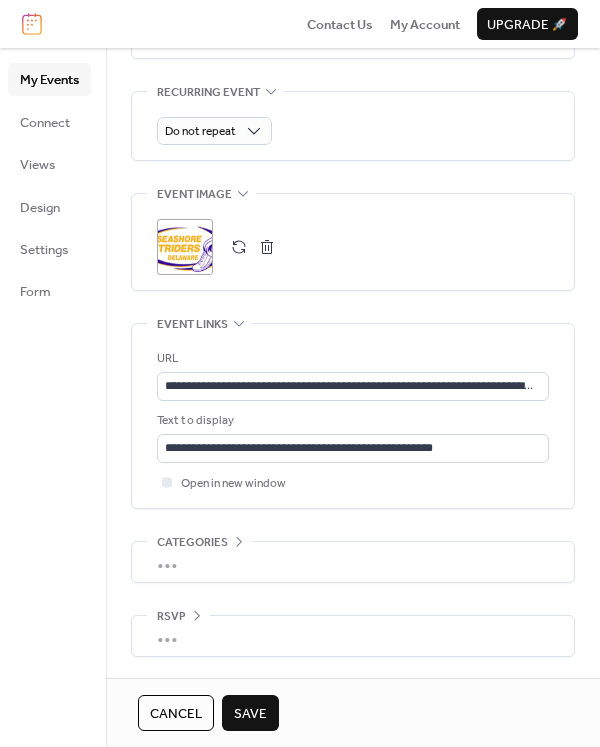 click on "Save" at bounding box center [250, 714] 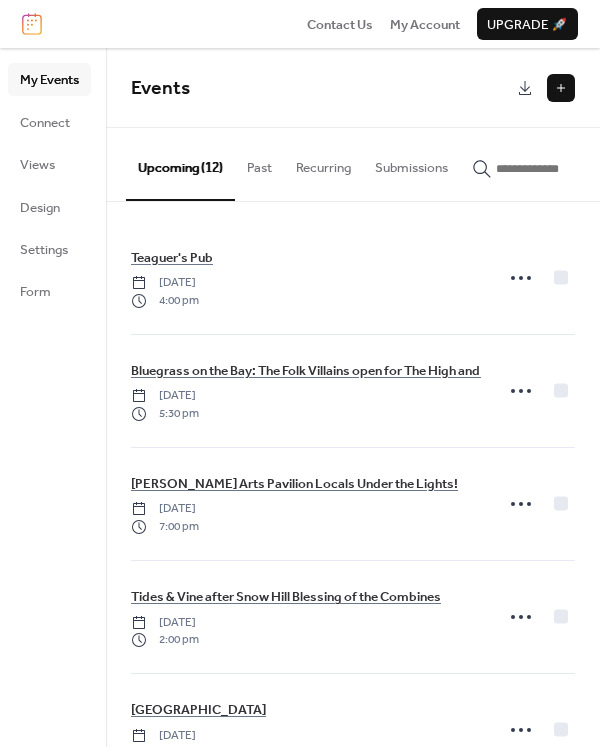 click at bounding box center (561, 88) 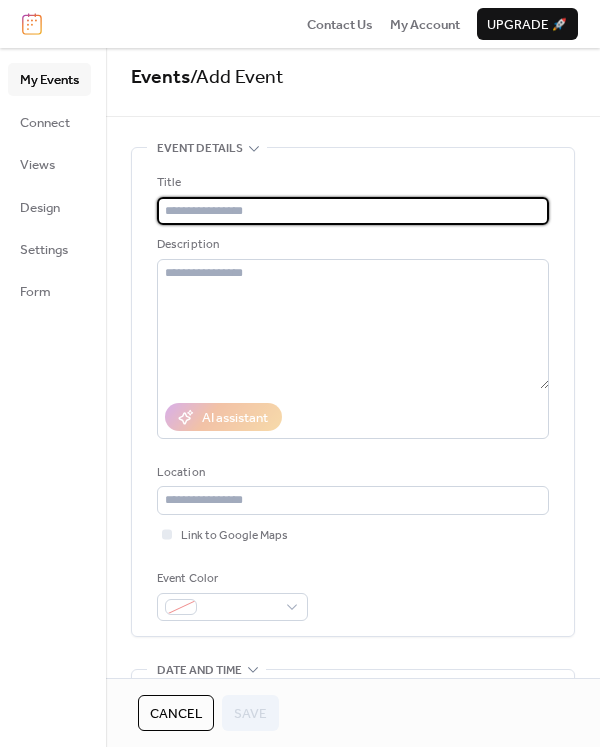 scroll, scrollTop: 0, scrollLeft: 0, axis: both 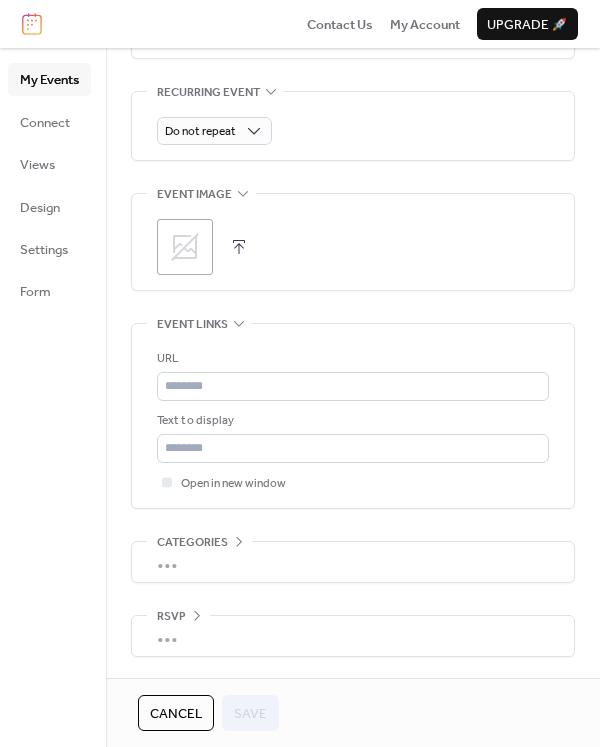 click on "•••" at bounding box center [353, 636] 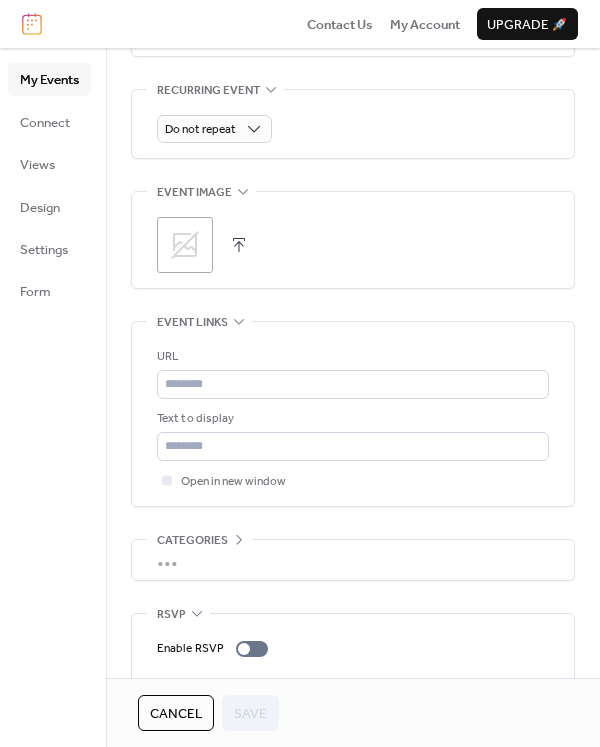 scroll, scrollTop: 983, scrollLeft: 0, axis: vertical 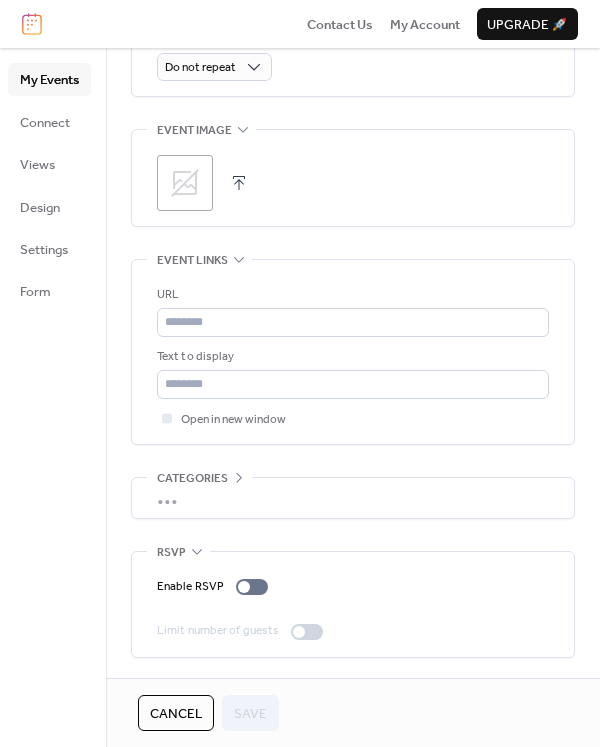 click 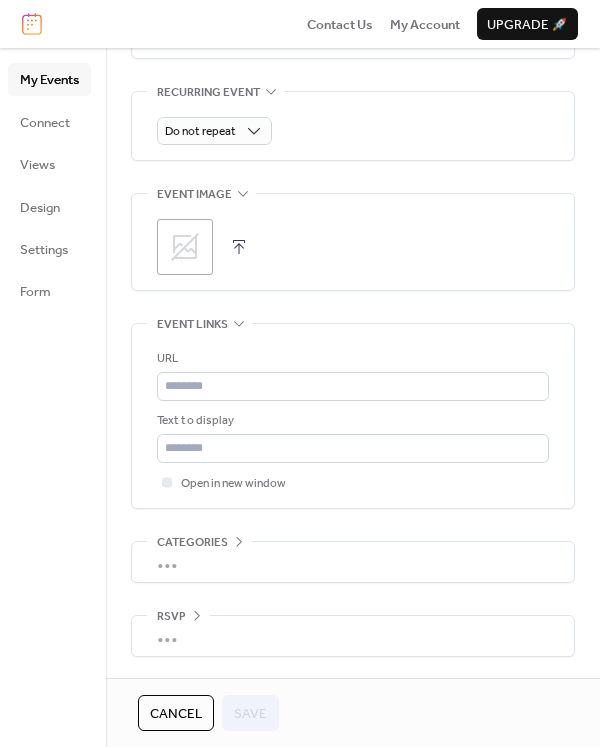 scroll, scrollTop: 919, scrollLeft: 0, axis: vertical 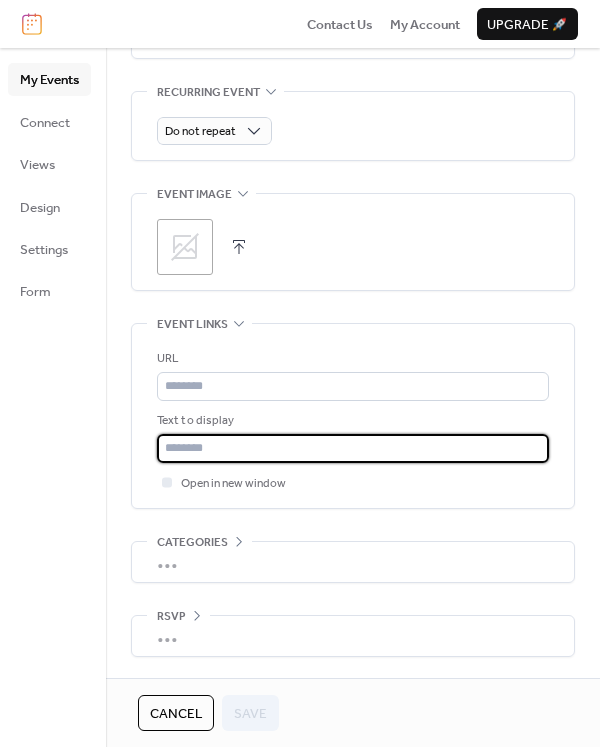 click at bounding box center [353, 448] 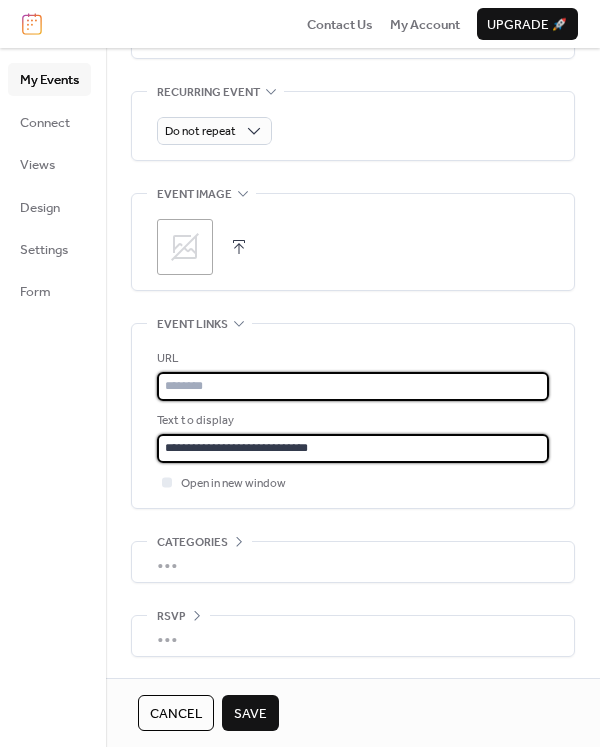 click at bounding box center (353, 386) 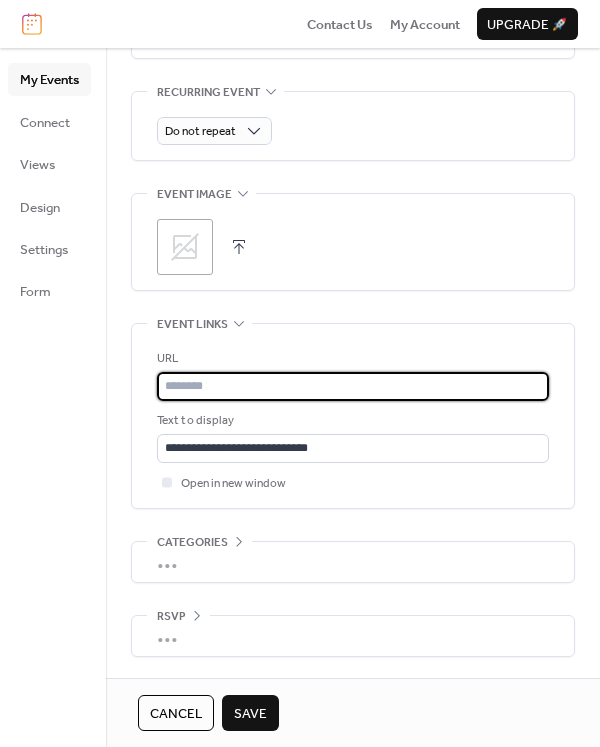paste on "**********" 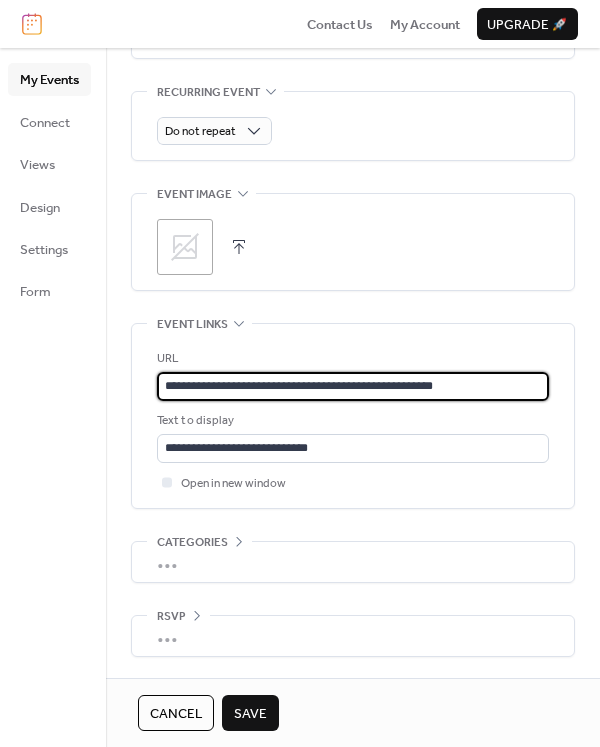 type on "**********" 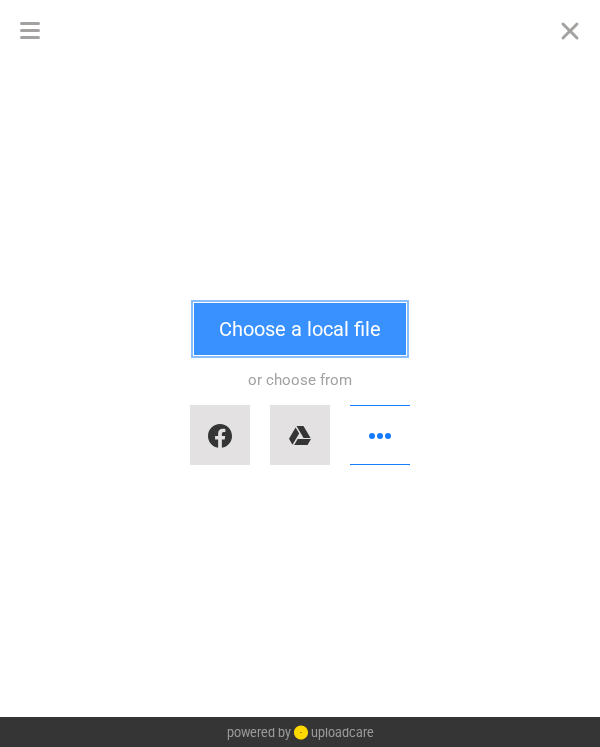 click on "Choose a local file" at bounding box center [300, 329] 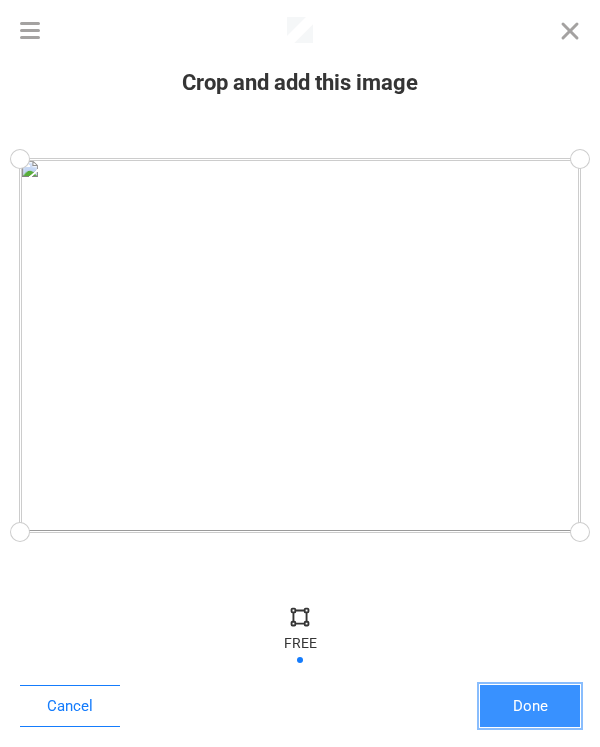 click on "Done" at bounding box center (530, 706) 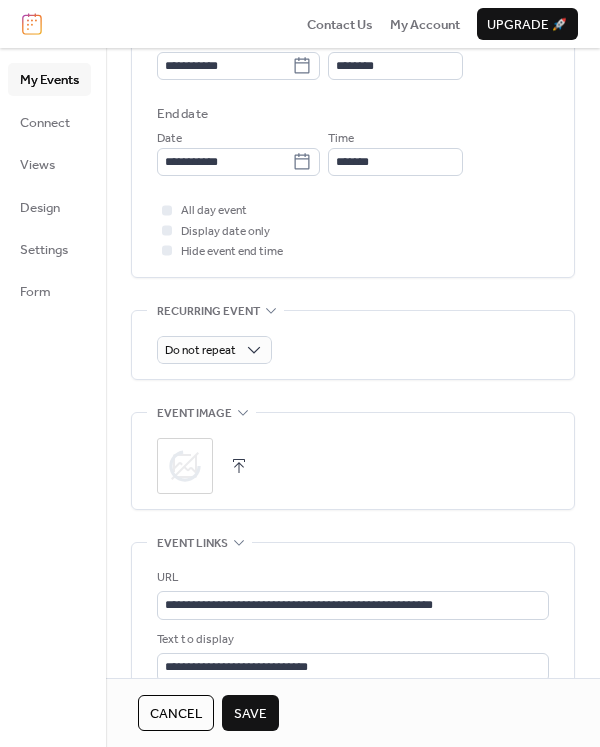scroll, scrollTop: 0, scrollLeft: 0, axis: both 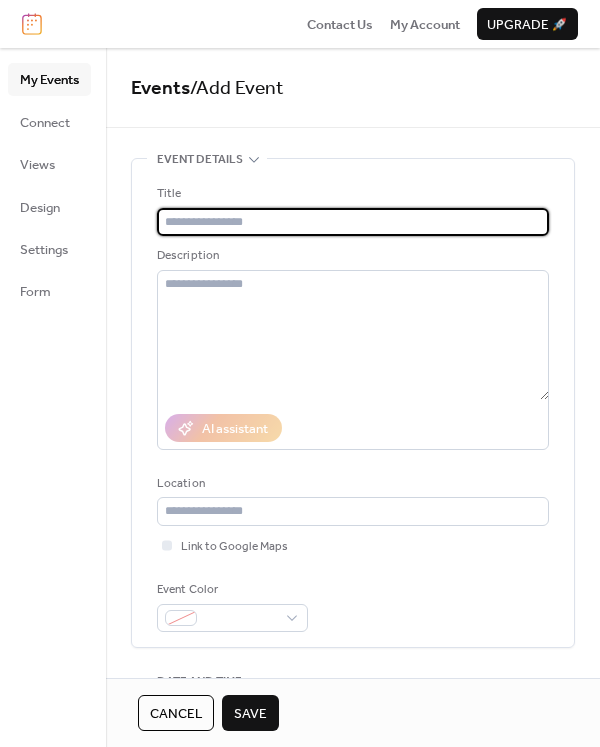 click at bounding box center [353, 222] 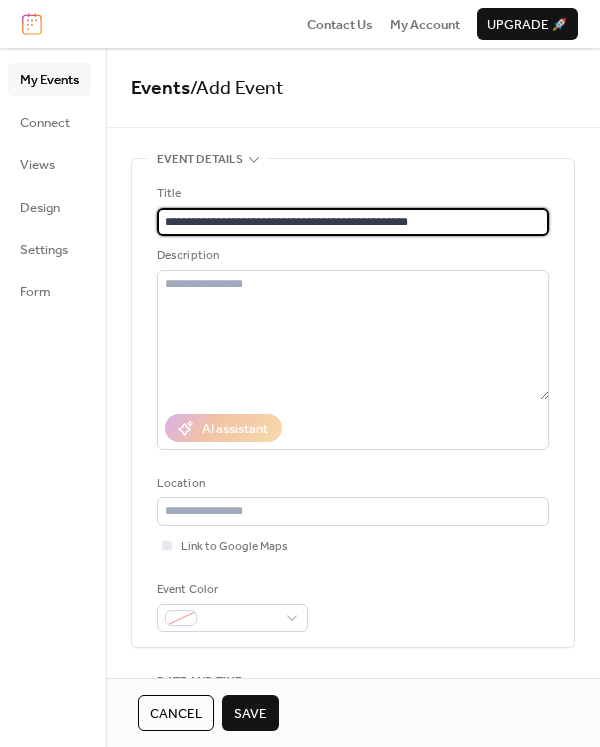 type on "**********" 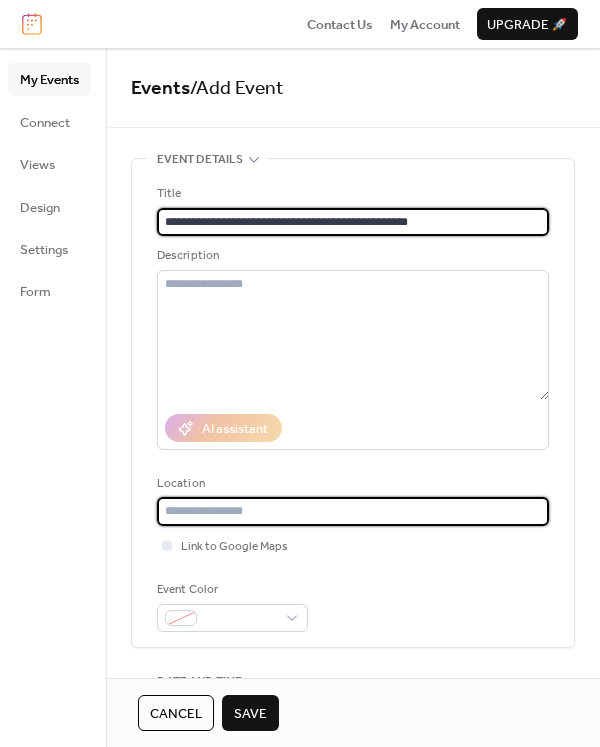 click at bounding box center [353, 511] 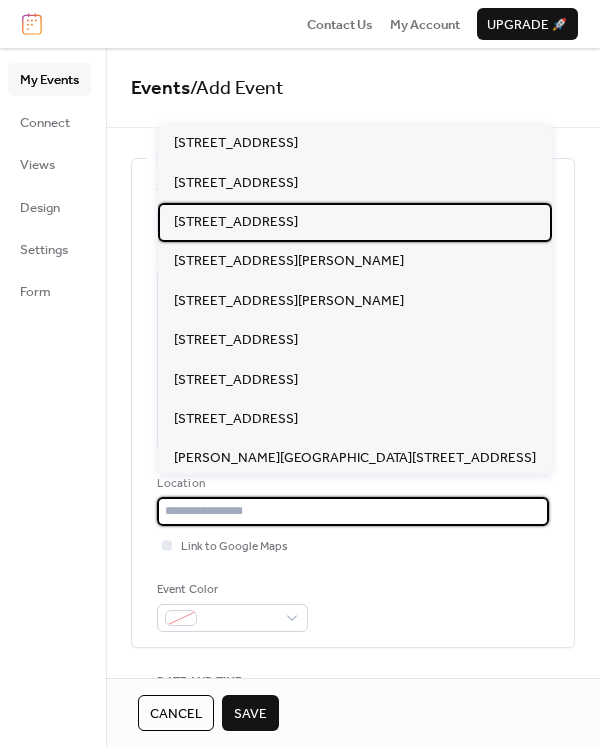 click on "[STREET_ADDRESS]" at bounding box center (236, 222) 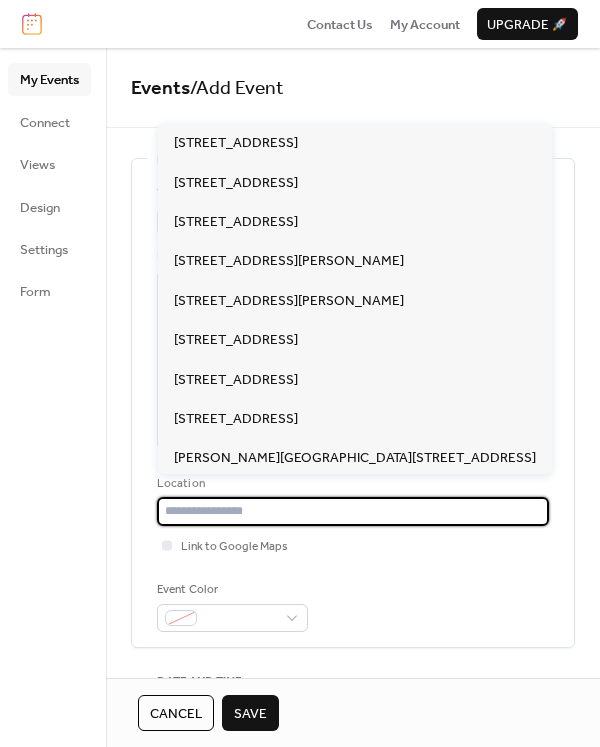 type on "**********" 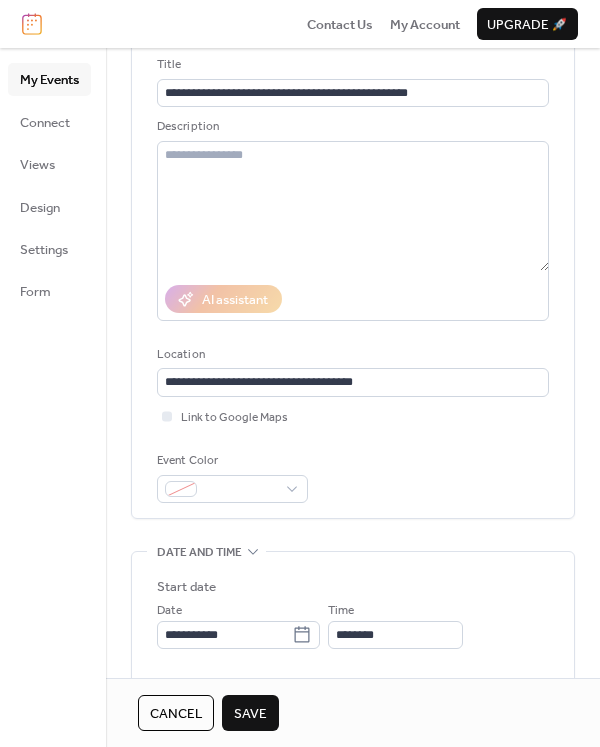 scroll, scrollTop: 146, scrollLeft: 0, axis: vertical 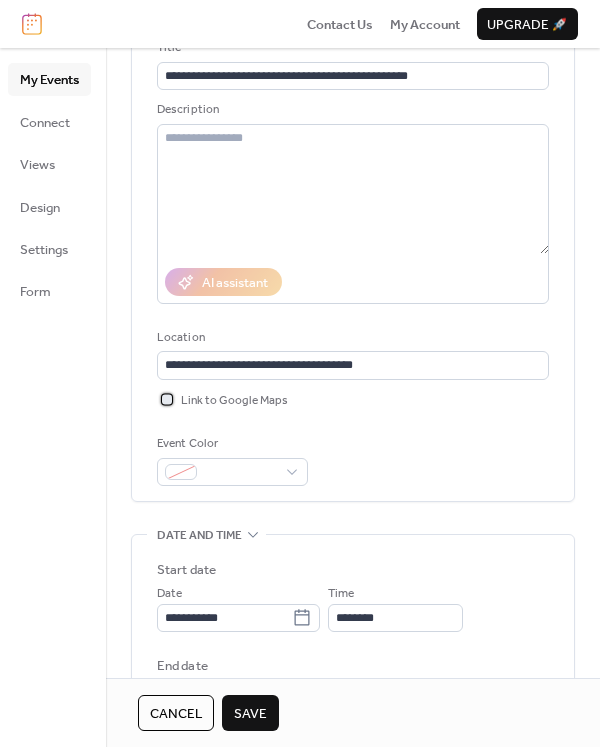 click at bounding box center (167, 399) 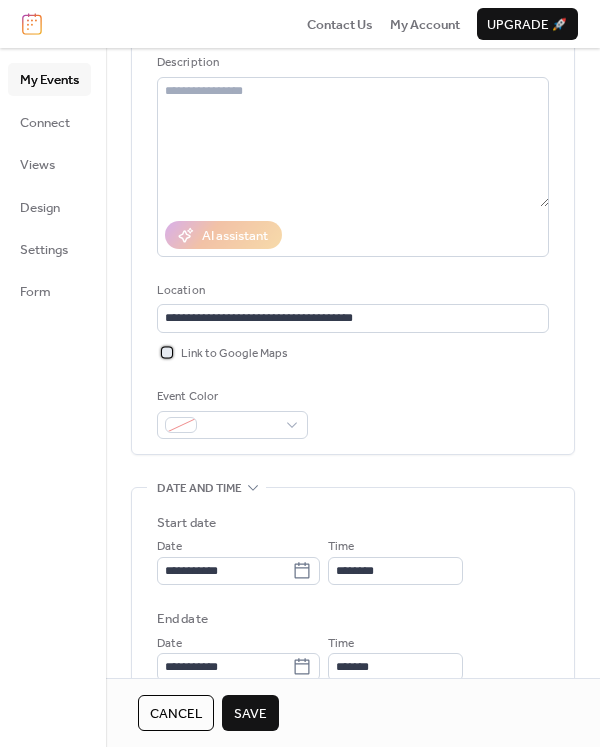 scroll, scrollTop: 196, scrollLeft: 0, axis: vertical 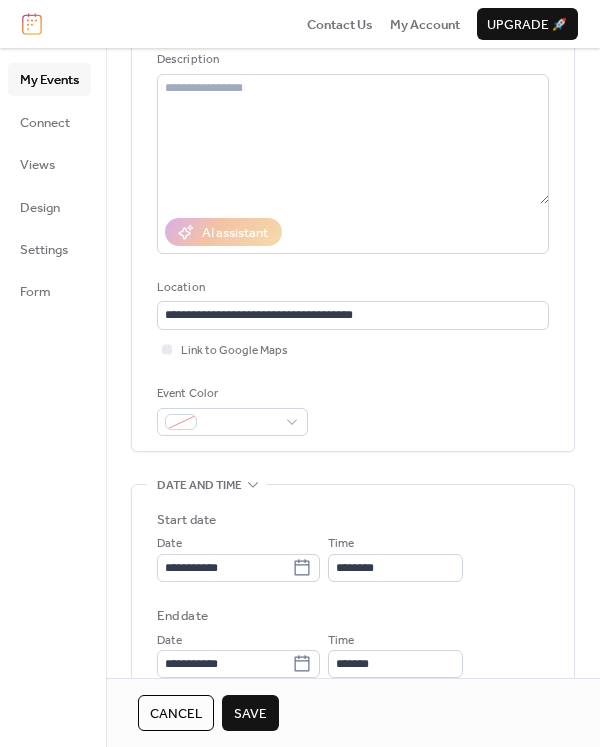 click 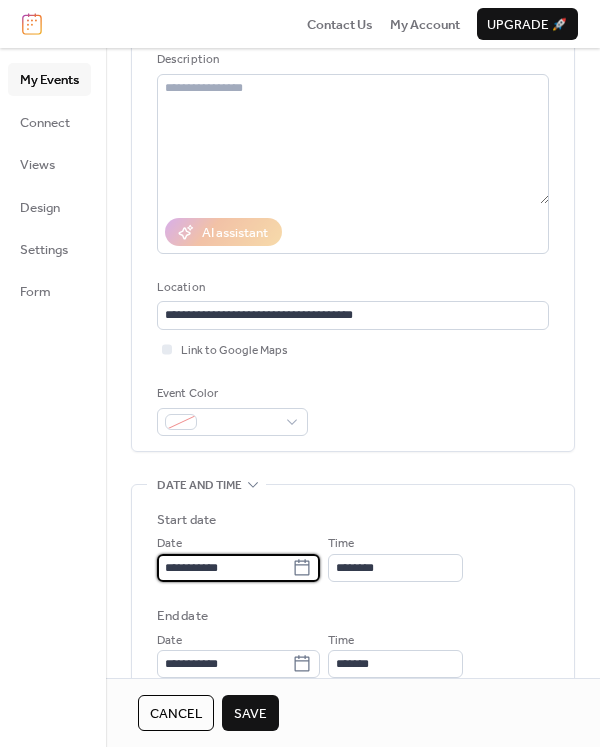 click on "**********" at bounding box center [224, 568] 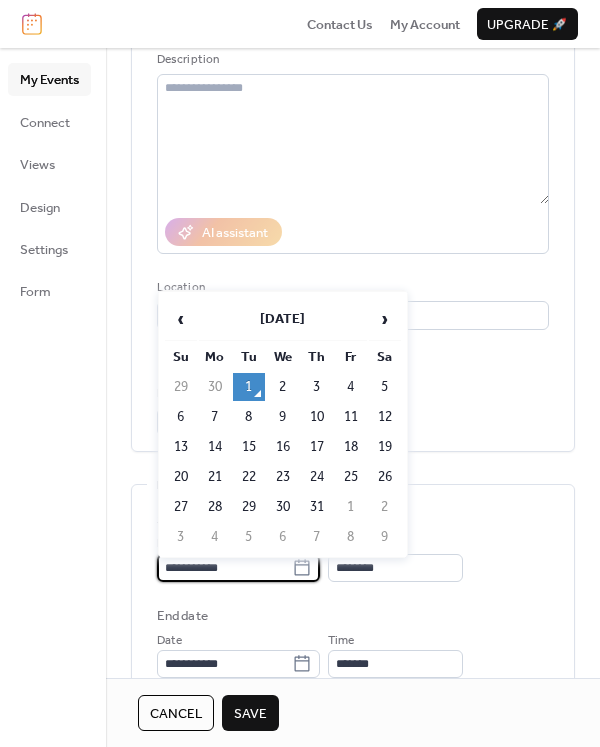 click on "›" at bounding box center [385, 319] 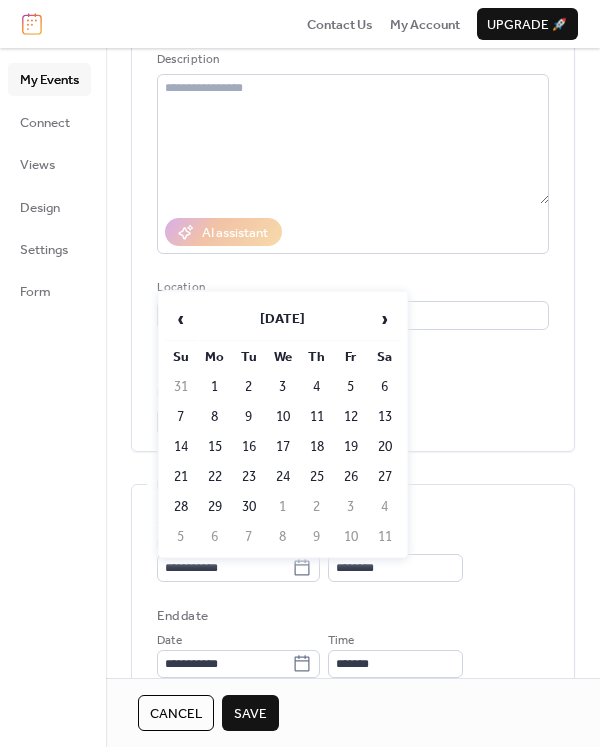 click on "›" at bounding box center [385, 319] 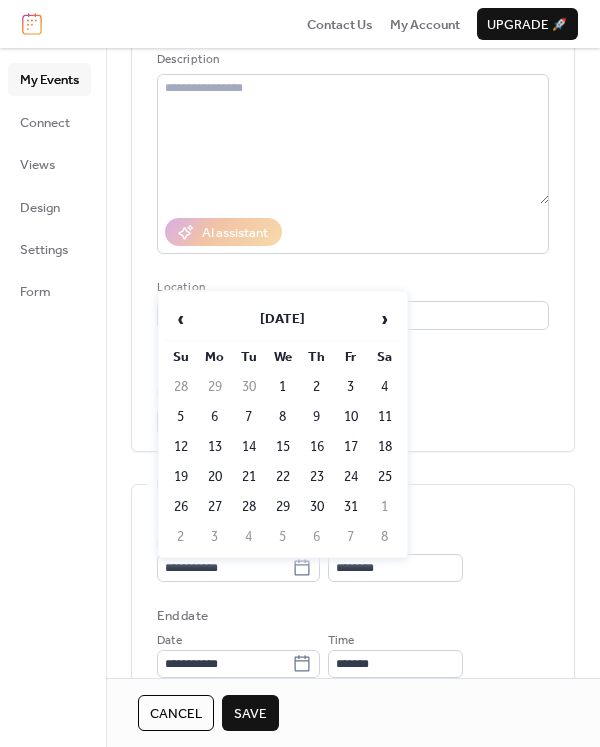 click on "25" at bounding box center (385, 477) 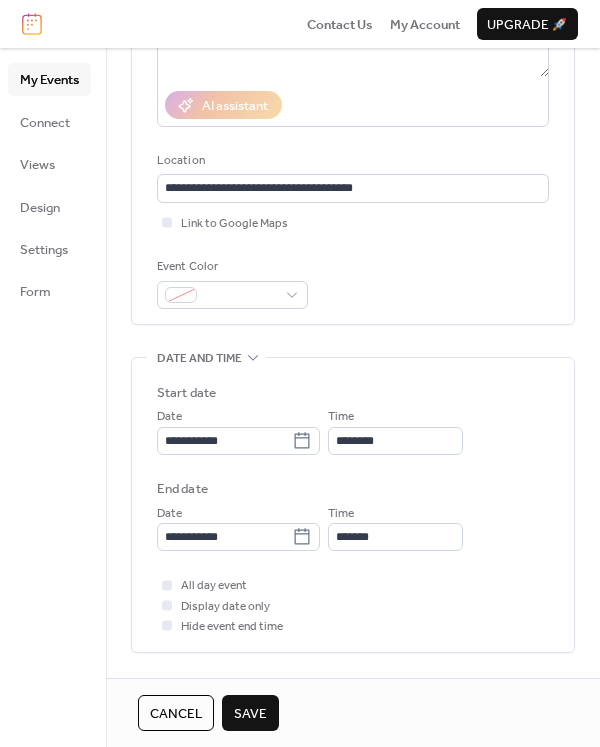 scroll, scrollTop: 328, scrollLeft: 0, axis: vertical 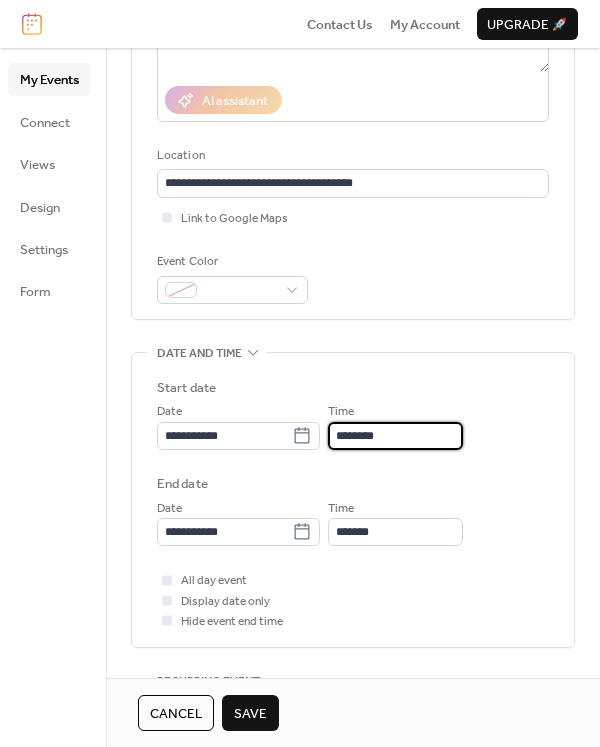 click on "********" at bounding box center [395, 436] 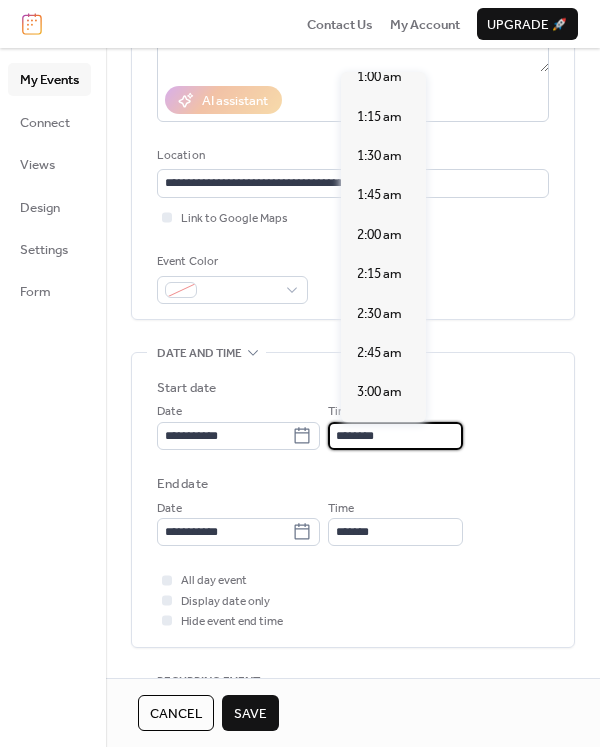 scroll, scrollTop: 0, scrollLeft: 0, axis: both 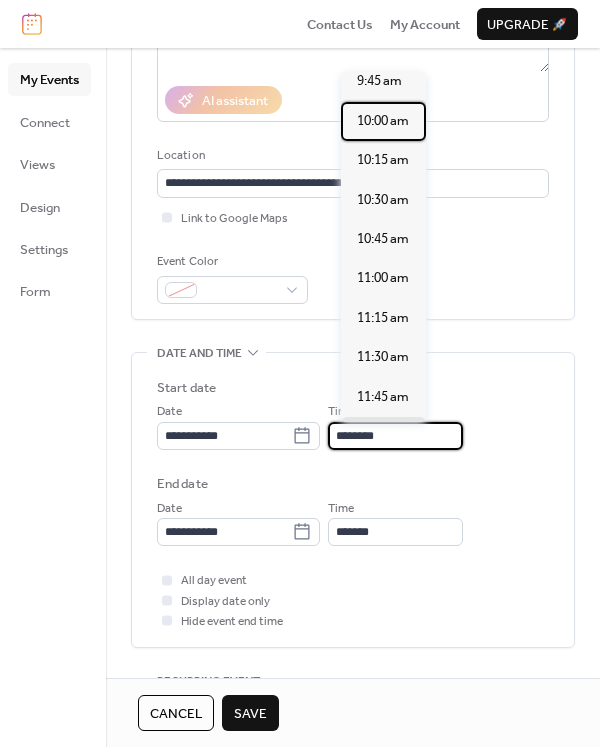 click on "10:00 am" at bounding box center [383, 121] 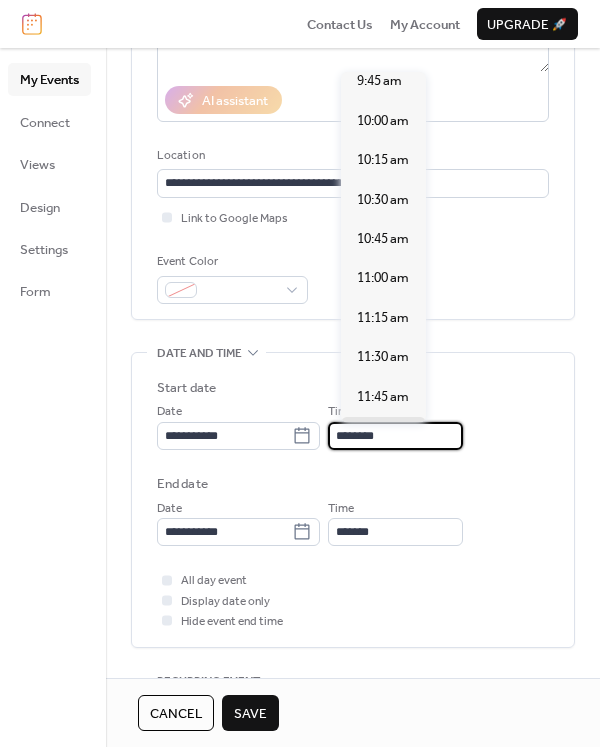 type on "********" 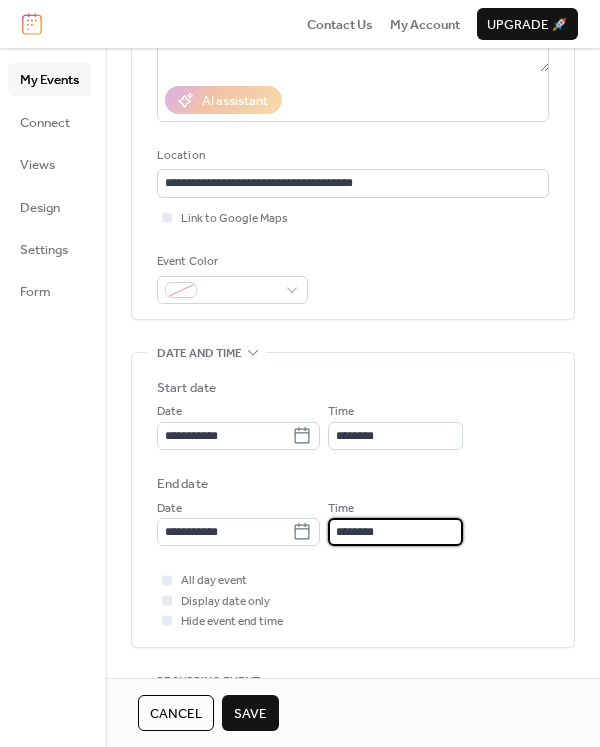 click on "********" at bounding box center [395, 532] 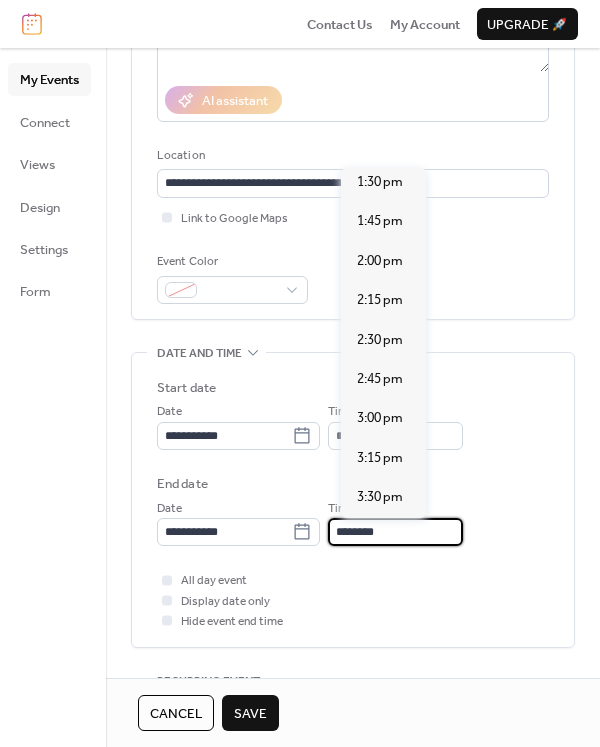 scroll, scrollTop: 615, scrollLeft: 0, axis: vertical 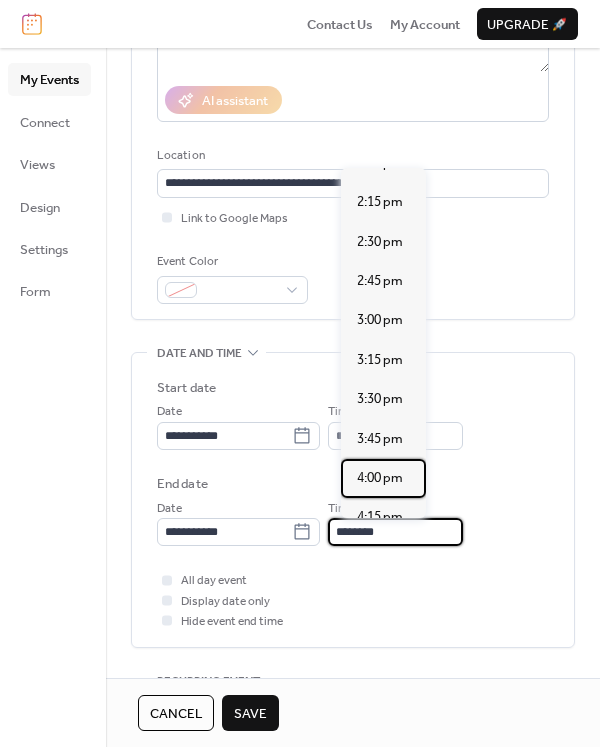 click on "4:00 pm" at bounding box center (380, 478) 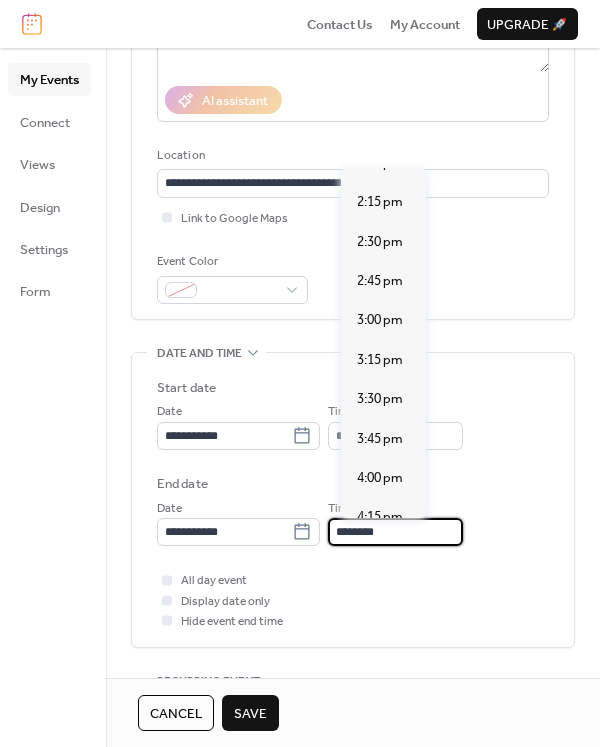 type on "*******" 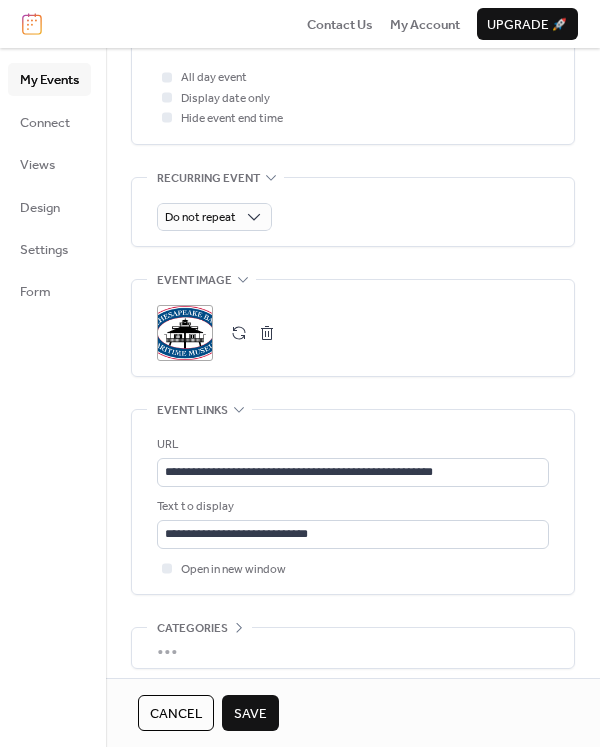 scroll, scrollTop: 919, scrollLeft: 0, axis: vertical 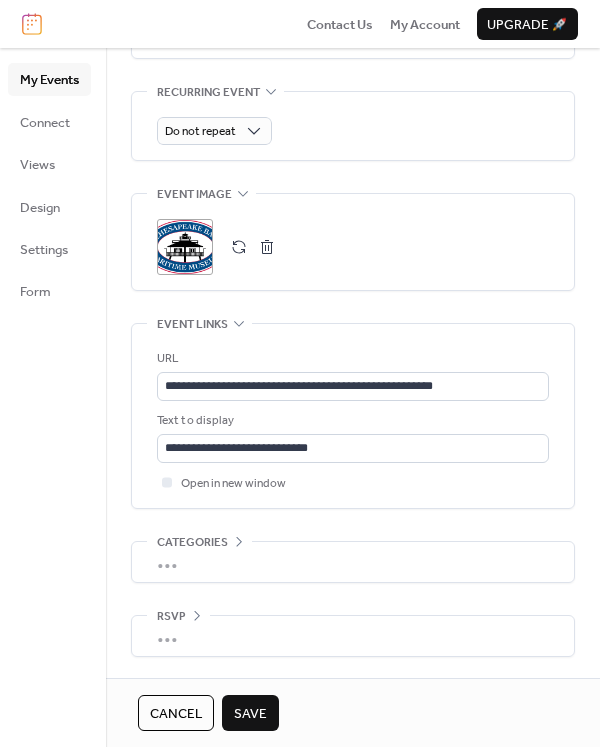 click on "Save" at bounding box center (250, 714) 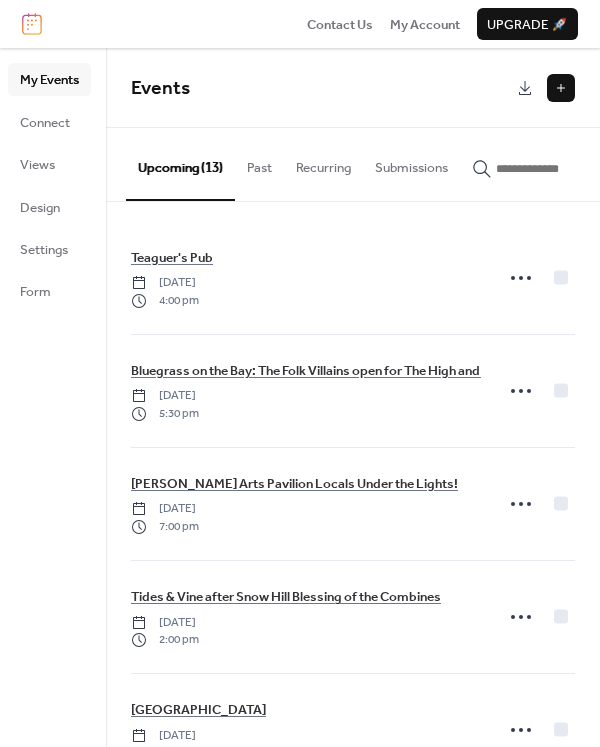 click at bounding box center [561, 88] 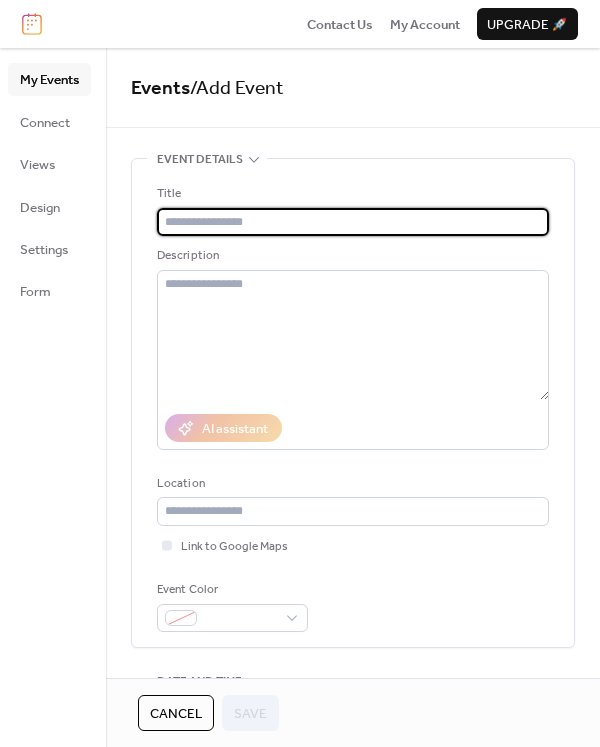 click at bounding box center [353, 222] 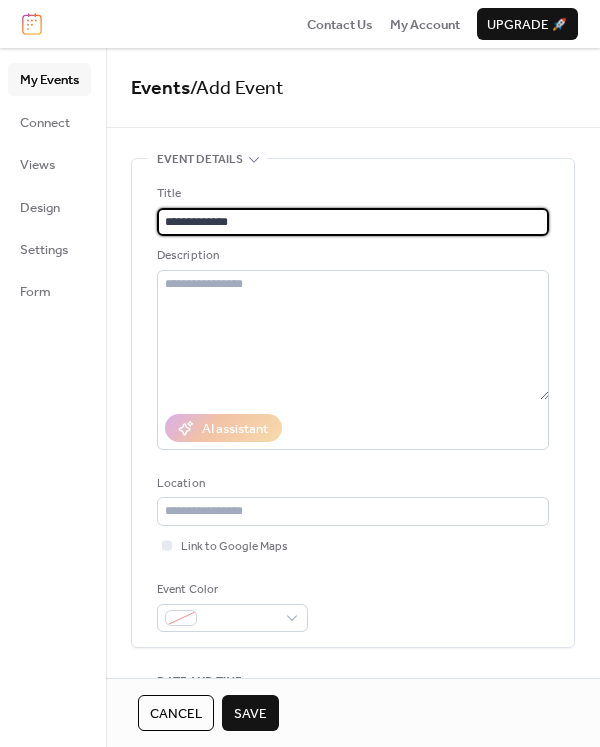 type on "**********" 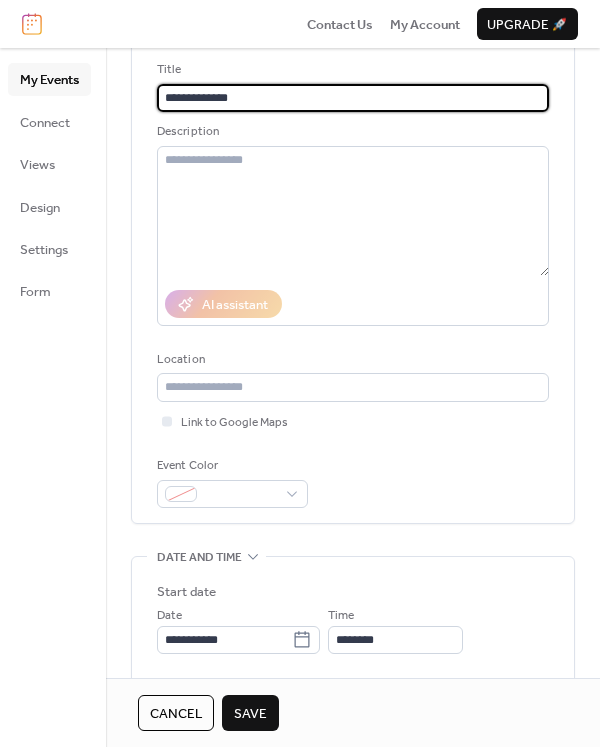 scroll, scrollTop: 170, scrollLeft: 0, axis: vertical 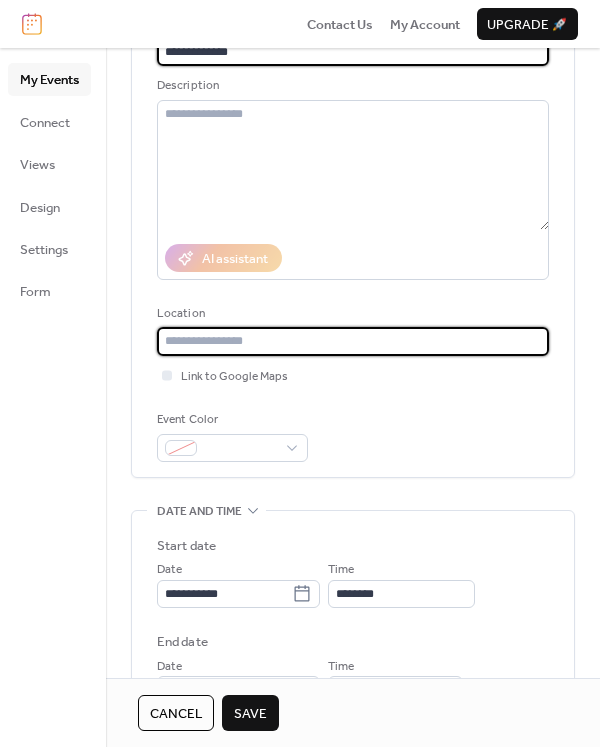 click at bounding box center [353, 341] 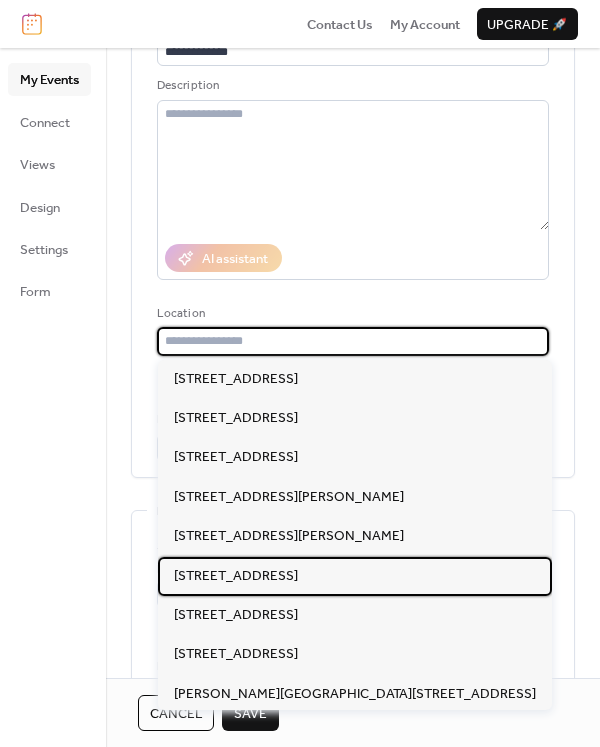 click on "[STREET_ADDRESS]" at bounding box center [236, 576] 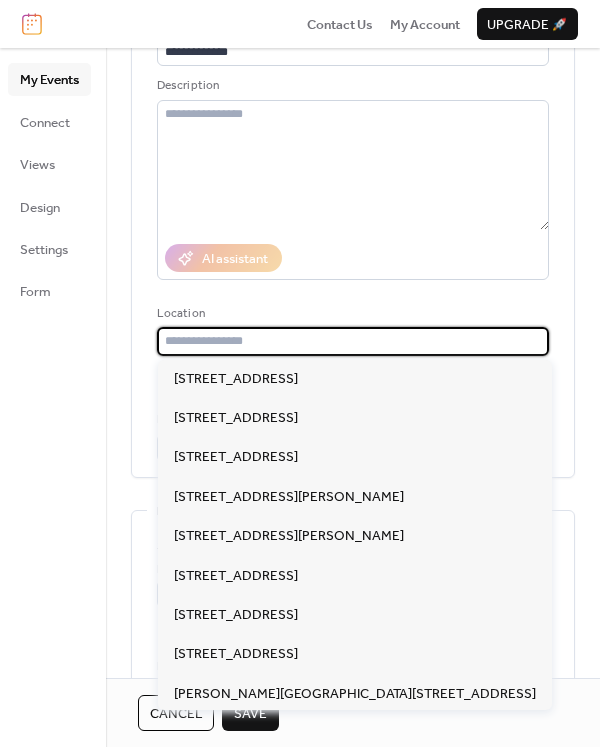type on "**********" 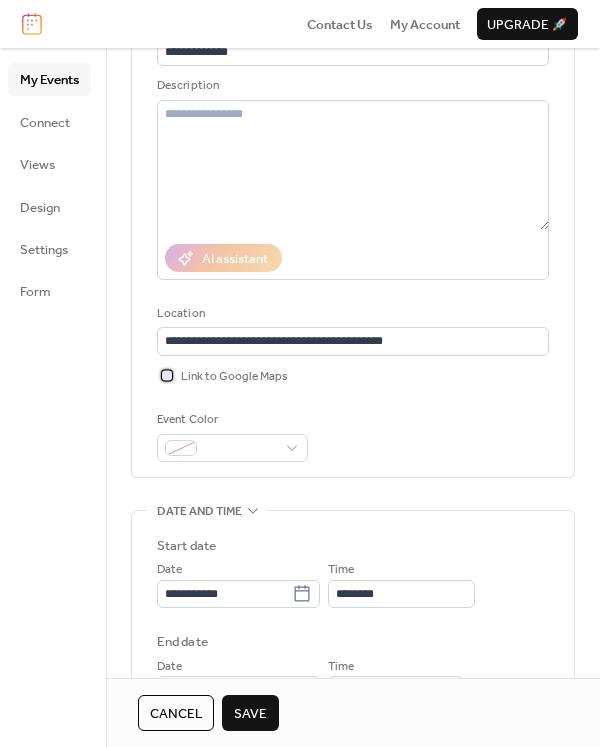 click at bounding box center (167, 375) 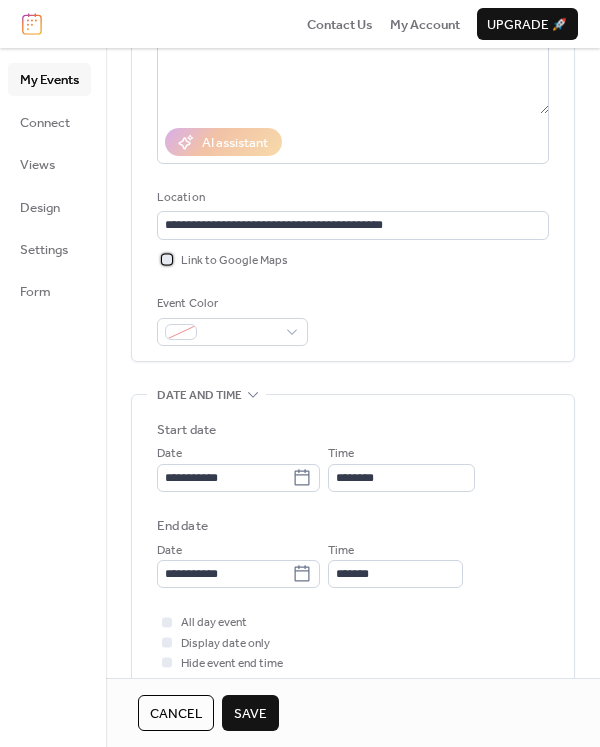 scroll, scrollTop: 292, scrollLeft: 0, axis: vertical 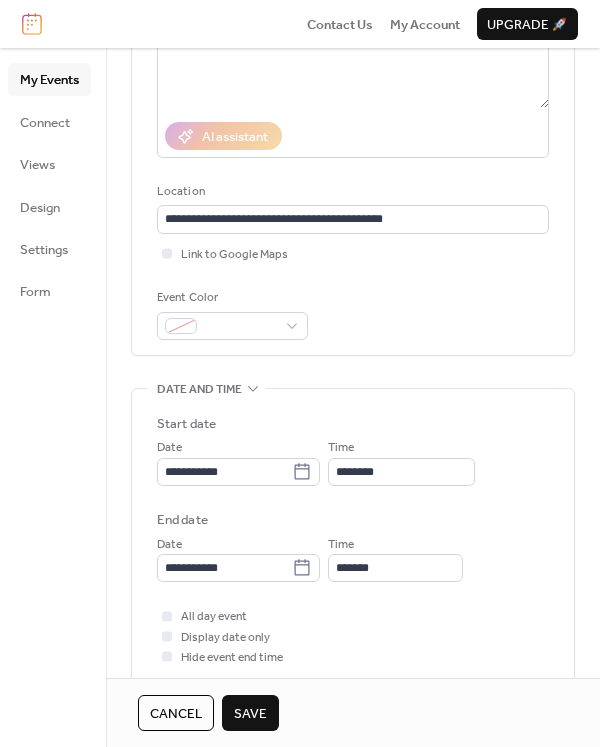 click 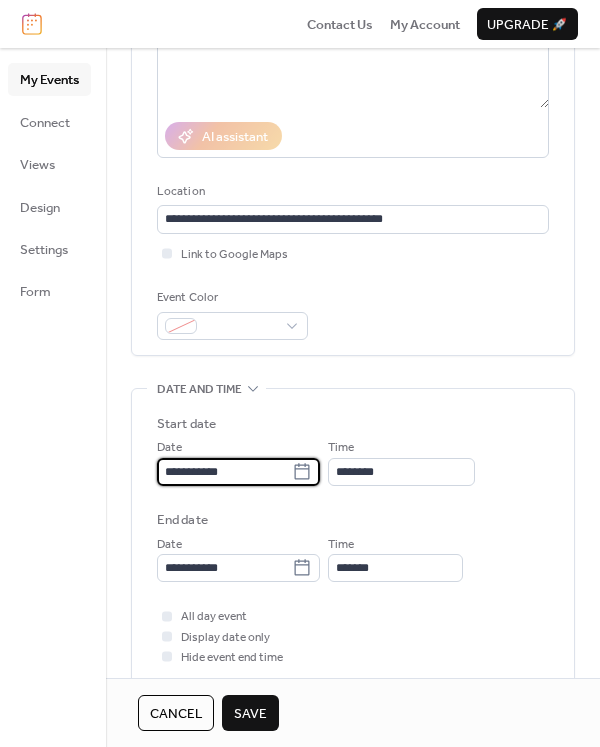 click on "**********" at bounding box center [224, 472] 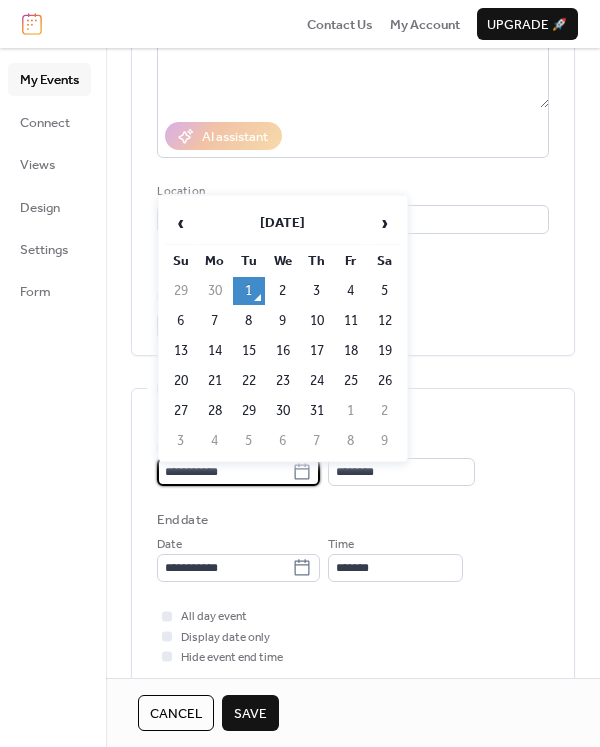 click on "›" at bounding box center (385, 223) 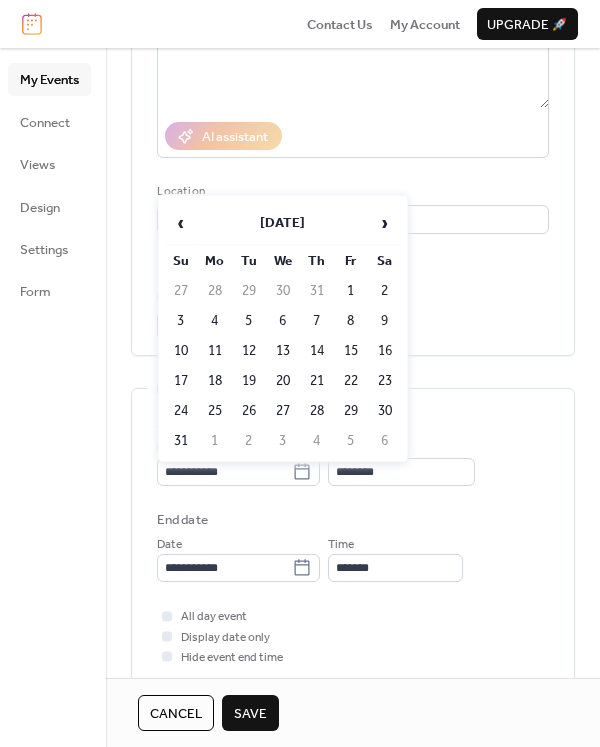 click on "›" at bounding box center (385, 223) 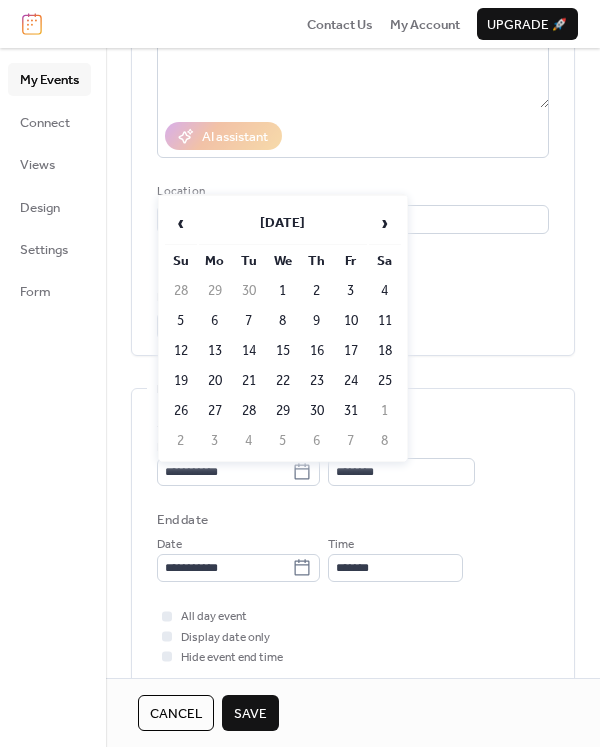 click on "›" at bounding box center (385, 223) 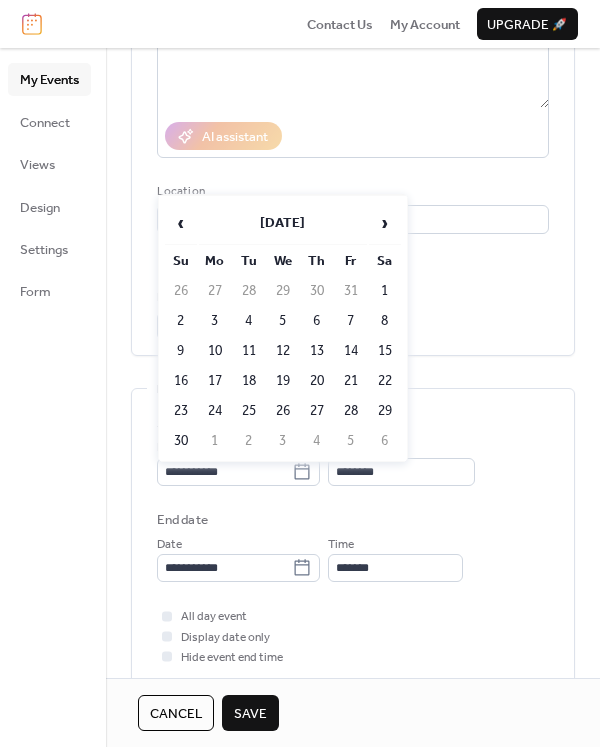 click on "9" at bounding box center (181, 351) 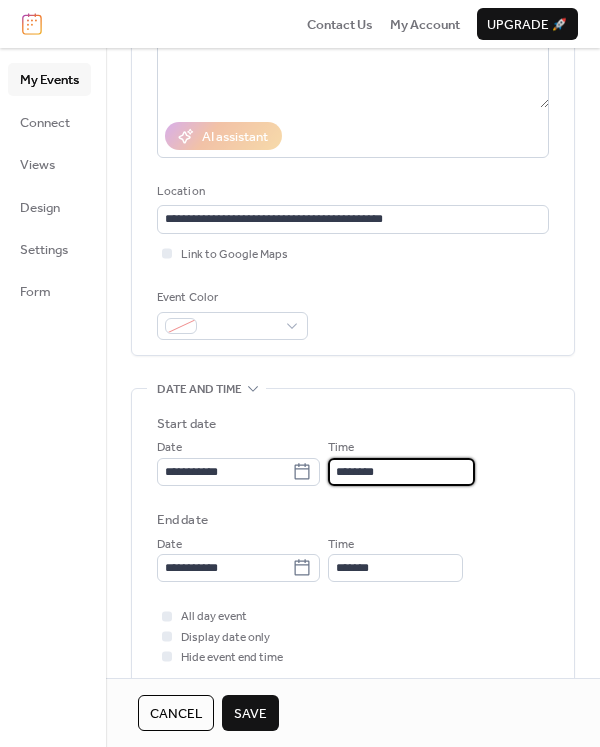 click on "********" at bounding box center [401, 472] 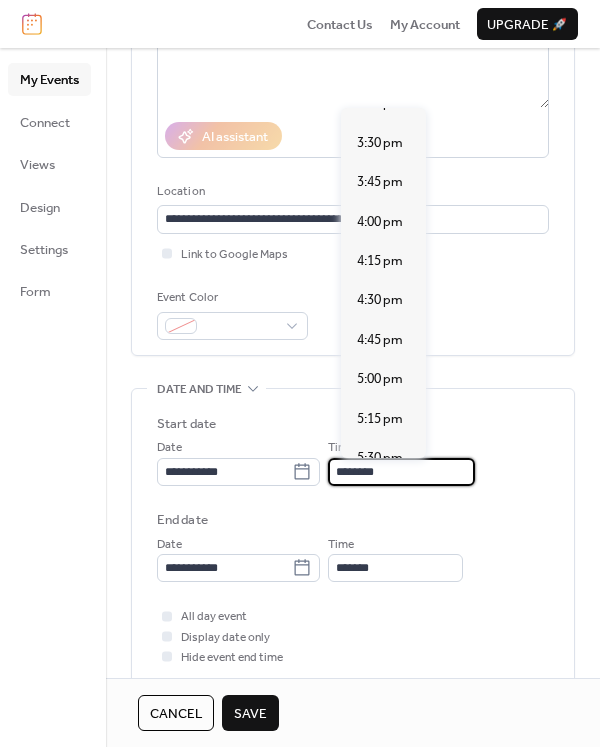 scroll, scrollTop: 2439, scrollLeft: 0, axis: vertical 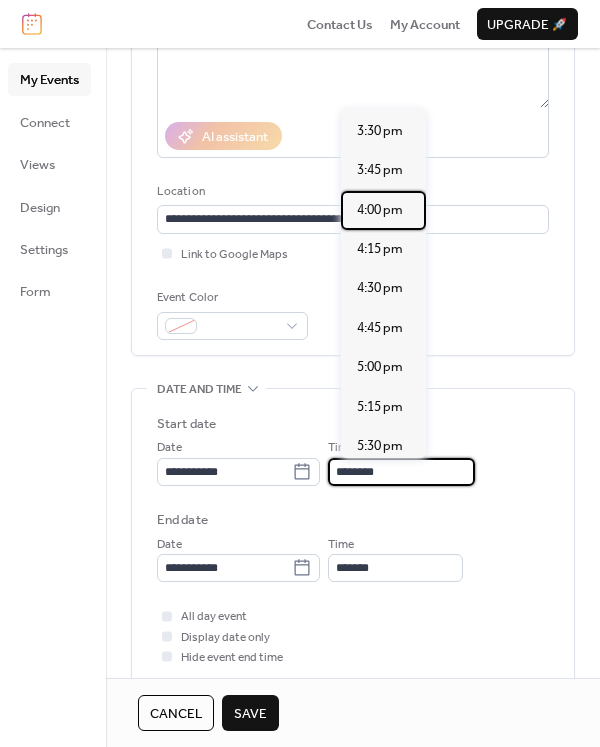 click on "4:00 pm" at bounding box center (380, 210) 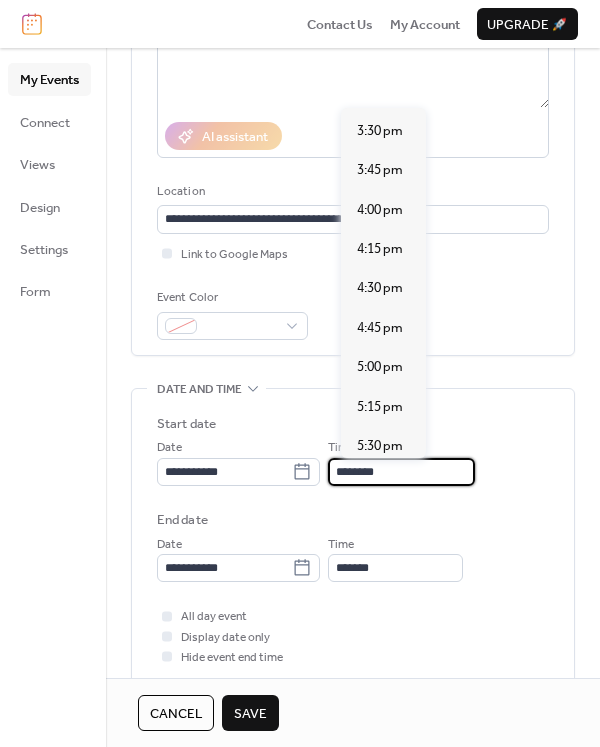 type on "*******" 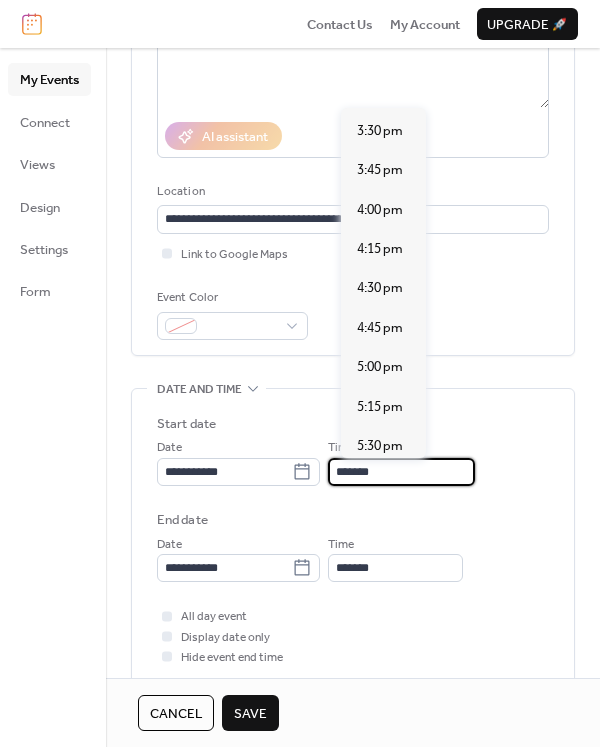 scroll, scrollTop: 0, scrollLeft: 0, axis: both 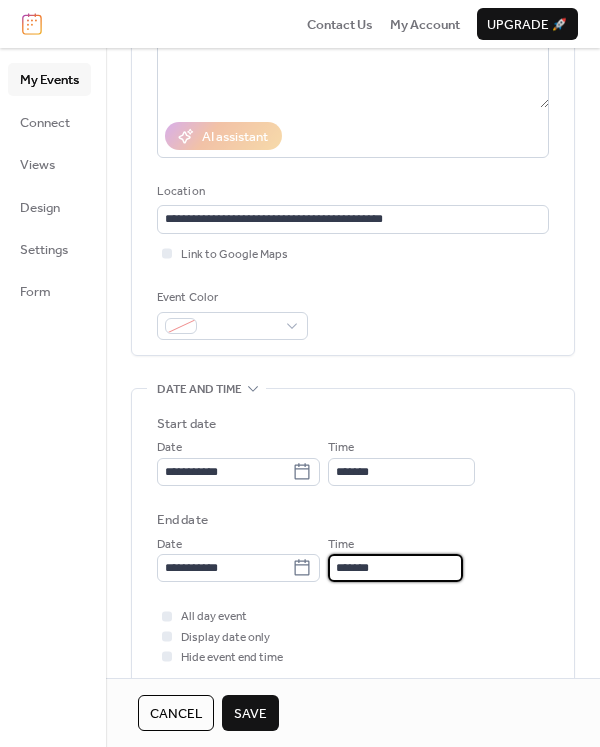 click on "*******" at bounding box center (395, 568) 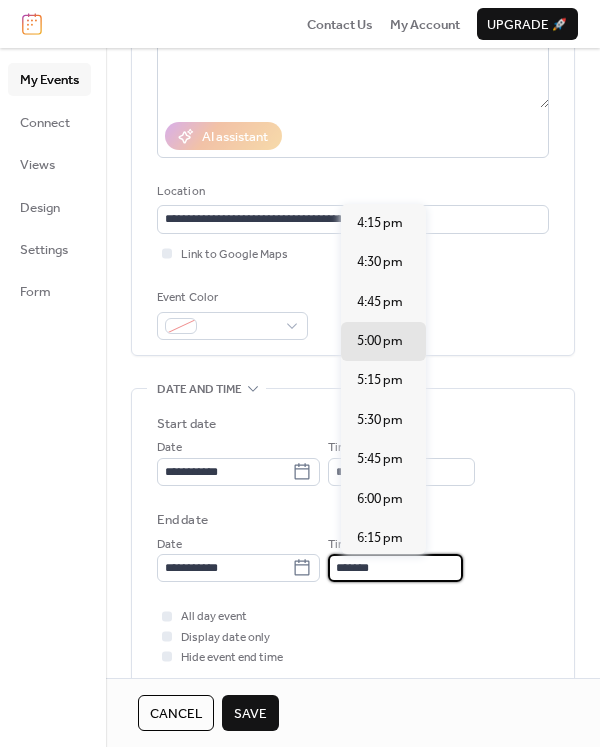 click on "6:00 pm" at bounding box center (380, 499) 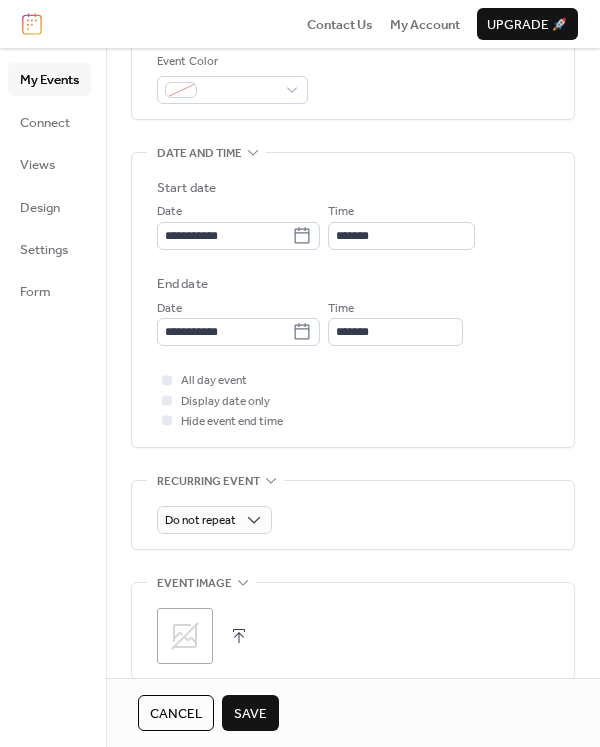 scroll, scrollTop: 536, scrollLeft: 0, axis: vertical 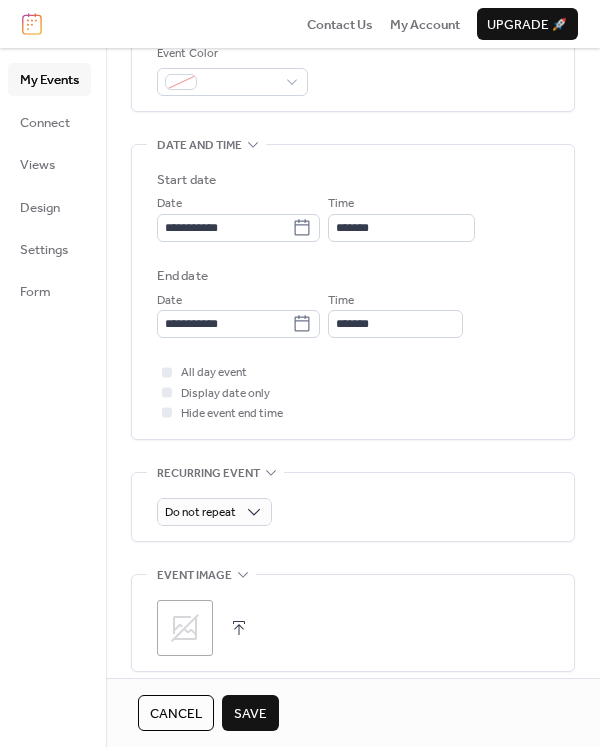 click 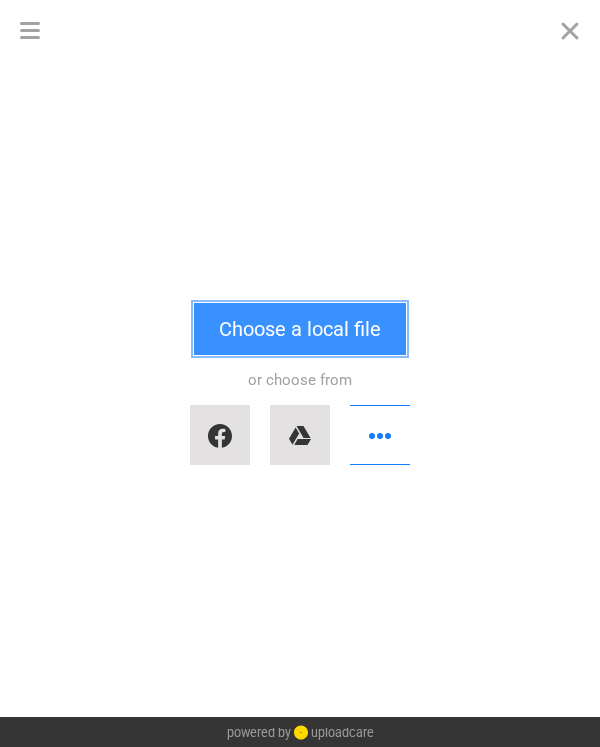 click on "Choose a local file" at bounding box center [300, 329] 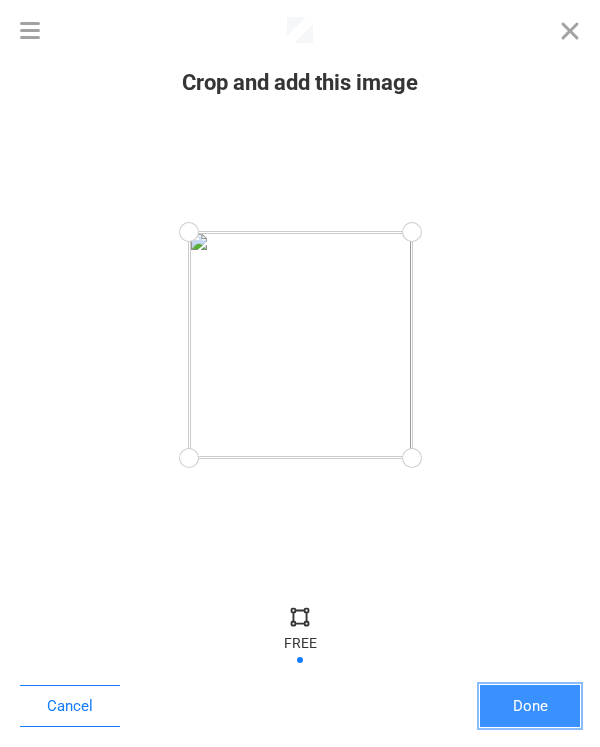 click on "Done" at bounding box center (530, 706) 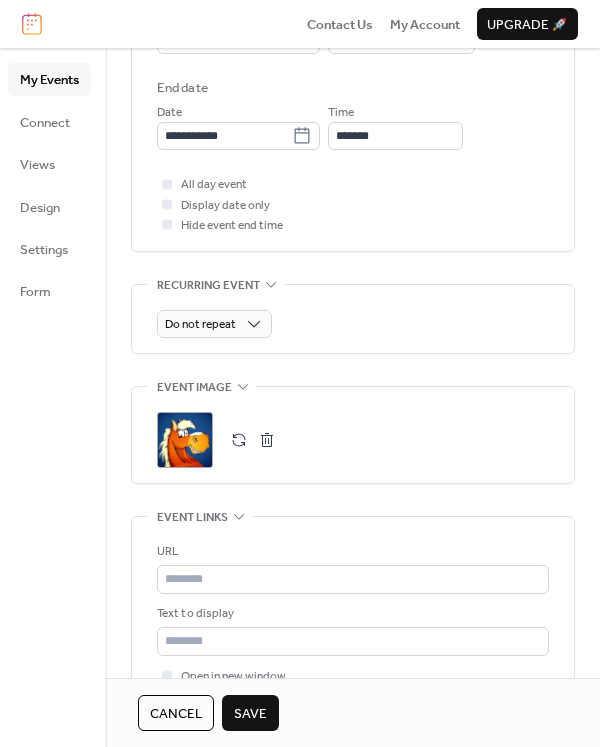 scroll, scrollTop: 725, scrollLeft: 0, axis: vertical 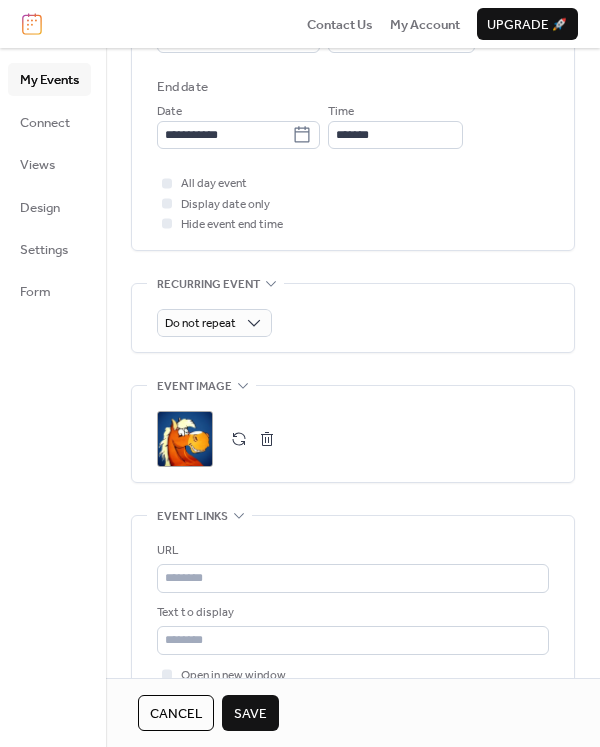 click on "Save" at bounding box center (250, 714) 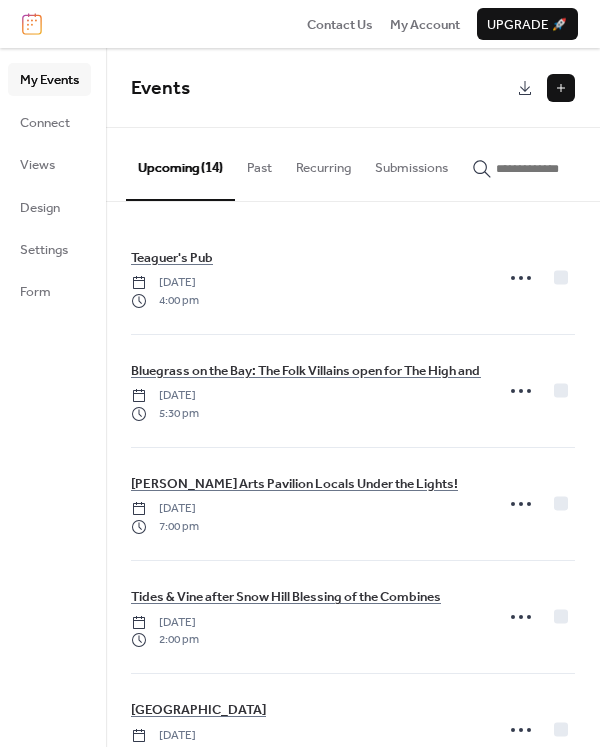 click at bounding box center (561, 88) 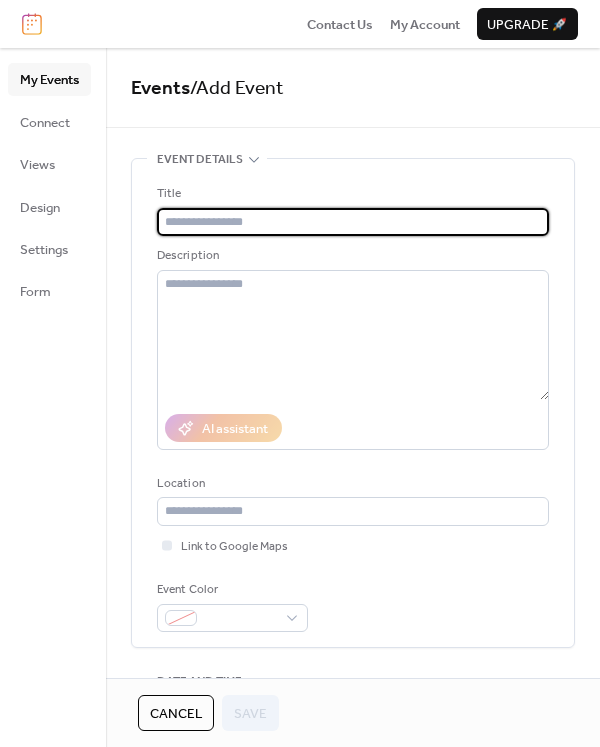 click at bounding box center (353, 222) 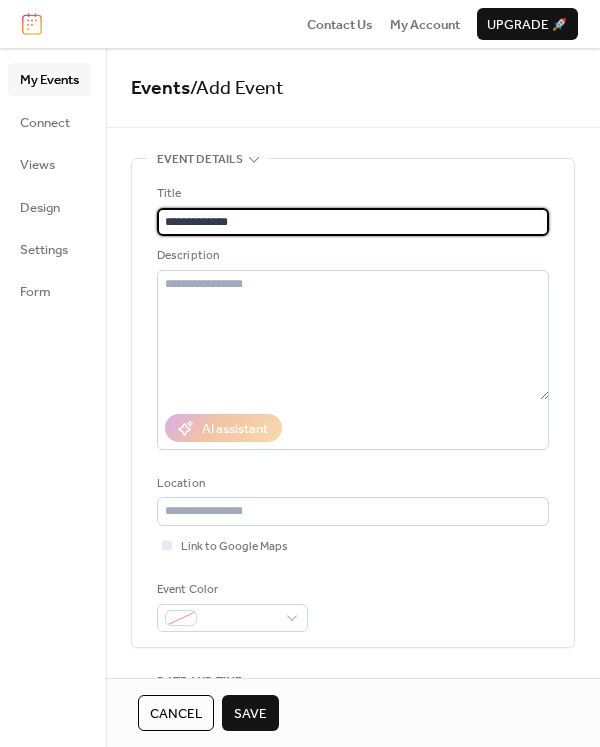 type on "**********" 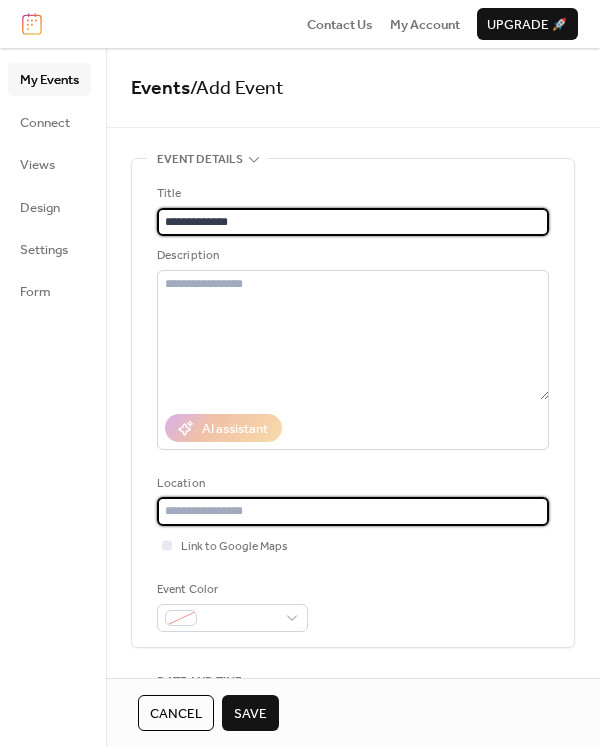 click at bounding box center [353, 511] 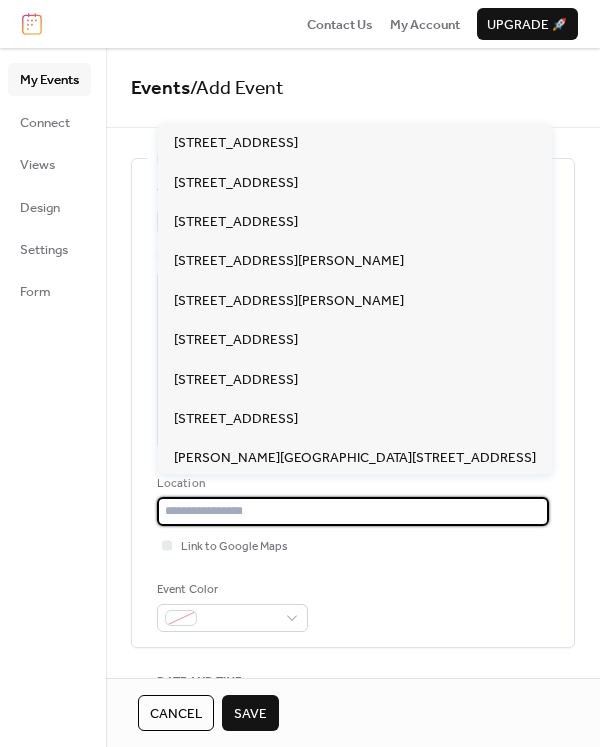 click on "[STREET_ADDRESS]" at bounding box center (355, 340) 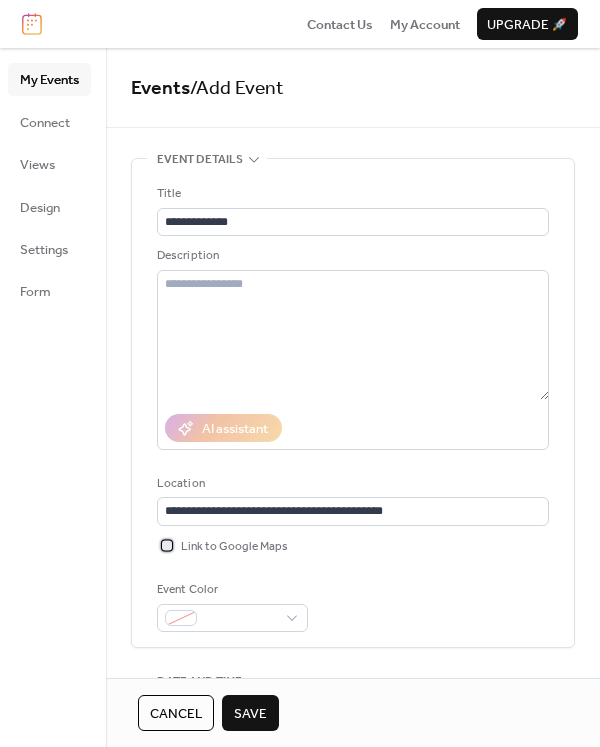 click at bounding box center (167, 545) 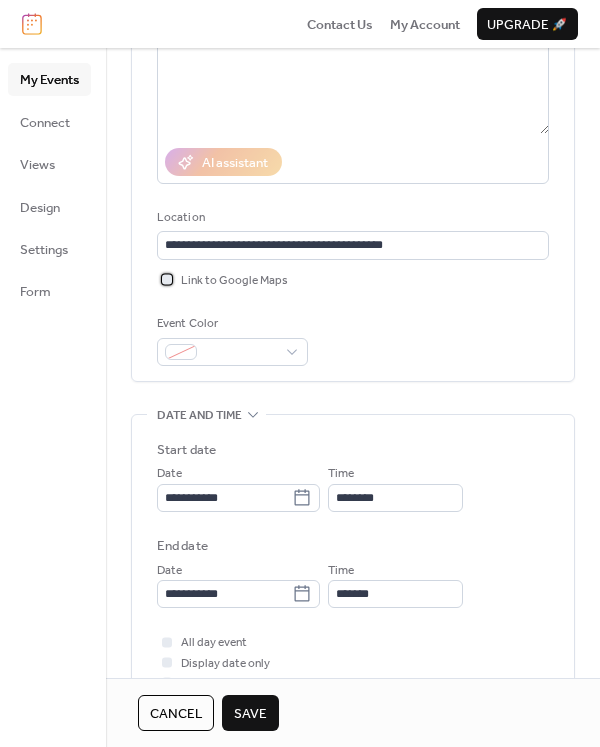 scroll, scrollTop: 273, scrollLeft: 0, axis: vertical 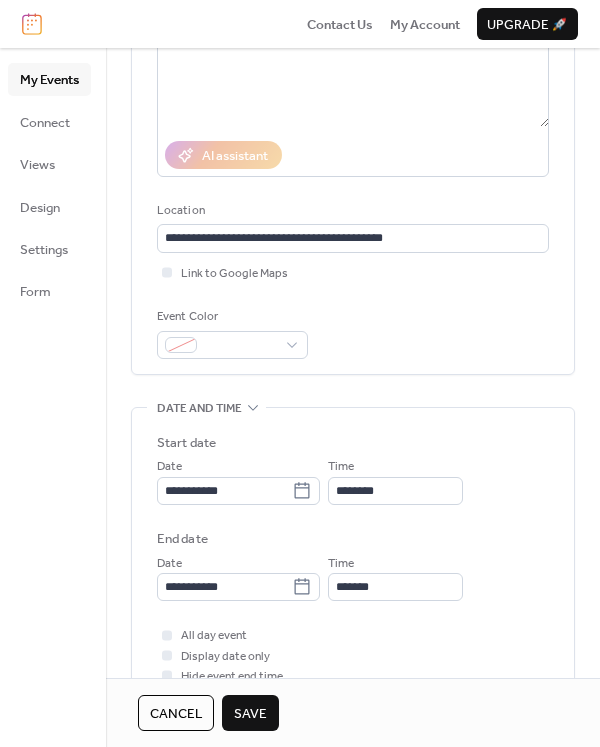 click 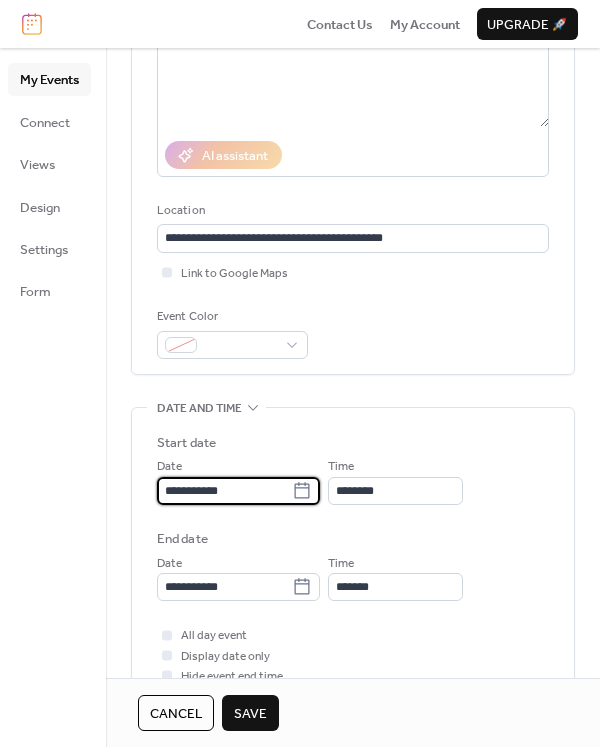 click on "**********" at bounding box center (224, 491) 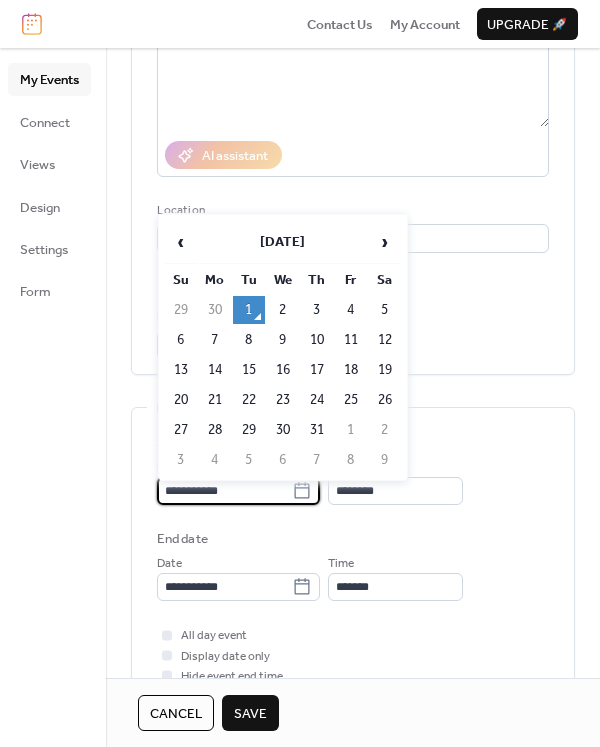 click on "›" at bounding box center (385, 242) 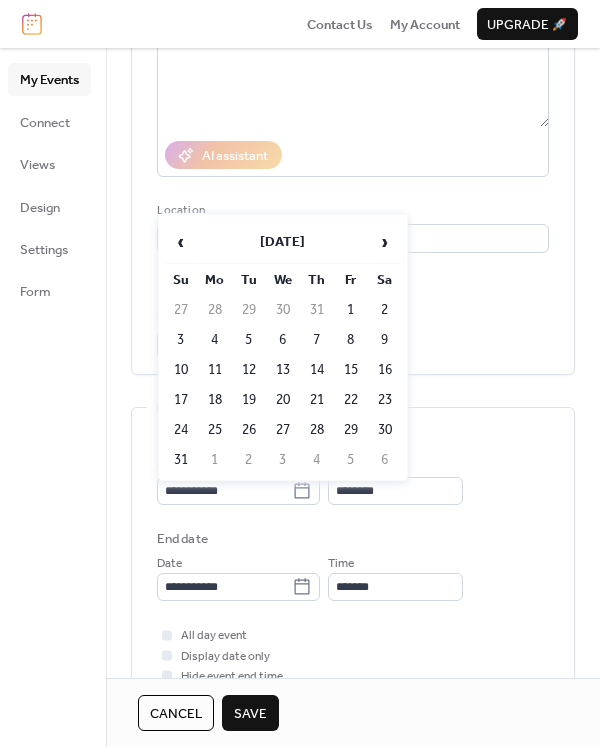 click on "›" at bounding box center (385, 242) 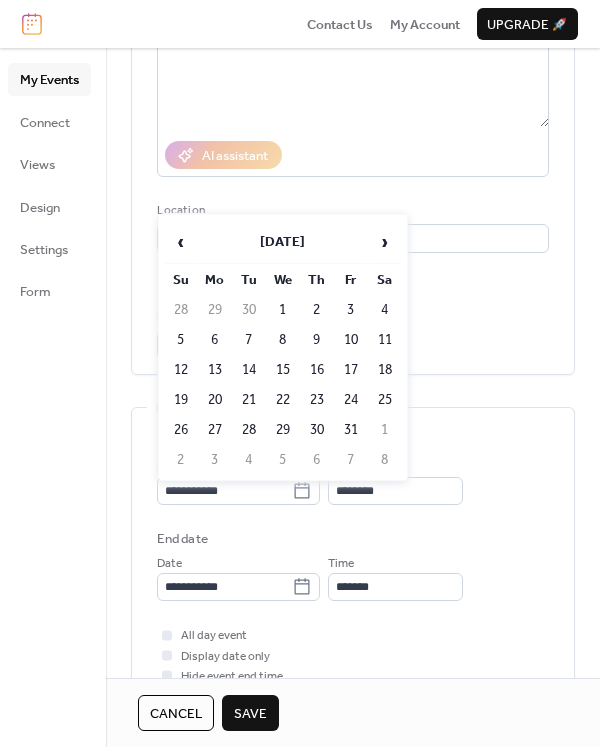 click on "›" at bounding box center (385, 242) 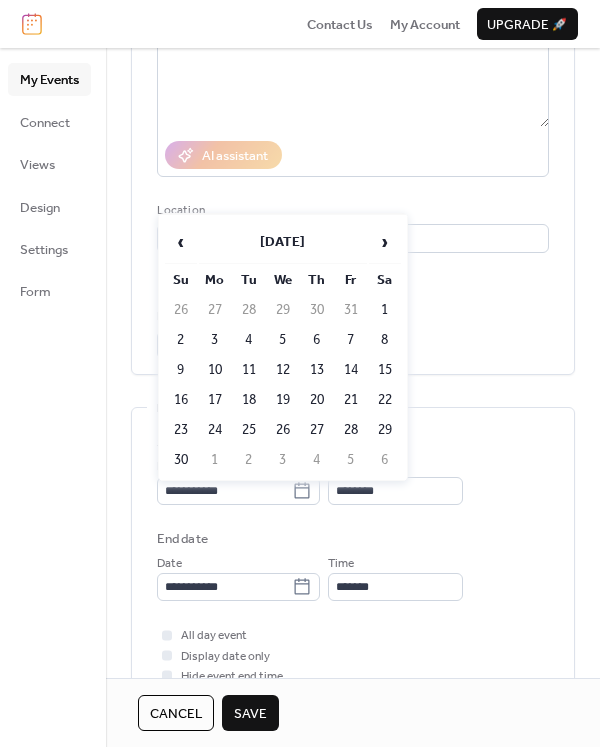click on "›" at bounding box center (385, 242) 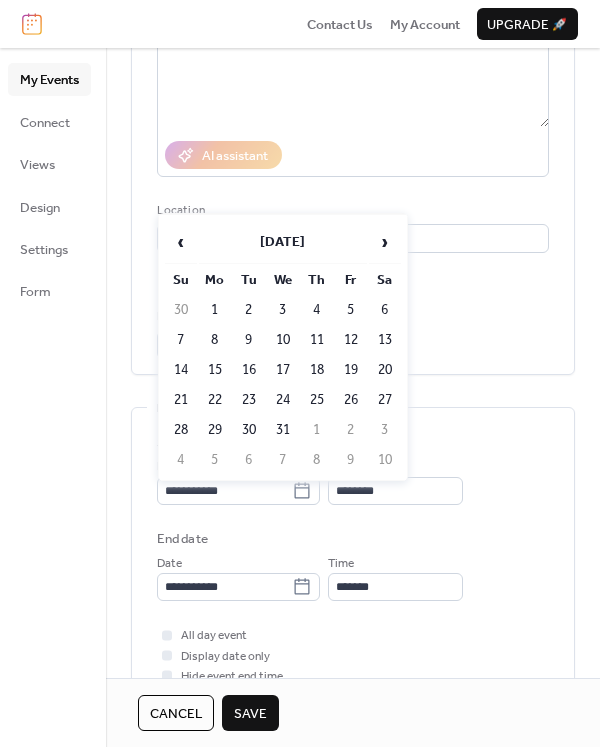 click on "14" at bounding box center (181, 370) 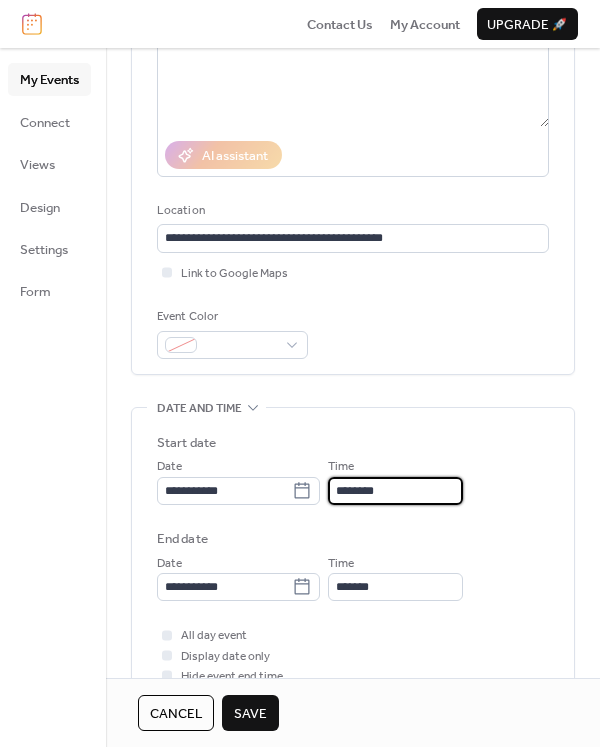 click on "********" at bounding box center (395, 491) 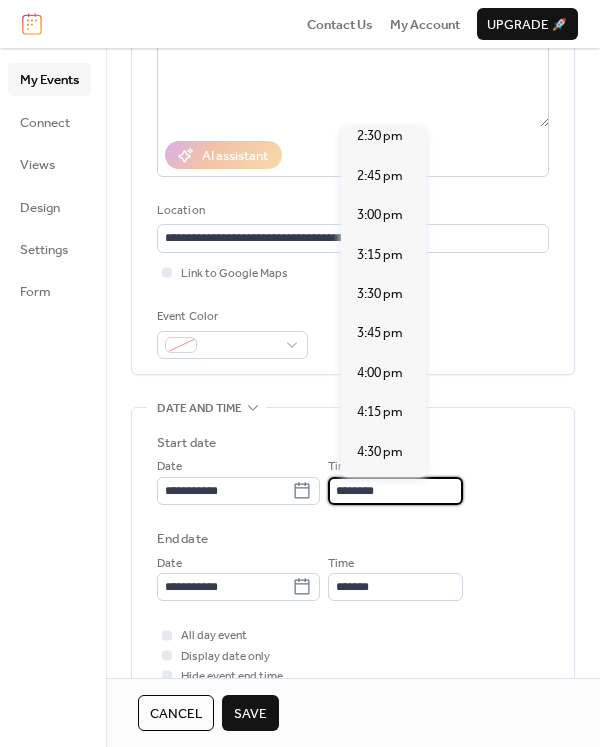 scroll, scrollTop: 2366, scrollLeft: 0, axis: vertical 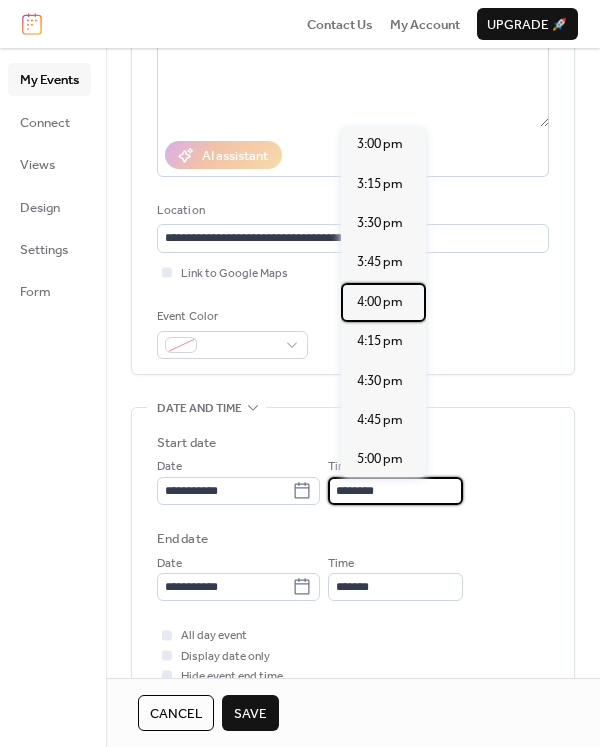 click on "4:00 pm" at bounding box center [380, 302] 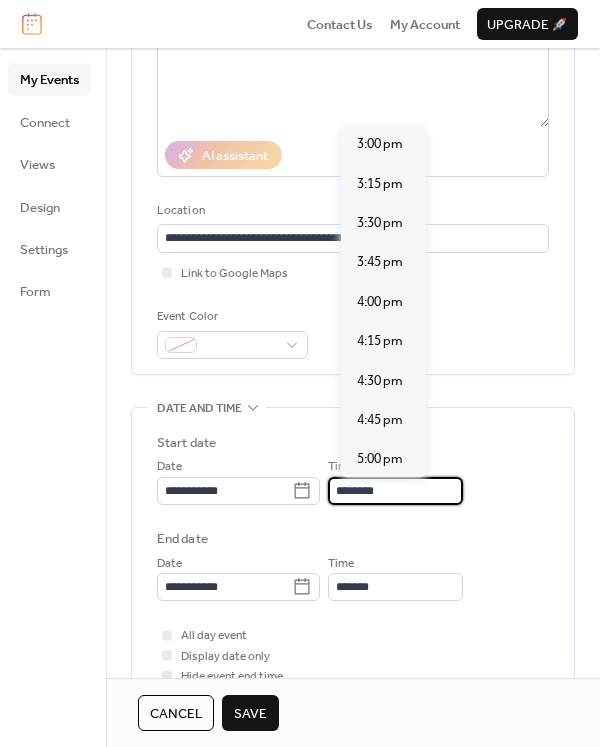 type on "*******" 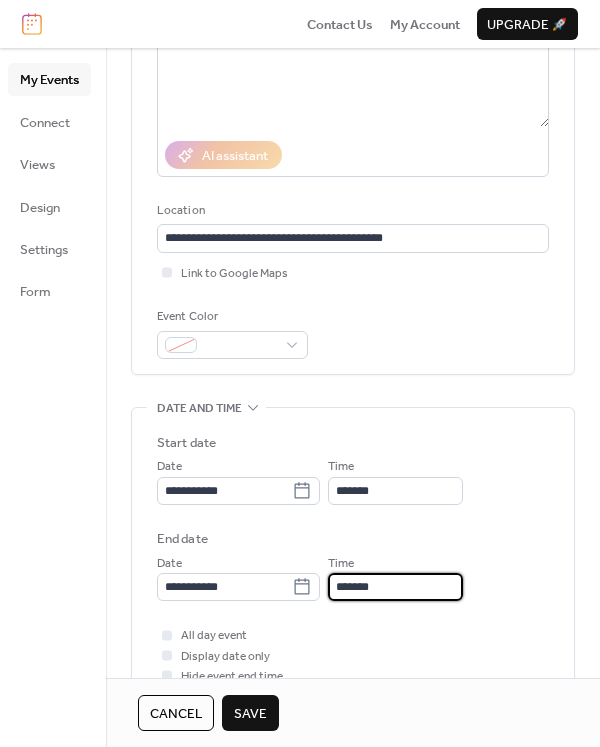 click on "*******" at bounding box center (395, 587) 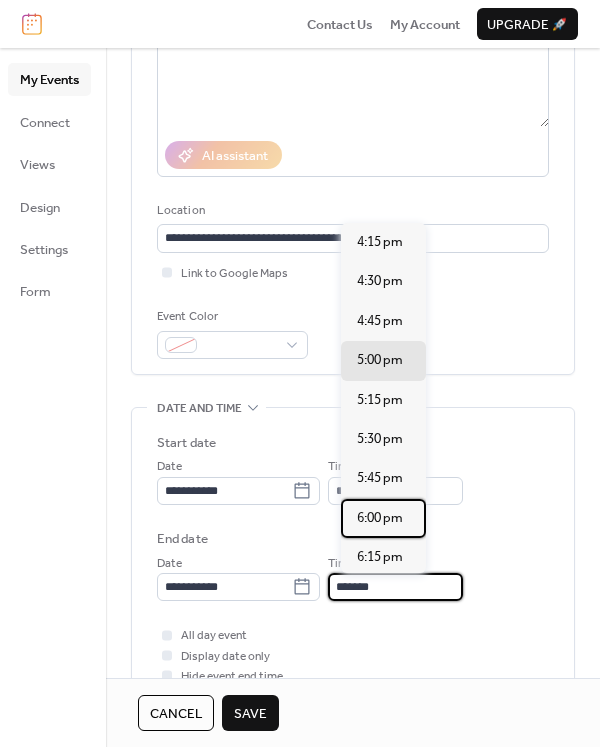 click on "6:00 pm" at bounding box center [380, 518] 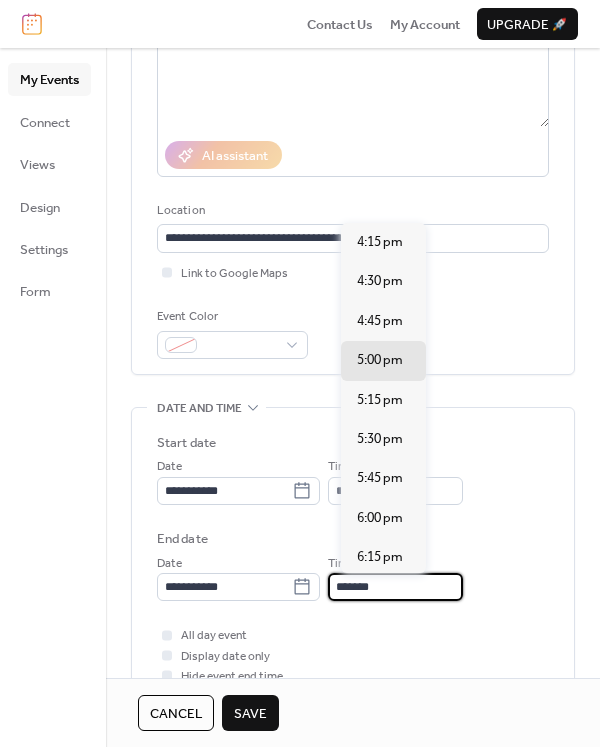 type on "*******" 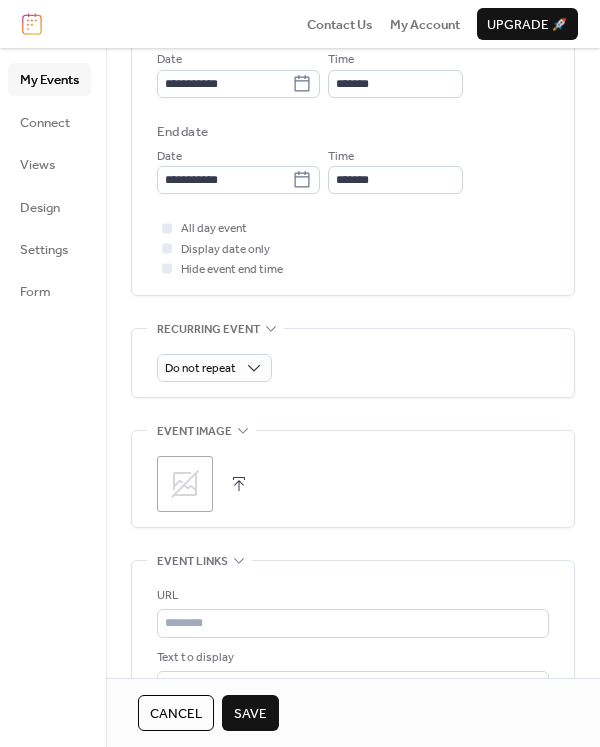 scroll, scrollTop: 697, scrollLeft: 0, axis: vertical 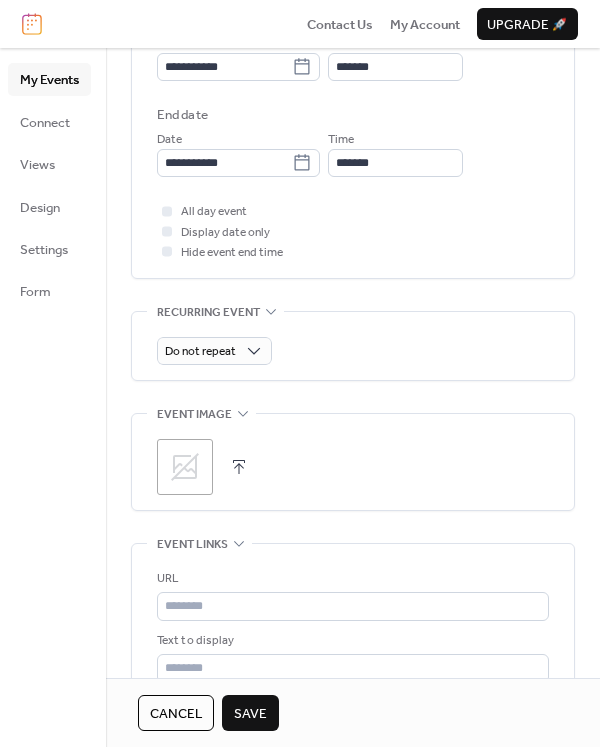 click 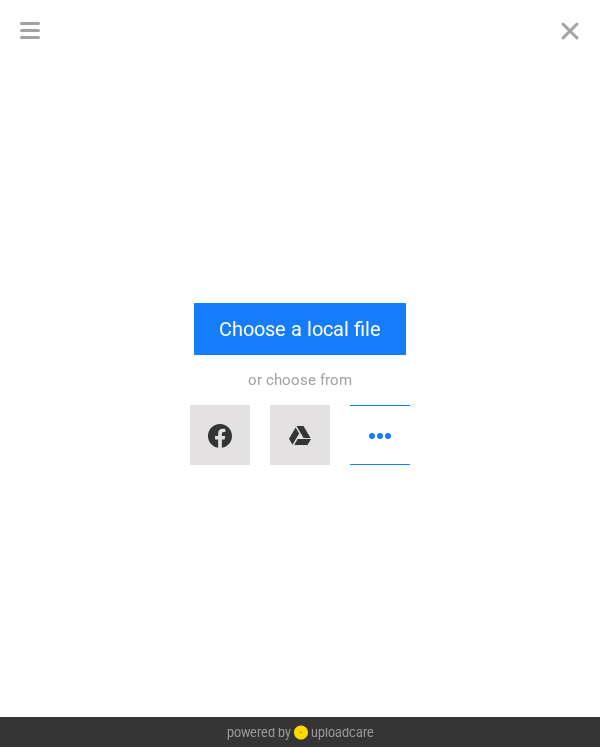 click on "Choose a local file" at bounding box center [300, 329] 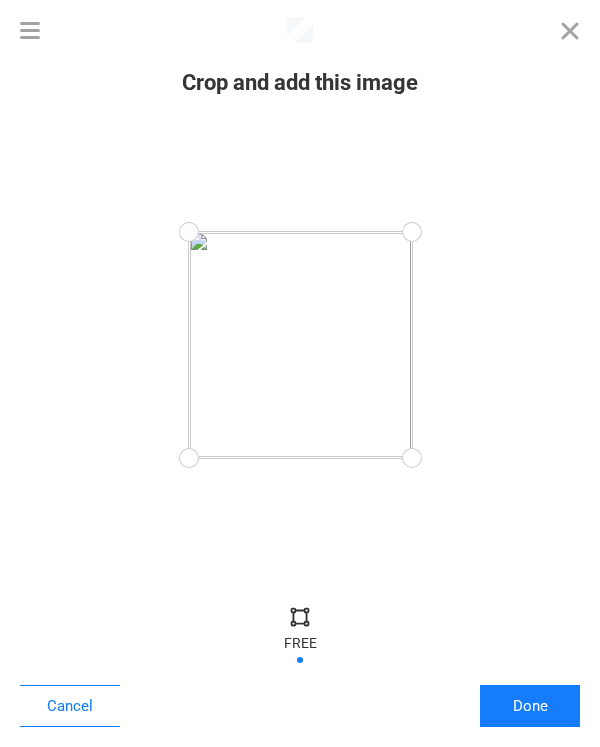 click on "Done" at bounding box center (530, 706) 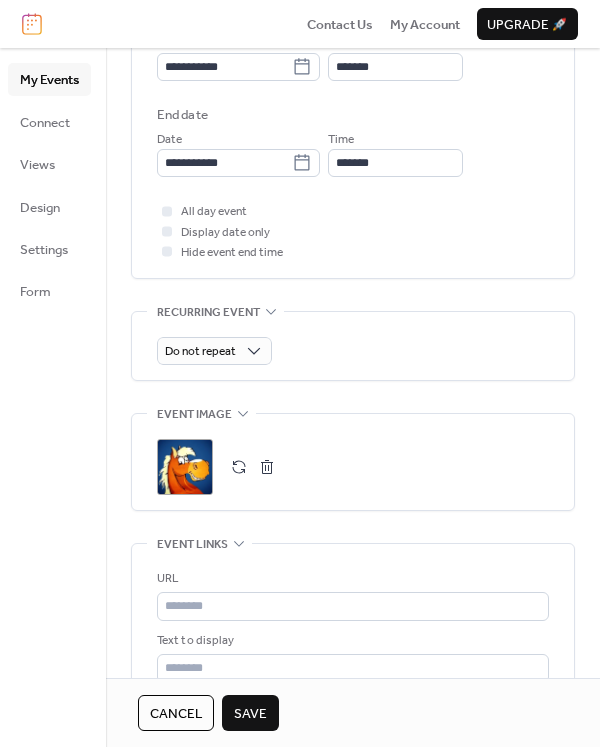 click on "Save" at bounding box center (250, 714) 